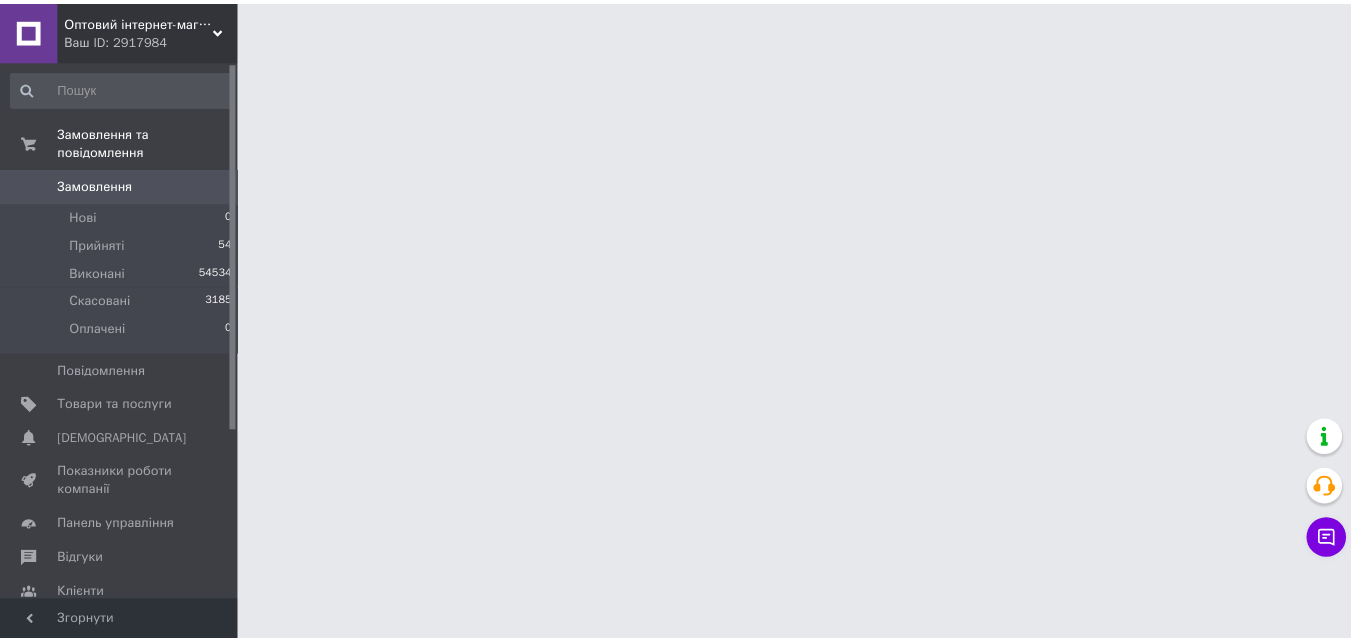 scroll, scrollTop: 0, scrollLeft: 0, axis: both 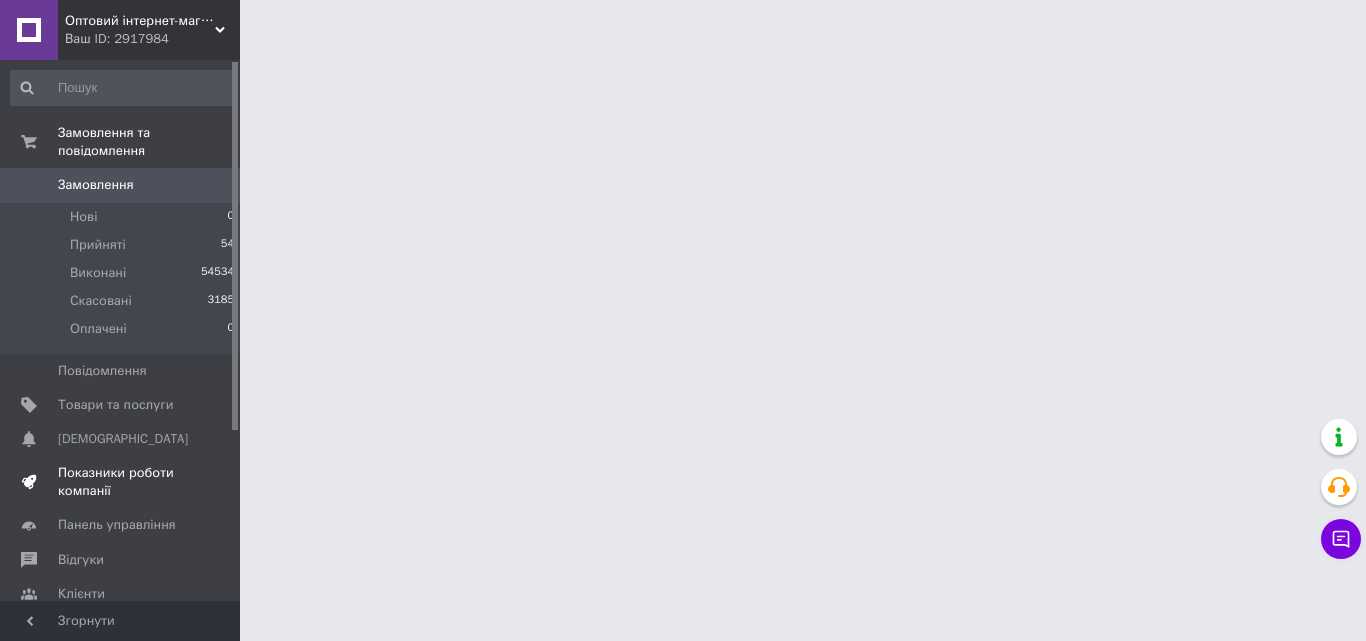 click on "Показники роботи компанії" at bounding box center [121, 482] 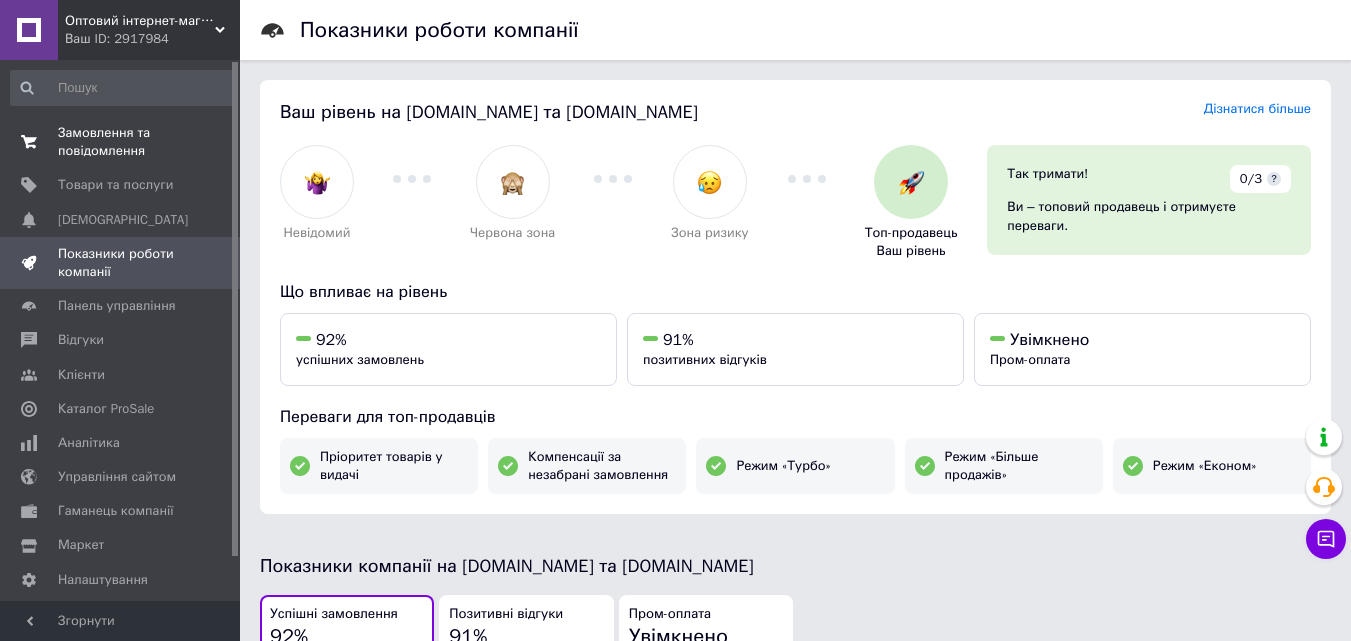 click on "Замовлення та повідомлення" at bounding box center [121, 142] 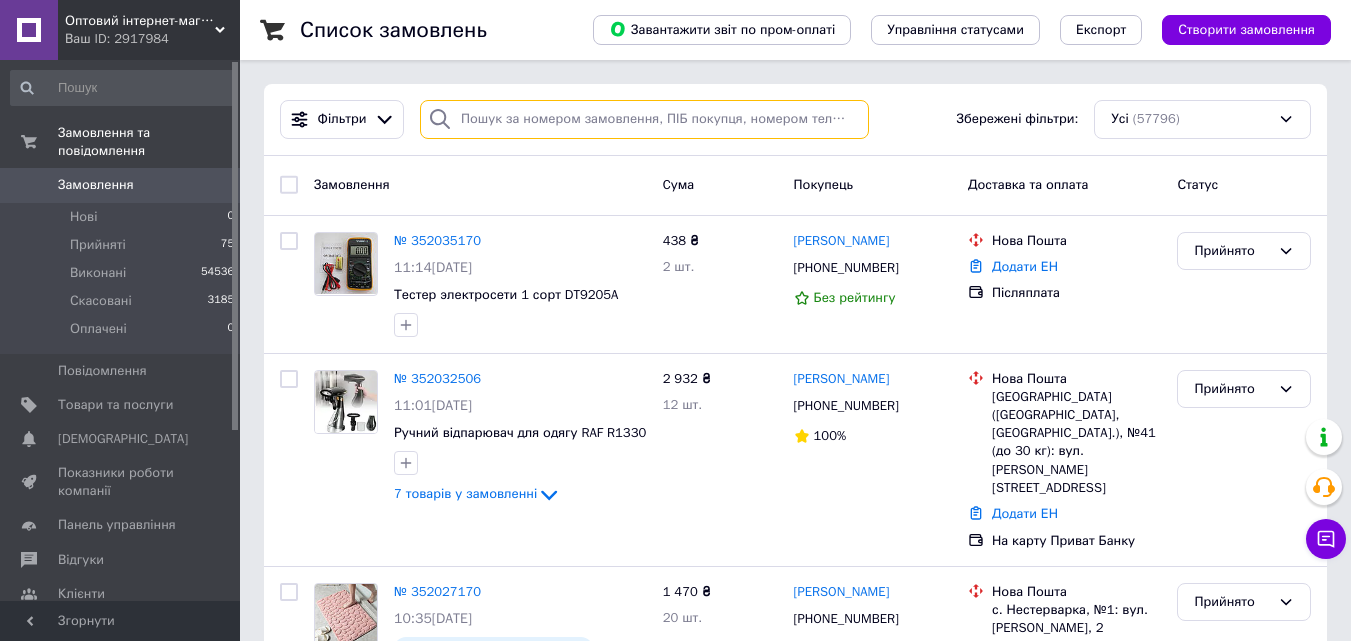 click at bounding box center [644, 119] 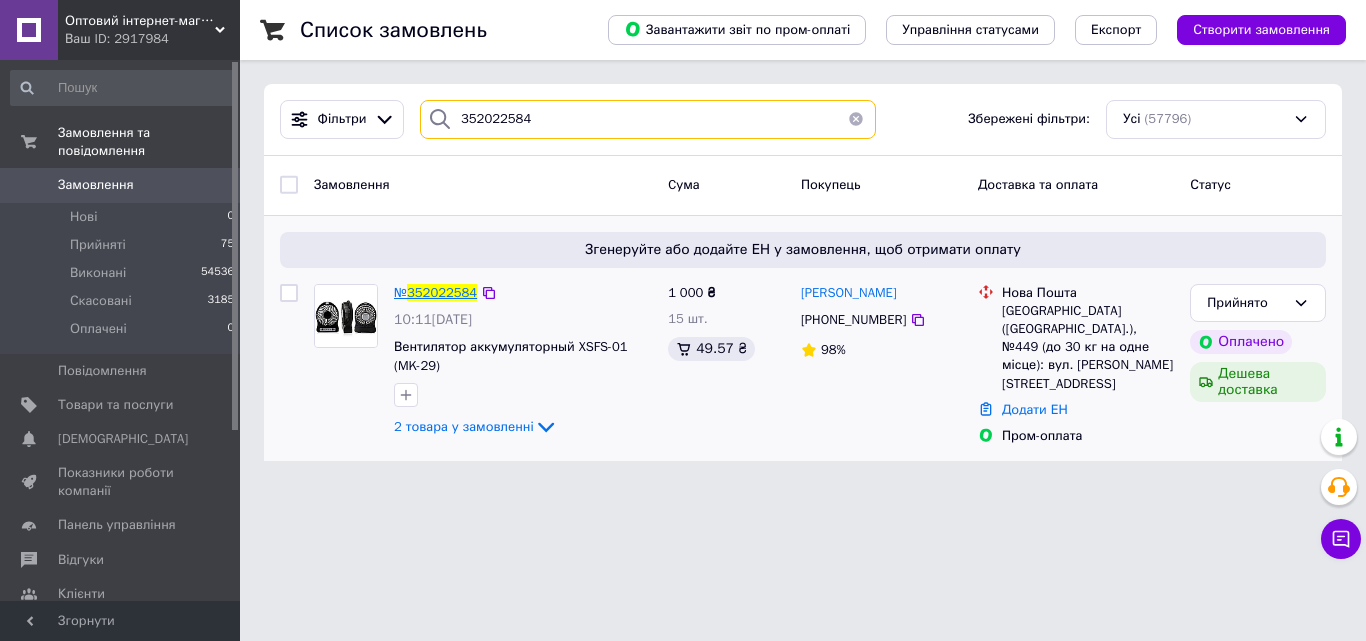 type on "352022584" 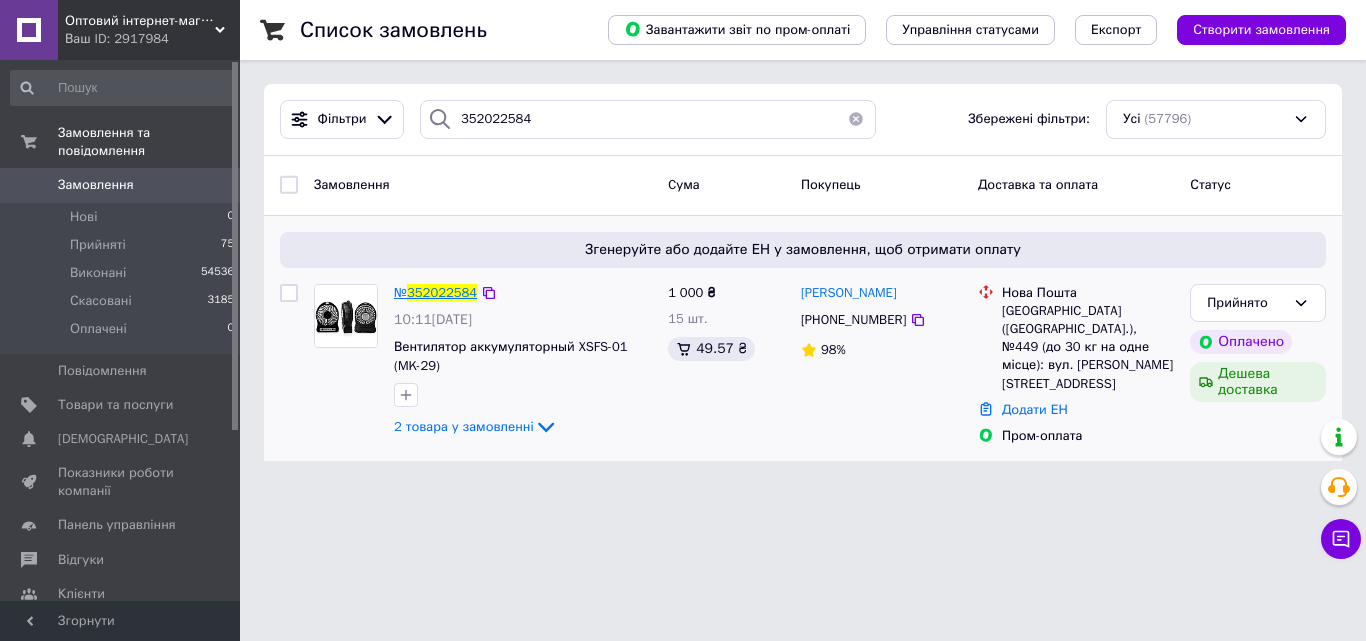 click on "352022584" at bounding box center [442, 292] 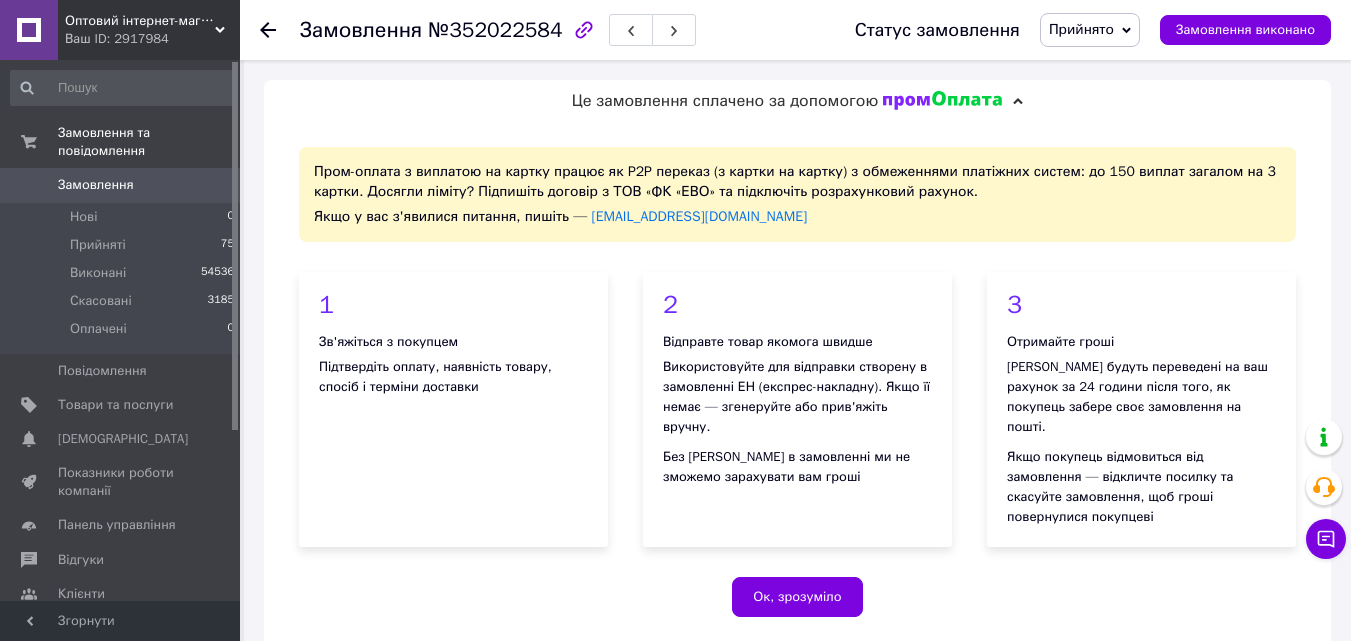 scroll, scrollTop: 600, scrollLeft: 0, axis: vertical 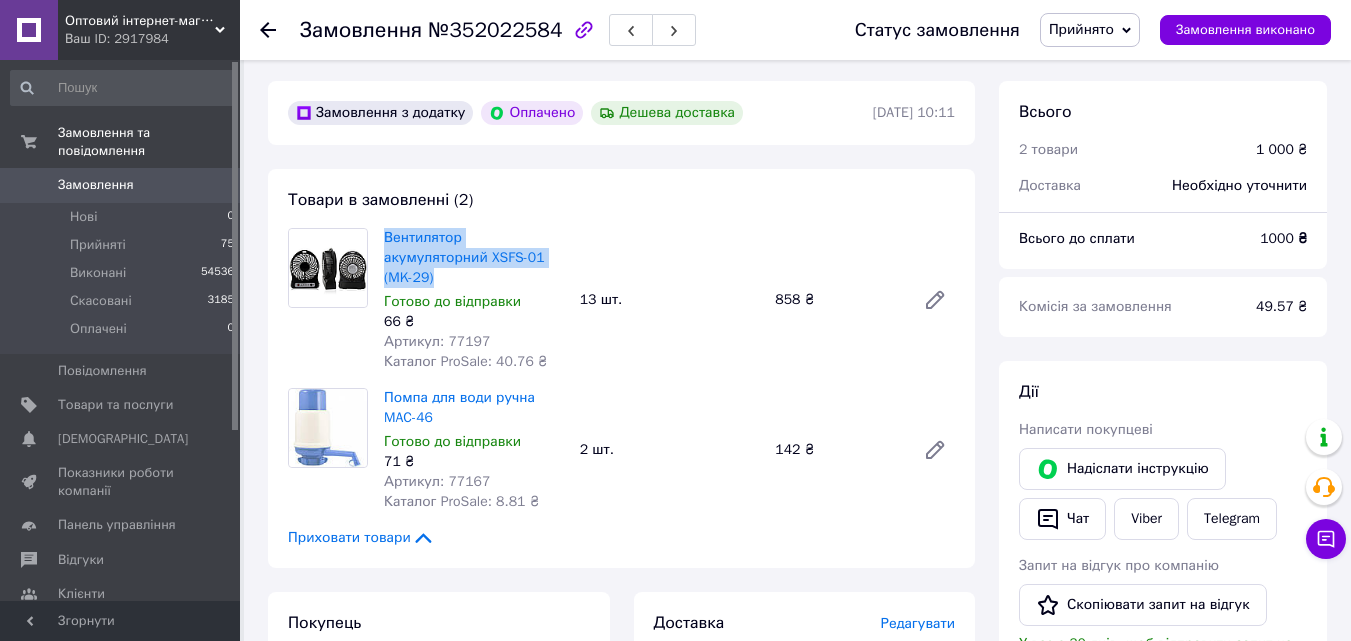 drag, startPoint x: 497, startPoint y: 240, endPoint x: 381, endPoint y: 222, distance: 117.388245 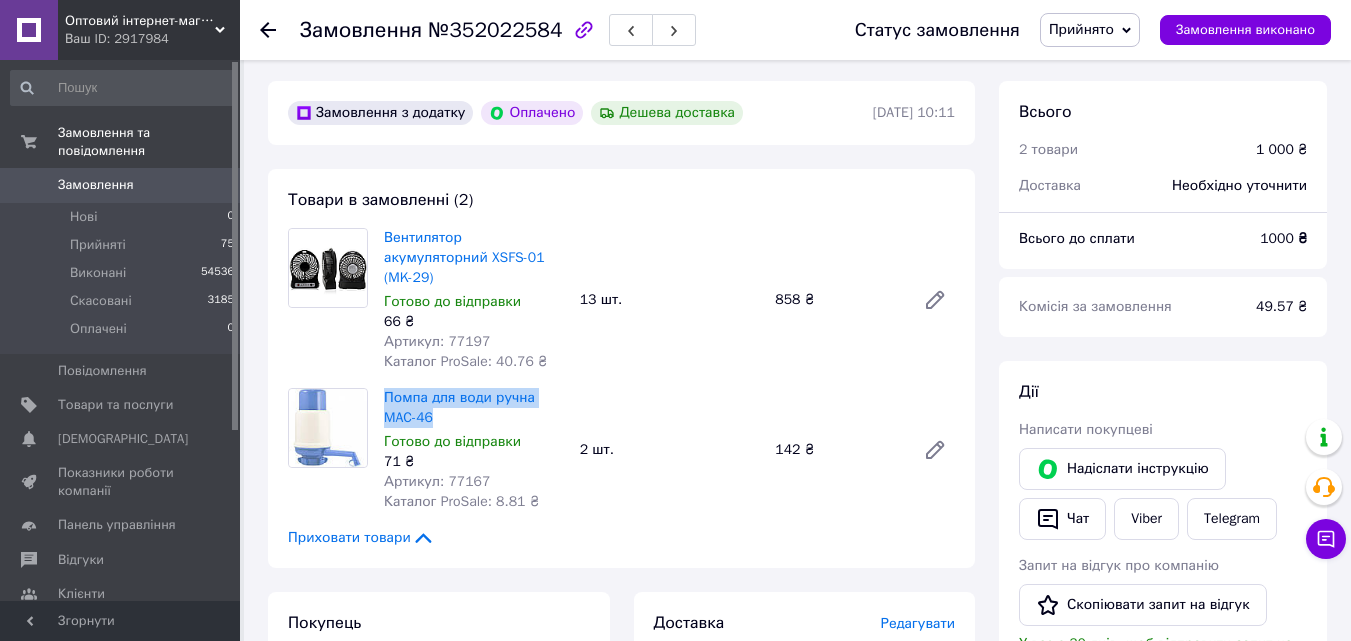drag, startPoint x: 424, startPoint y: 379, endPoint x: 379, endPoint y: 362, distance: 48.104053 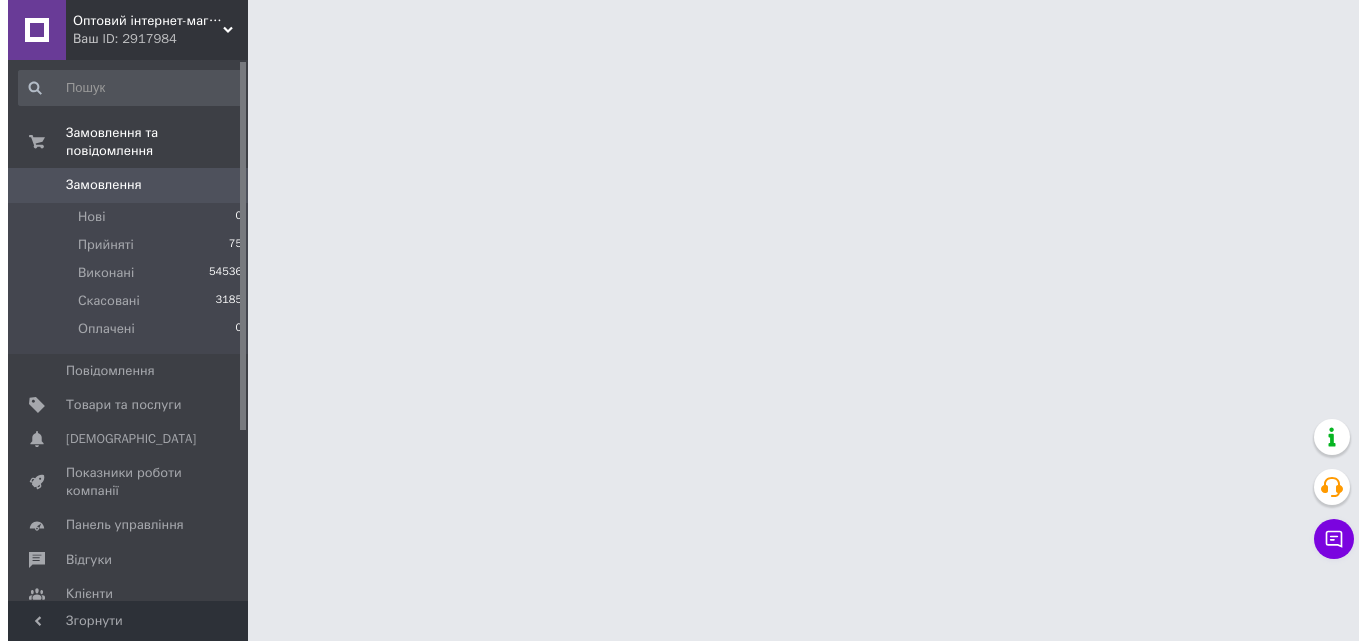 scroll, scrollTop: 0, scrollLeft: 0, axis: both 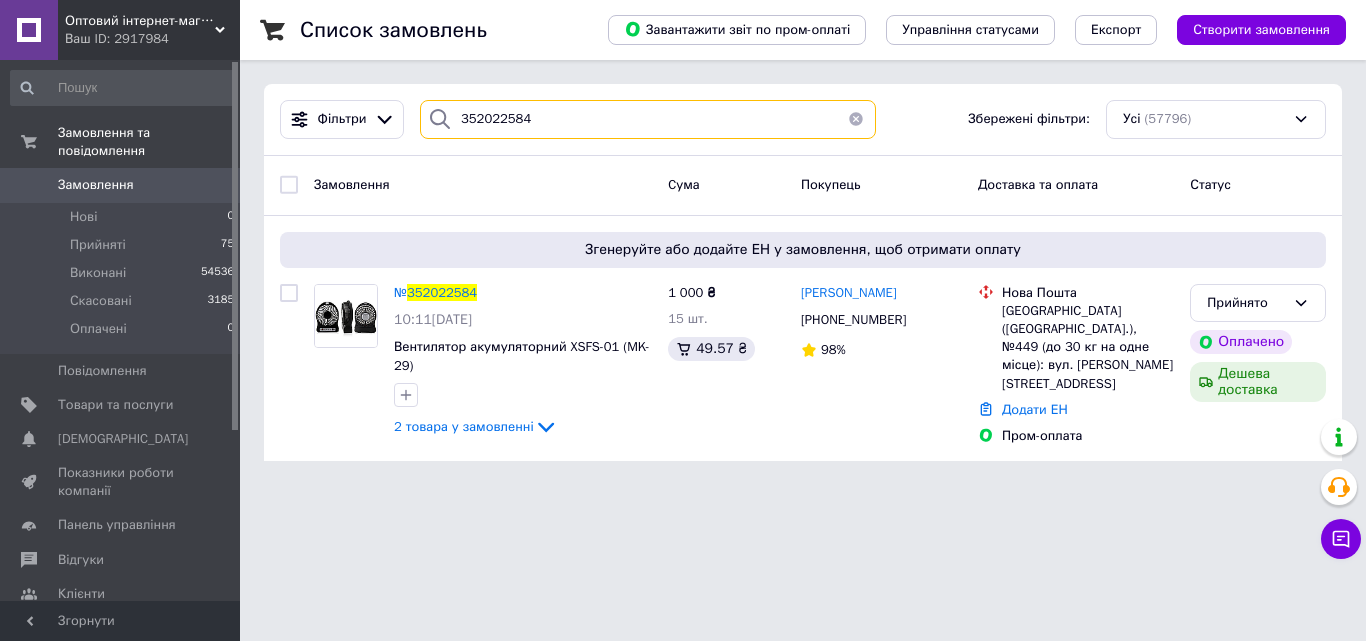 click on "352022584" at bounding box center [648, 119] 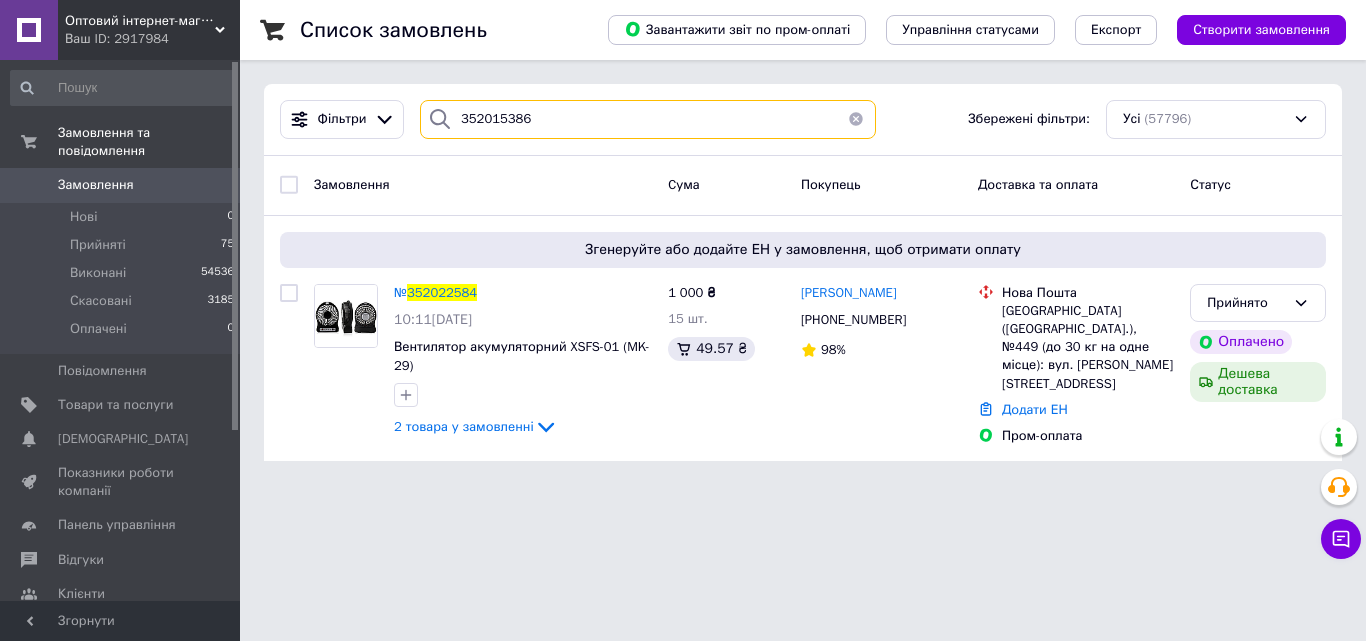 click on "352015386" at bounding box center (648, 119) 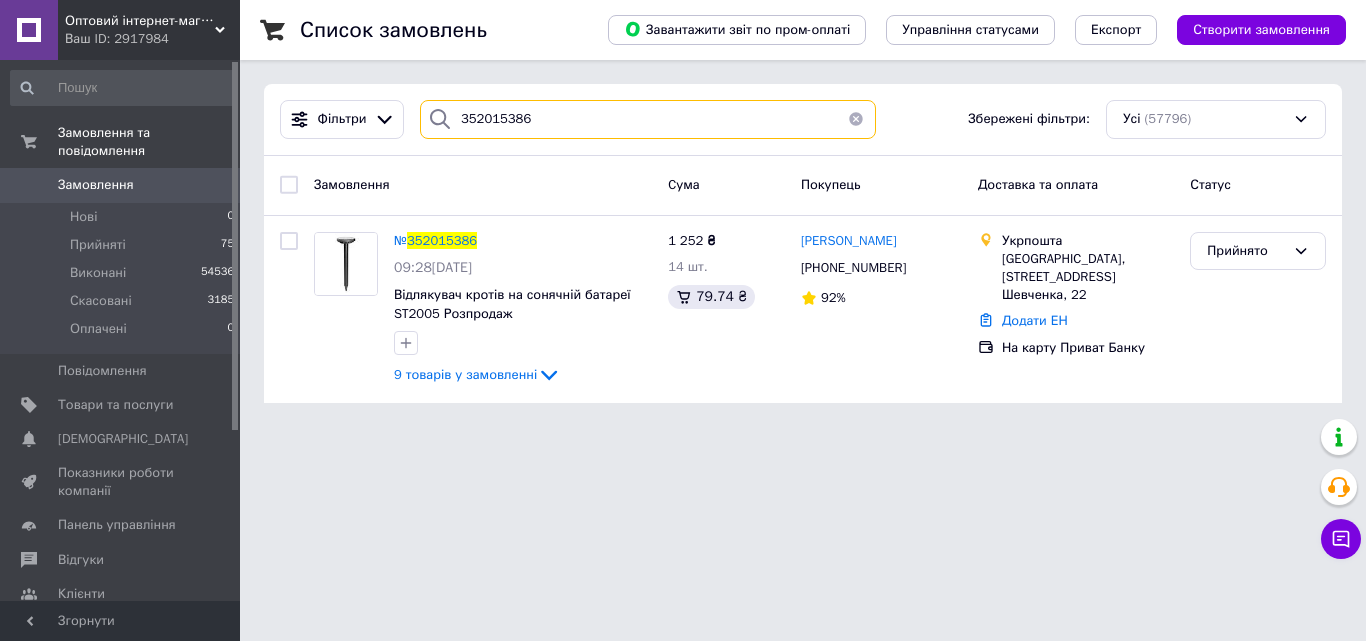 click on "352015386" at bounding box center (648, 119) 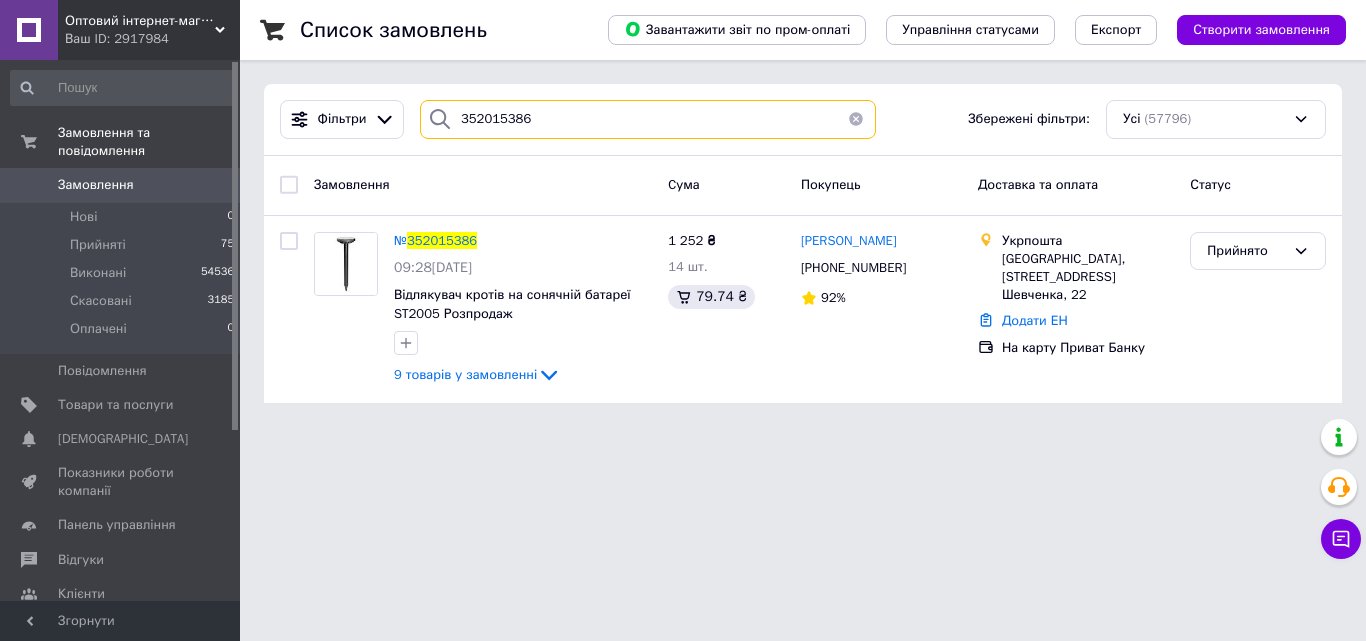 paste on "22239" 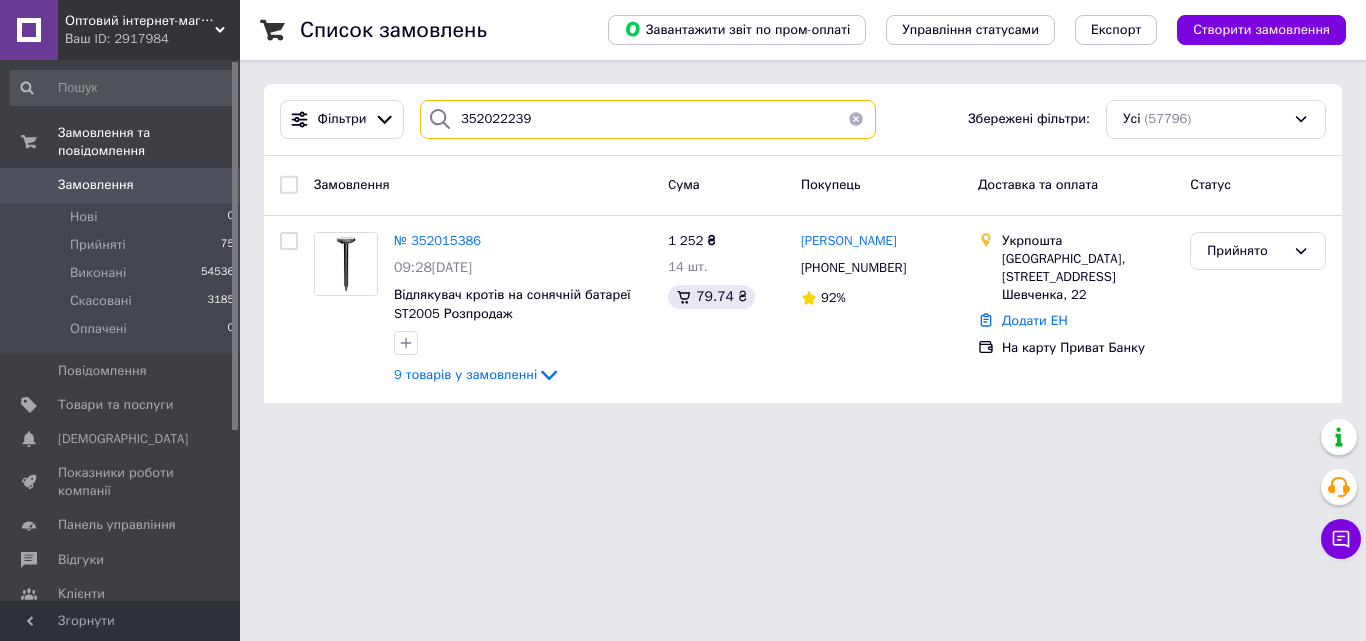 type on "352022239" 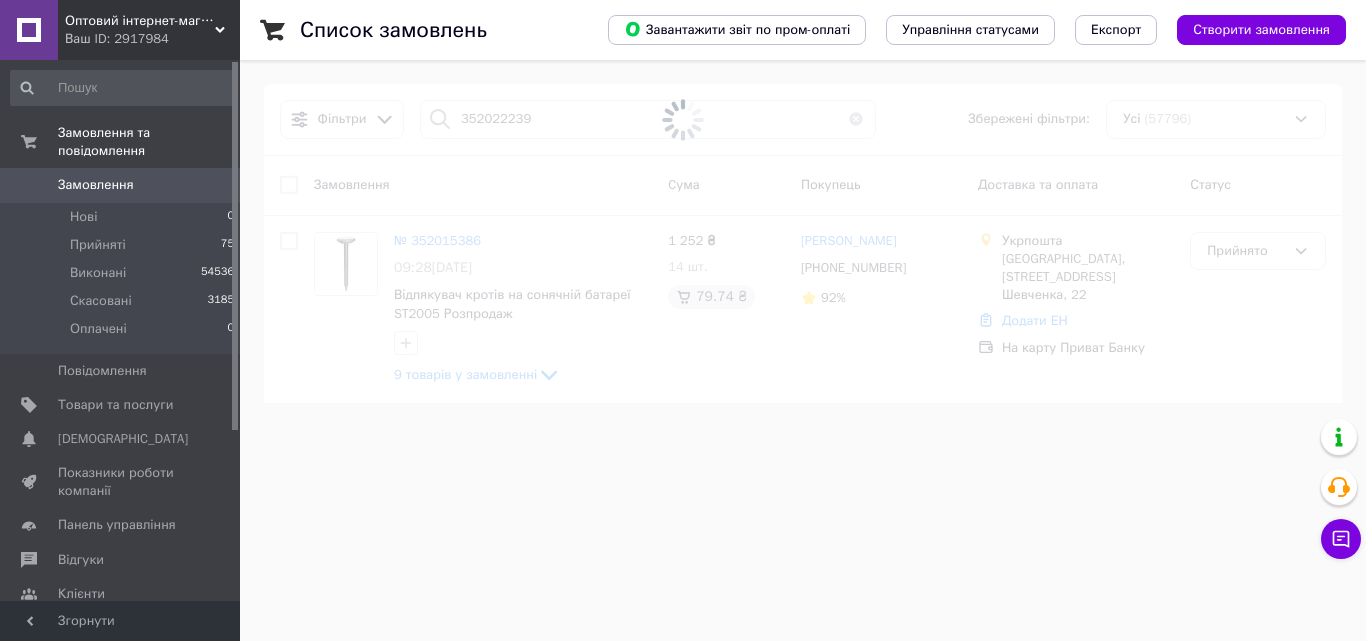 click 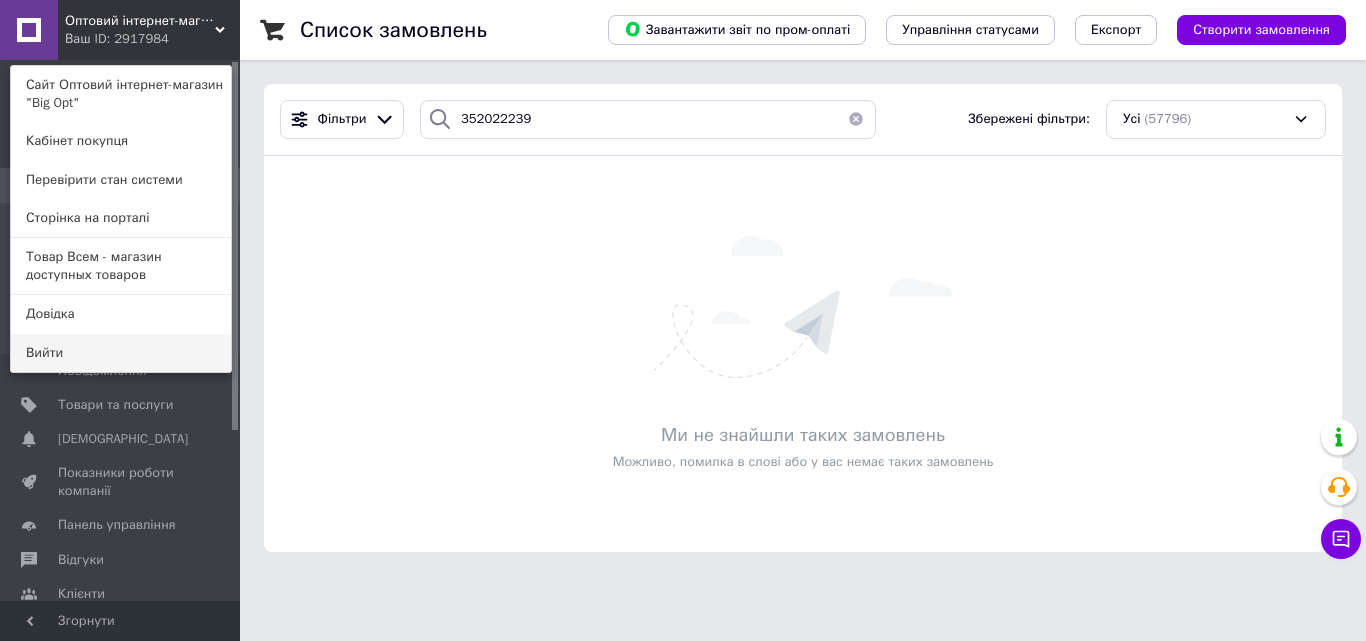click on "Вийти" at bounding box center [121, 353] 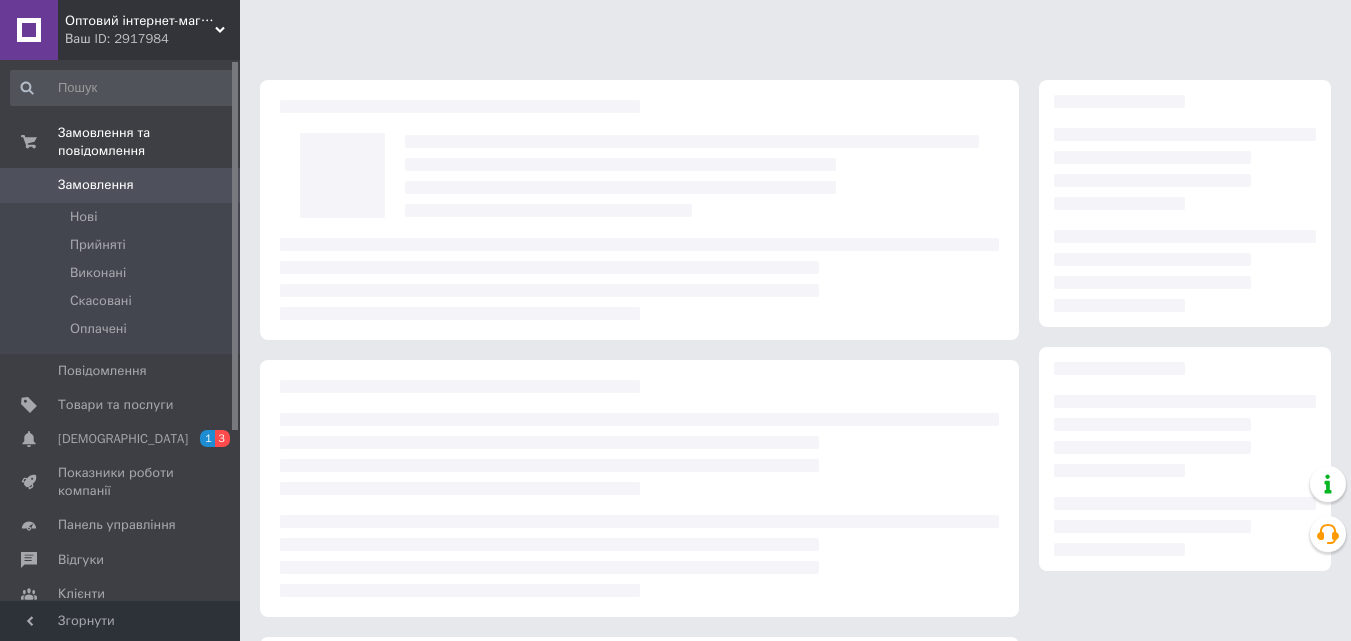 scroll, scrollTop: 0, scrollLeft: 0, axis: both 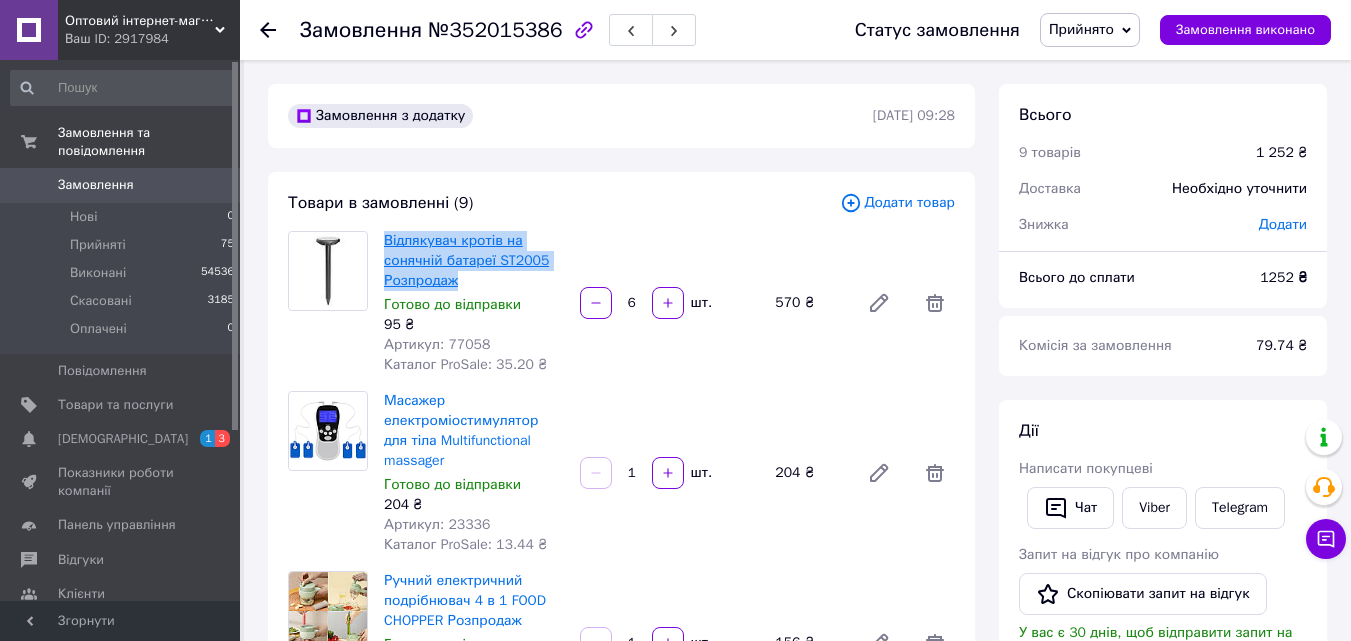 drag, startPoint x: 458, startPoint y: 280, endPoint x: 385, endPoint y: 240, distance: 83.240616 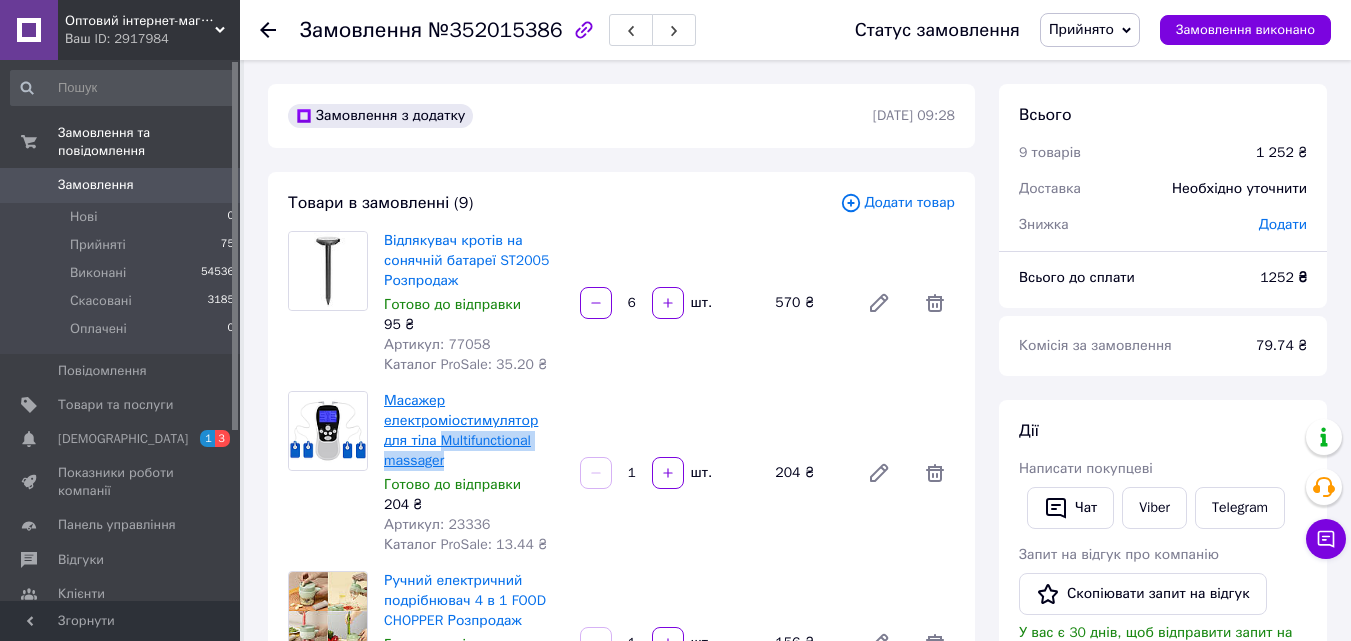 drag, startPoint x: 454, startPoint y: 465, endPoint x: 414, endPoint y: 447, distance: 43.863426 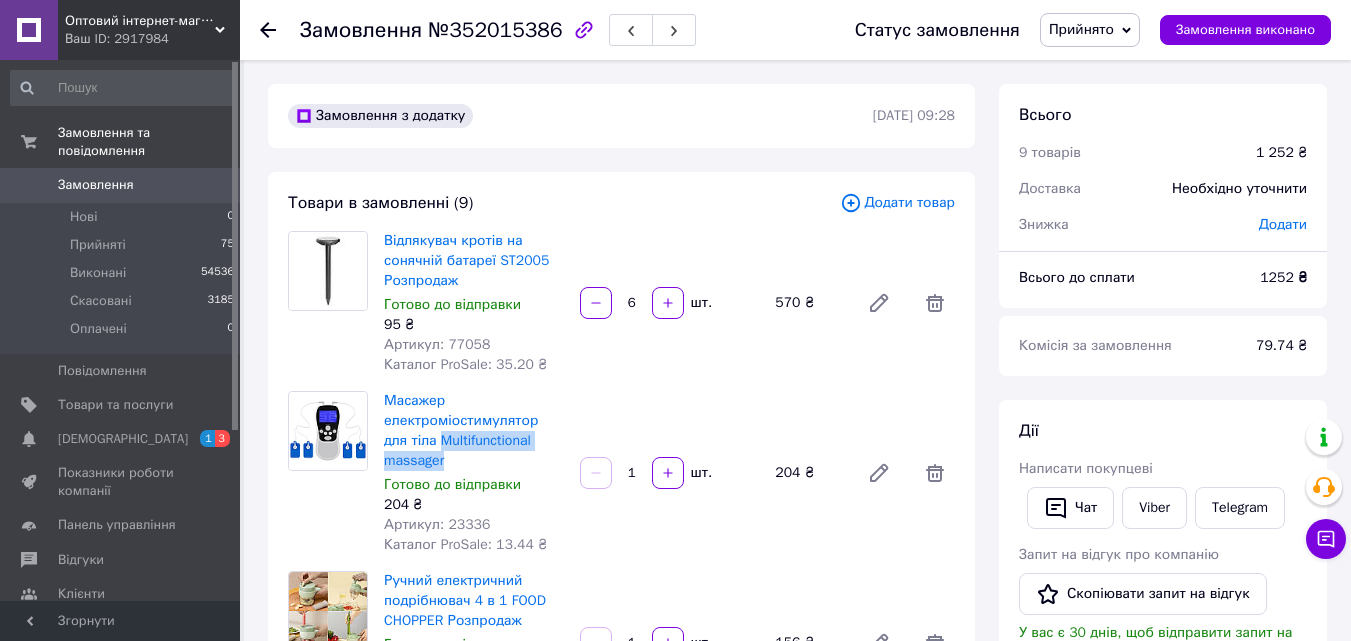 copy on "Multifunctional massager" 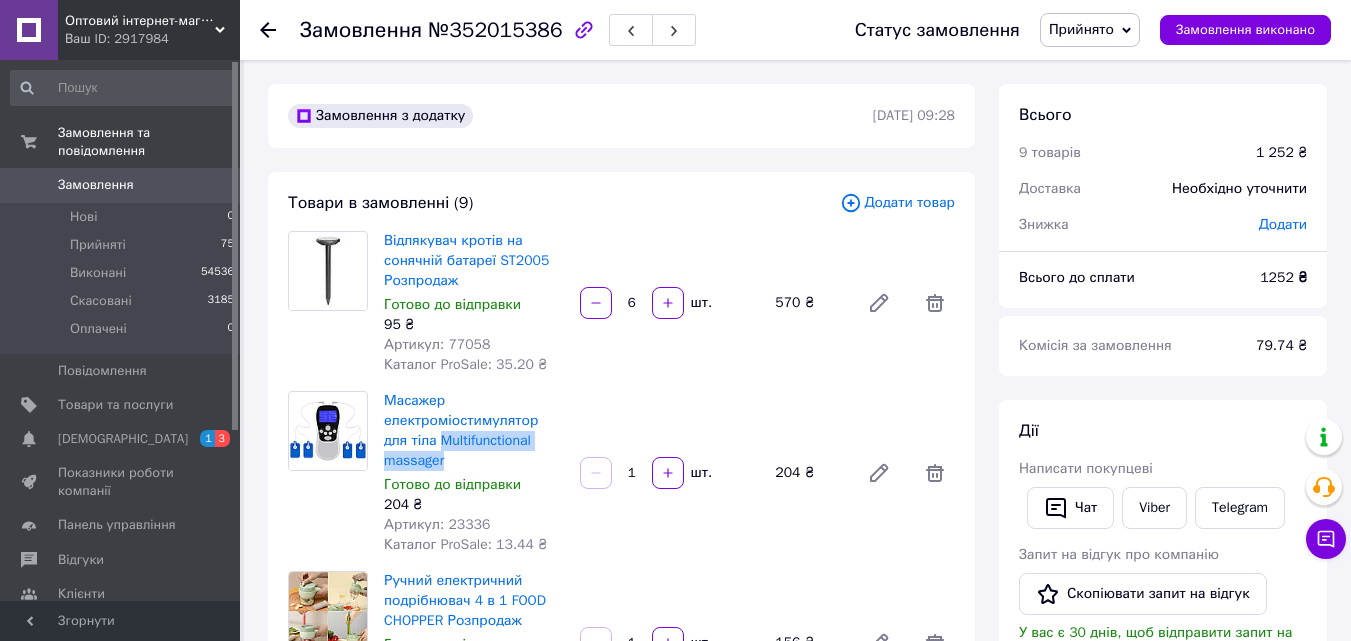 scroll, scrollTop: 200, scrollLeft: 0, axis: vertical 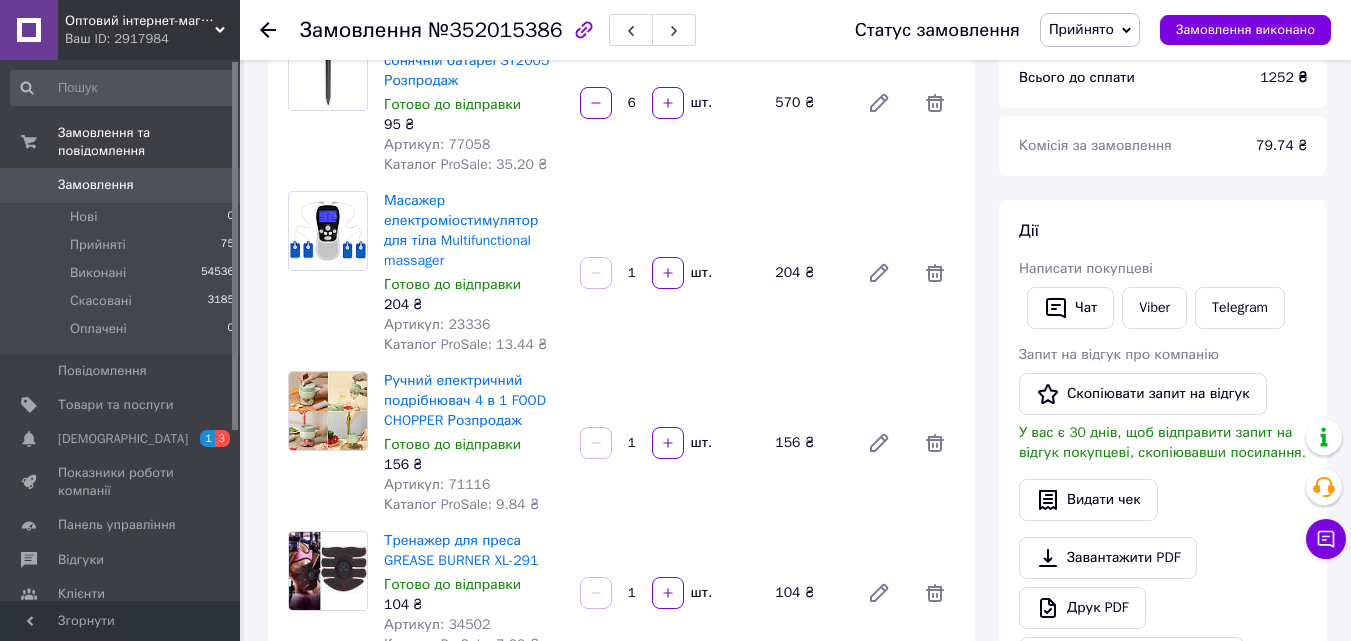 click on "Ручний електричний подрібнювач 4 в 1 FOOD CHOPPER Розпродаж" at bounding box center [474, 401] 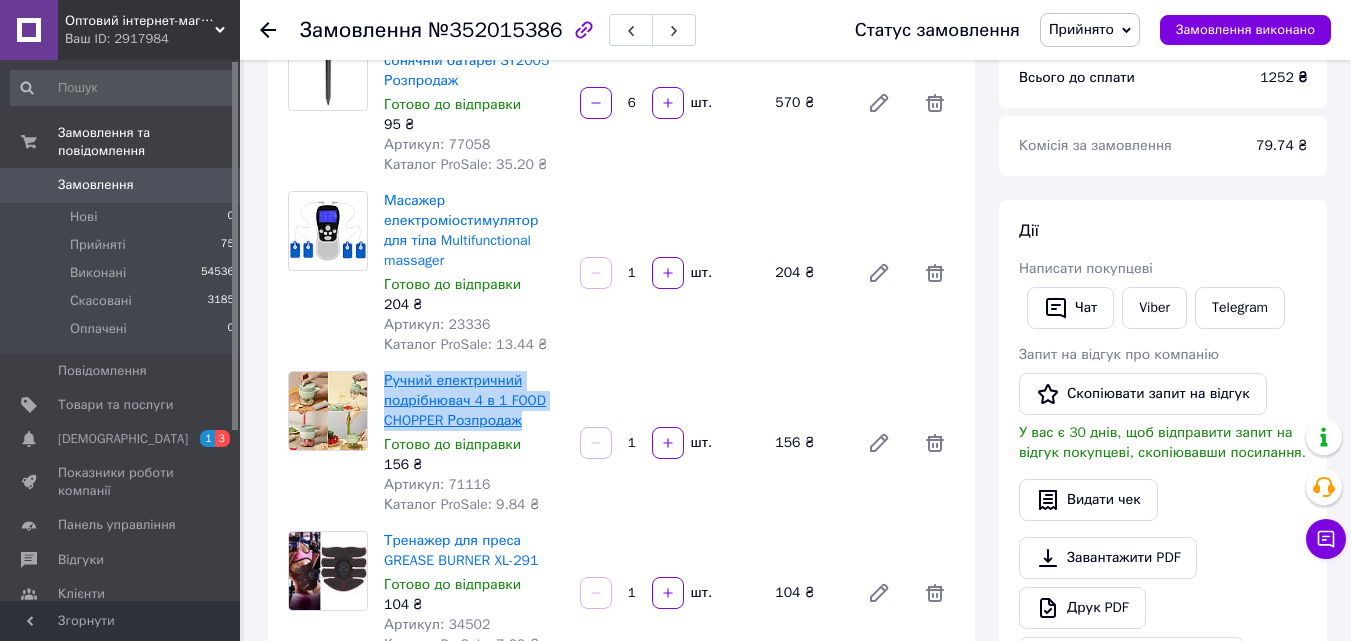 drag, startPoint x: 527, startPoint y: 422, endPoint x: 387, endPoint y: 382, distance: 145.6022 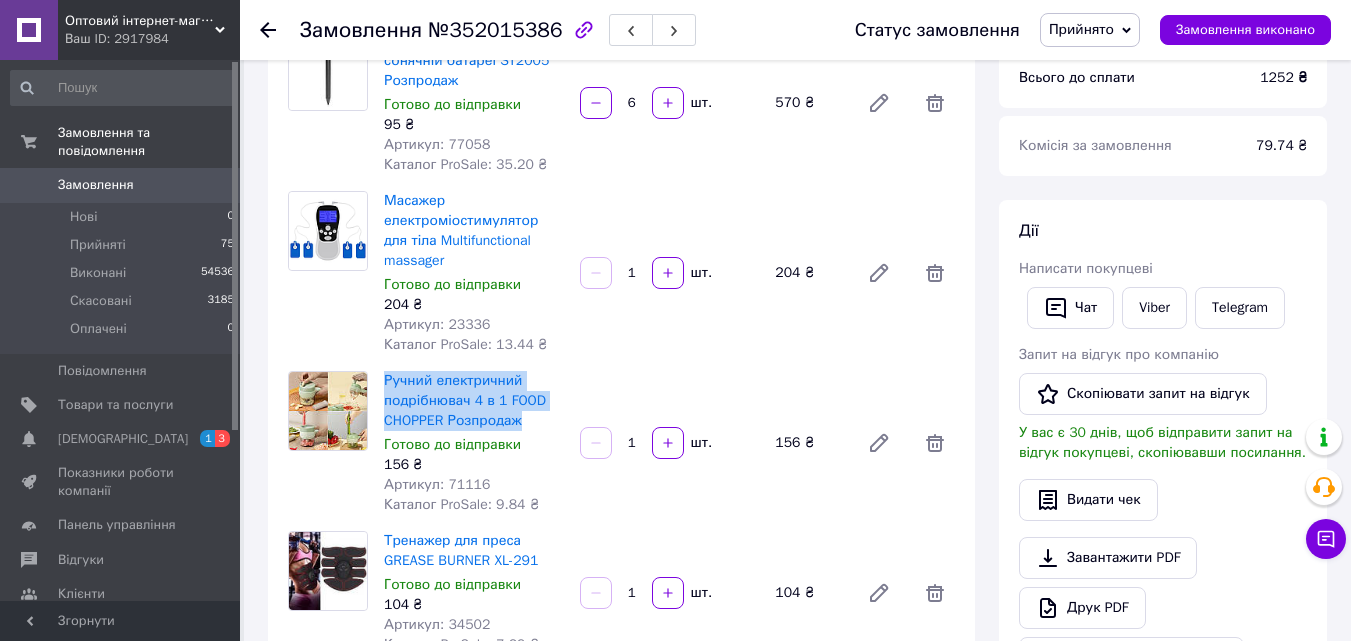 copy on "Ручний електричний подрібнювач 4 в 1 FOOD CHOPPER Розпродаж" 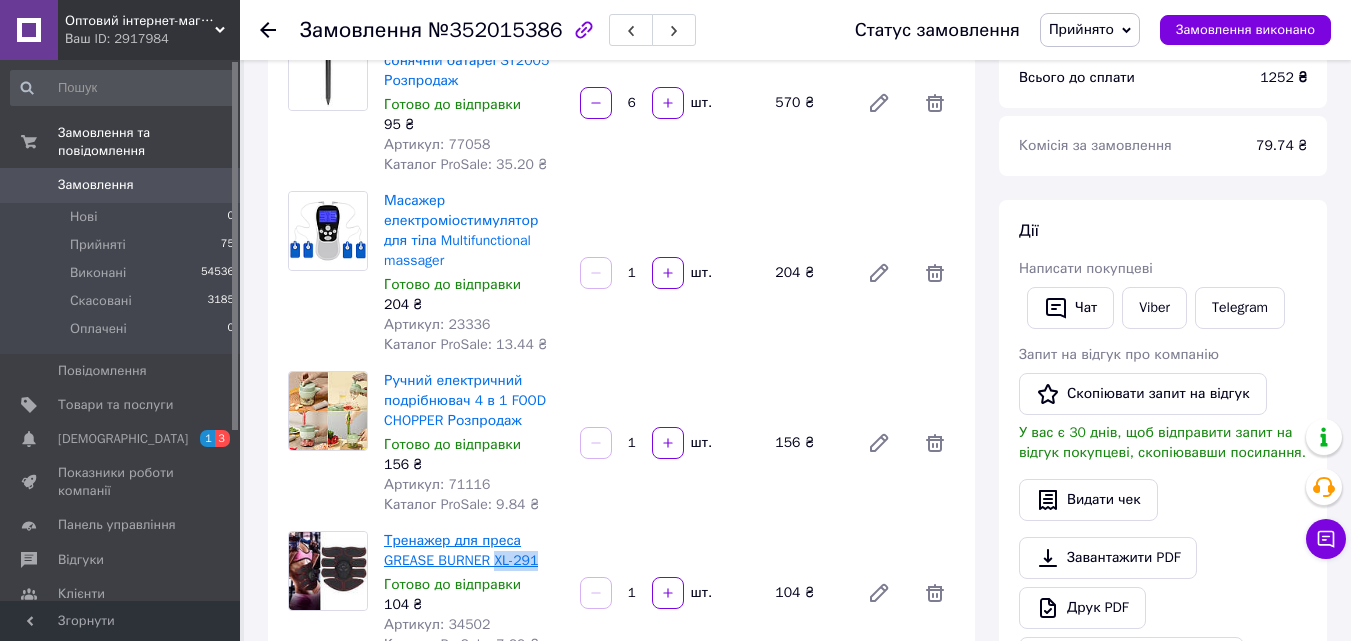 drag, startPoint x: 540, startPoint y: 560, endPoint x: 494, endPoint y: 563, distance: 46.09772 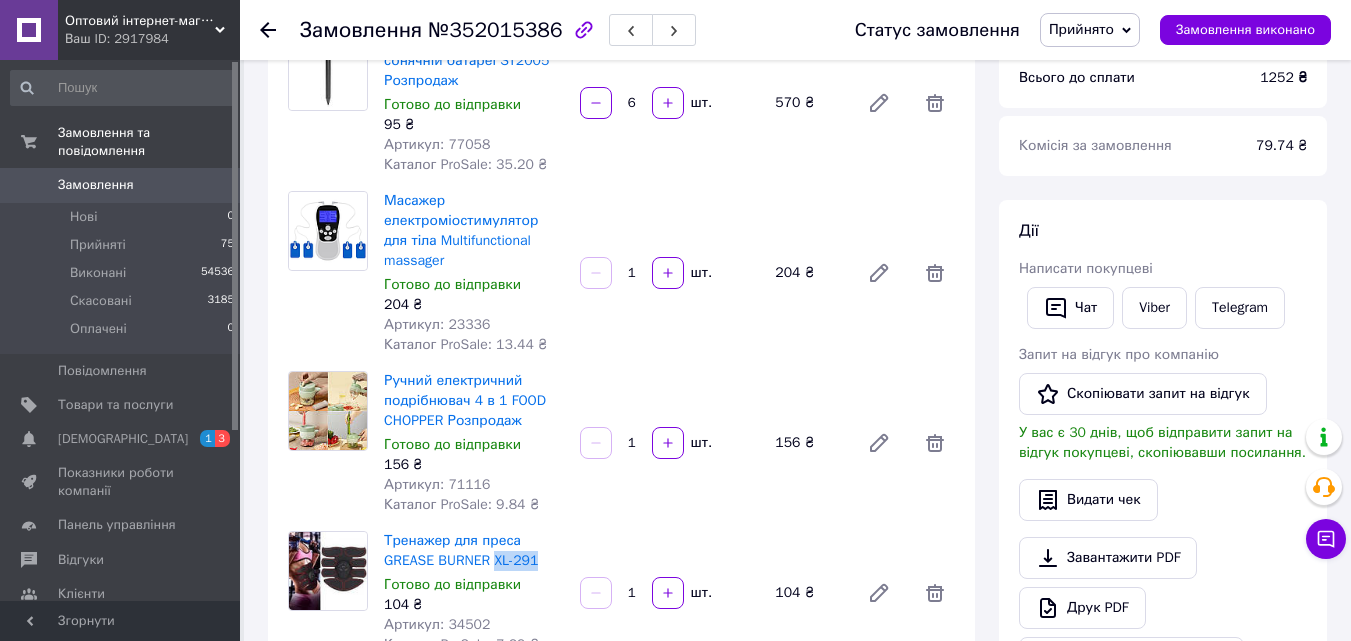 copy on "XL-291" 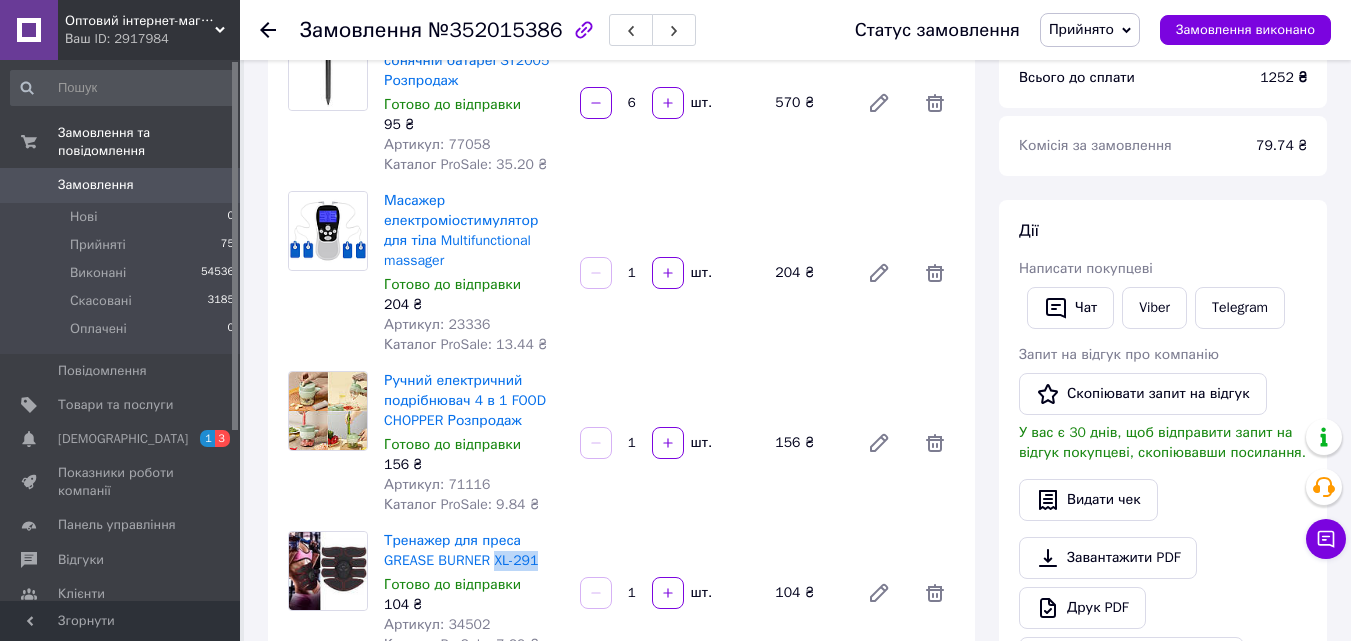 click on "Тренажер для преса GREASE BURNER XL-291" at bounding box center [474, 551] 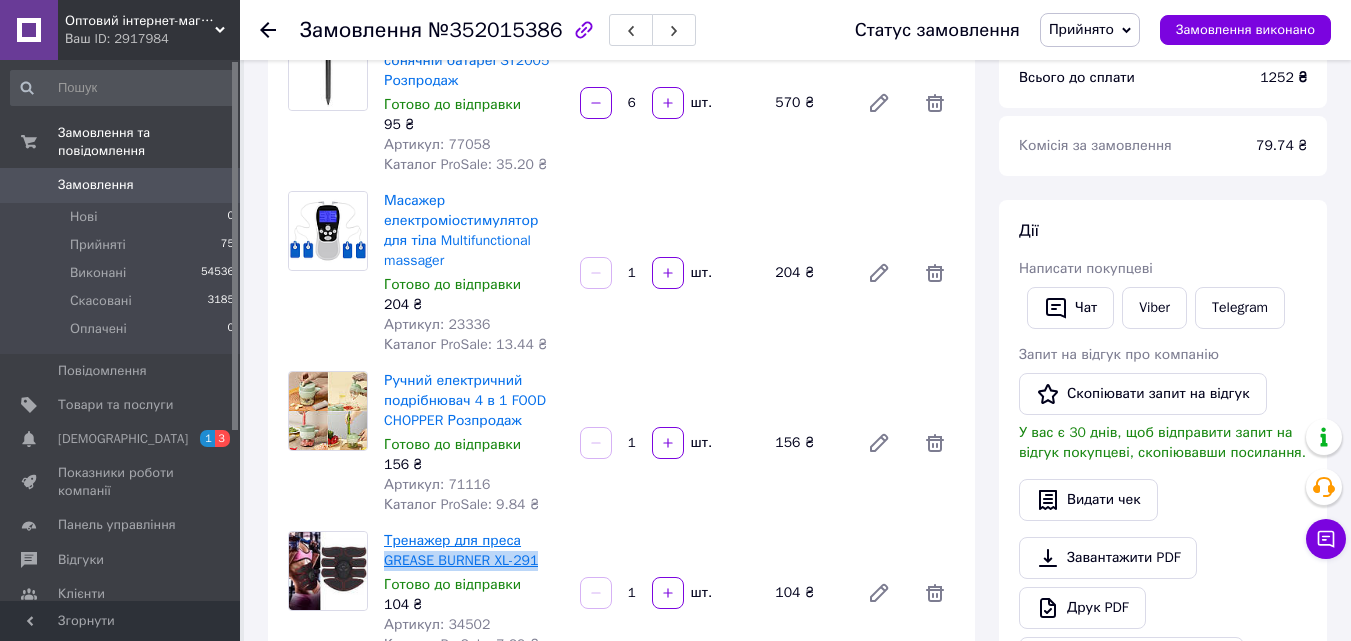 drag, startPoint x: 433, startPoint y: 564, endPoint x: 387, endPoint y: 565, distance: 46.010868 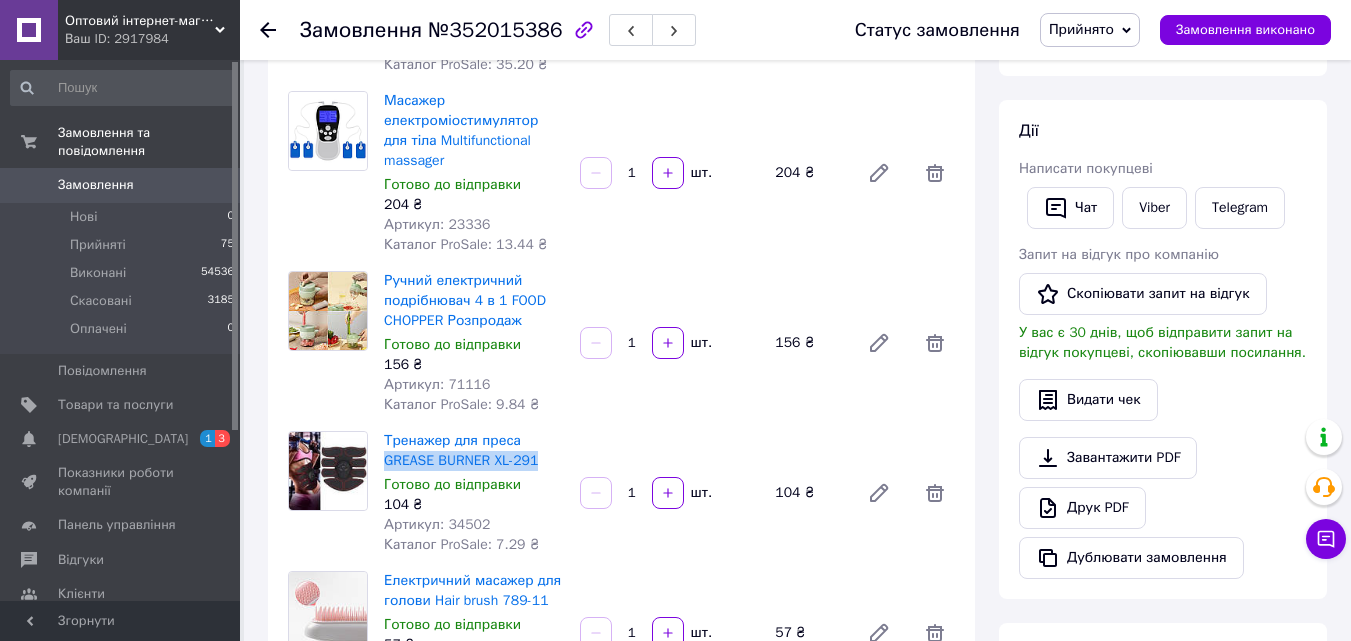 scroll, scrollTop: 500, scrollLeft: 0, axis: vertical 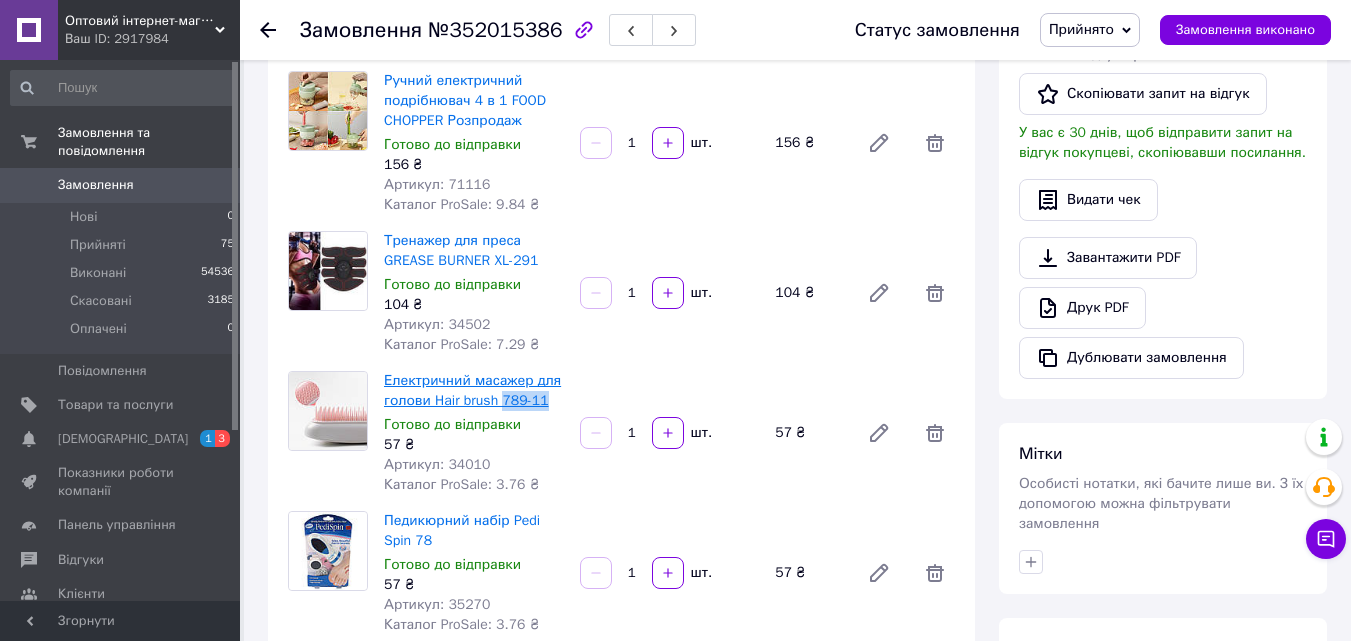 drag, startPoint x: 526, startPoint y: 400, endPoint x: 499, endPoint y: 400, distance: 27 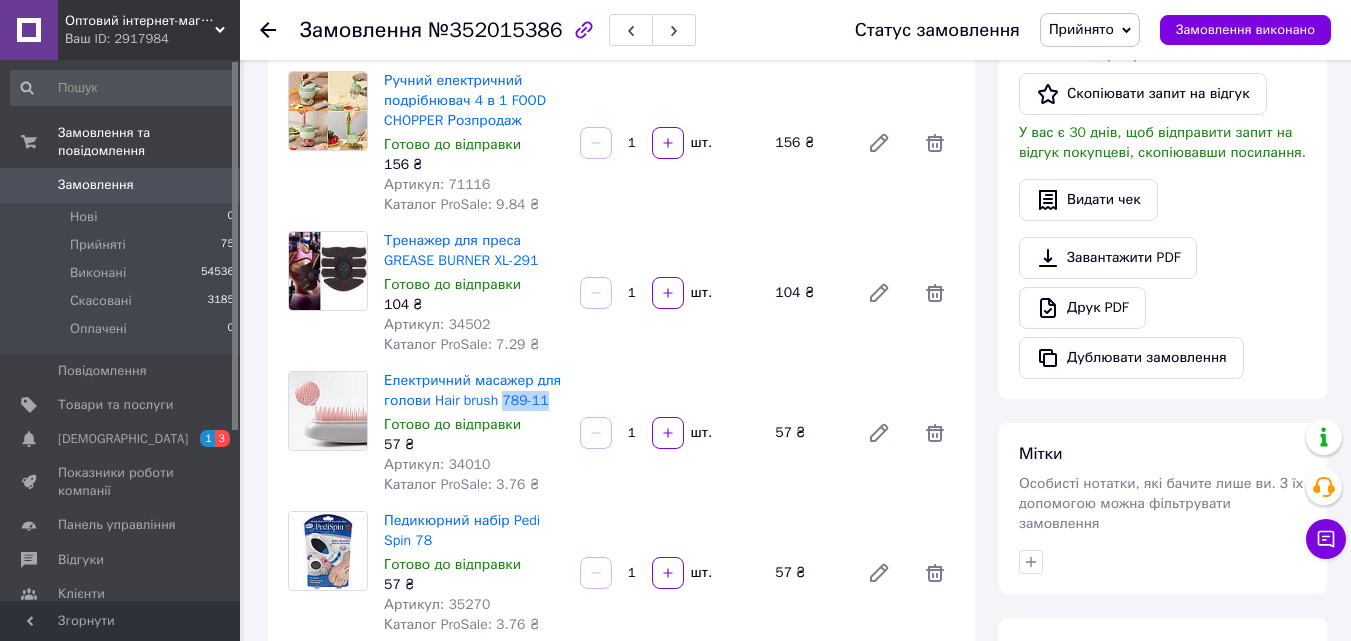 copy on "789-11" 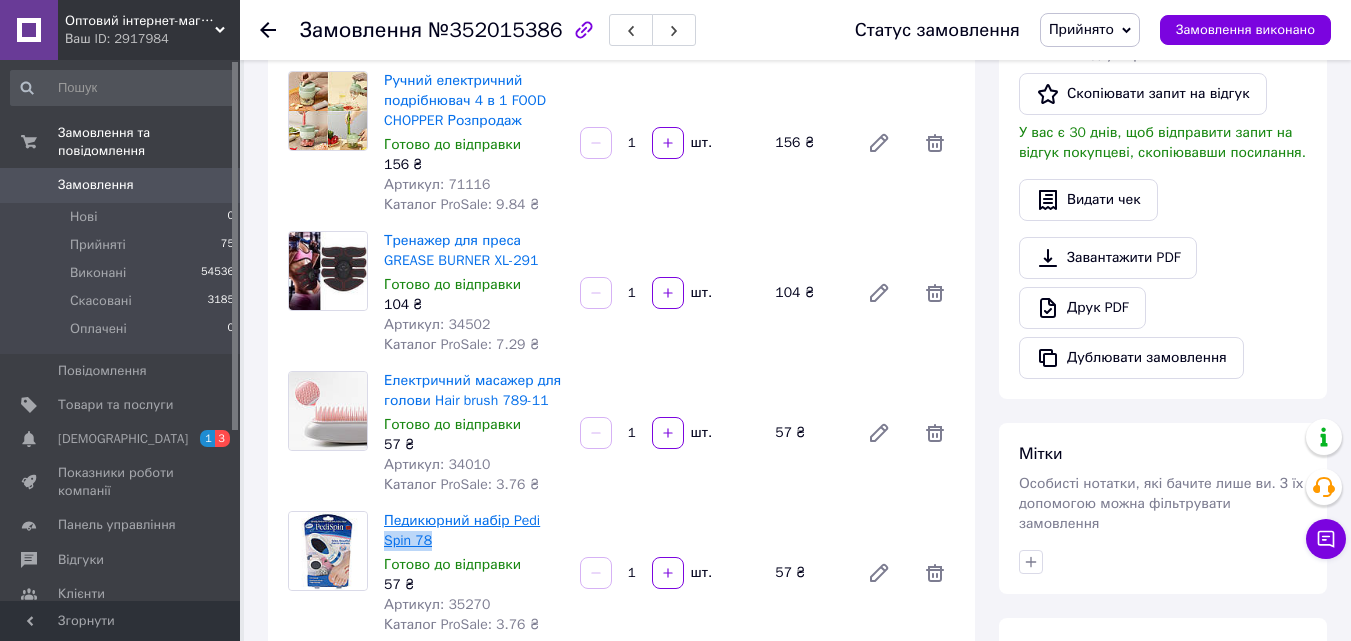drag, startPoint x: 440, startPoint y: 541, endPoint x: 385, endPoint y: 542, distance: 55.00909 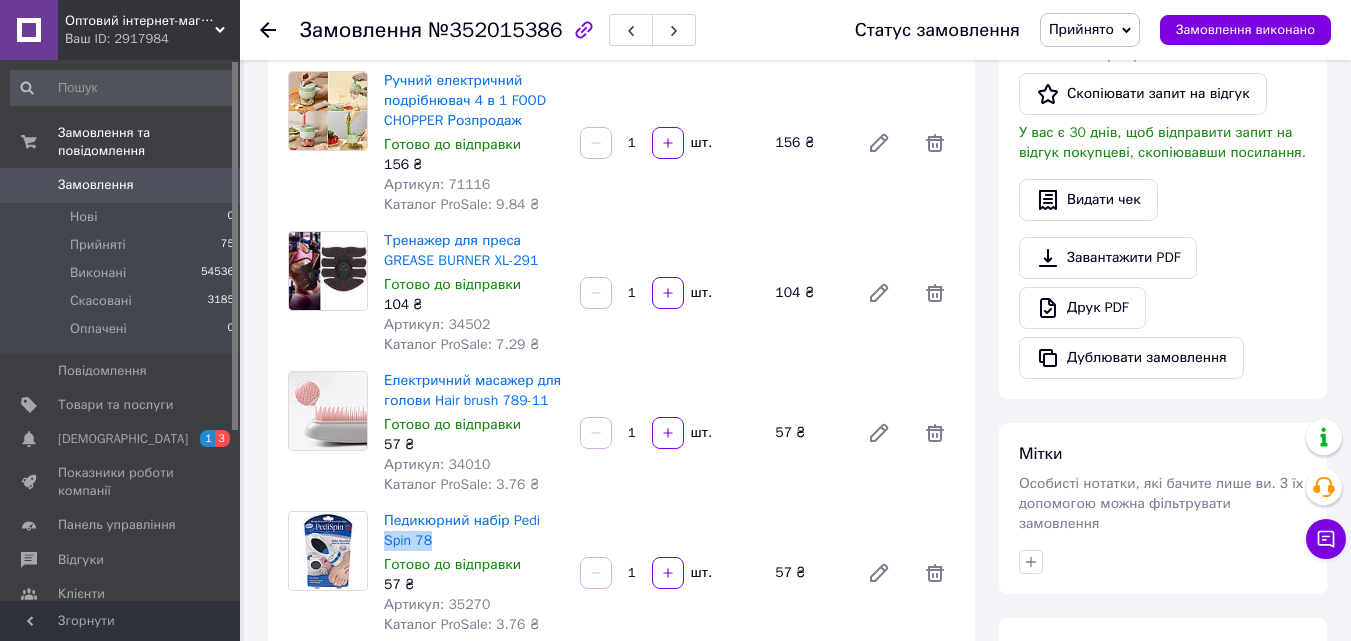 copy on "Spin 78" 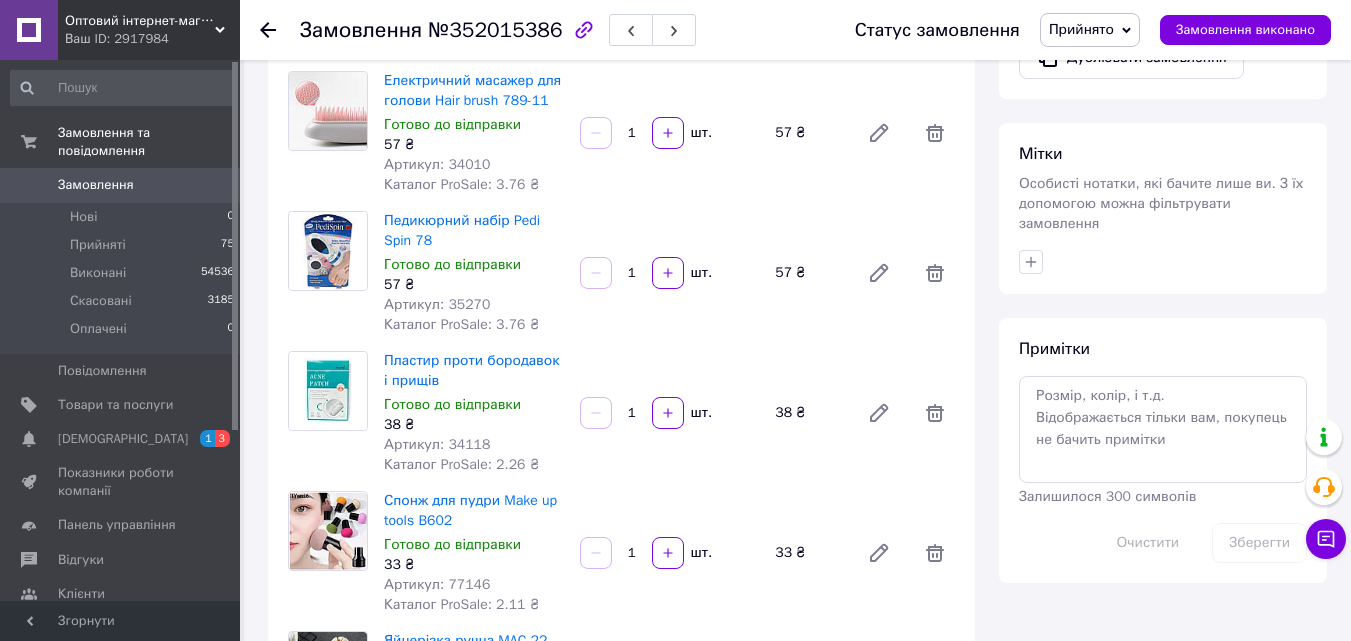 click on "Артикул: 34118" at bounding box center (437, 444) 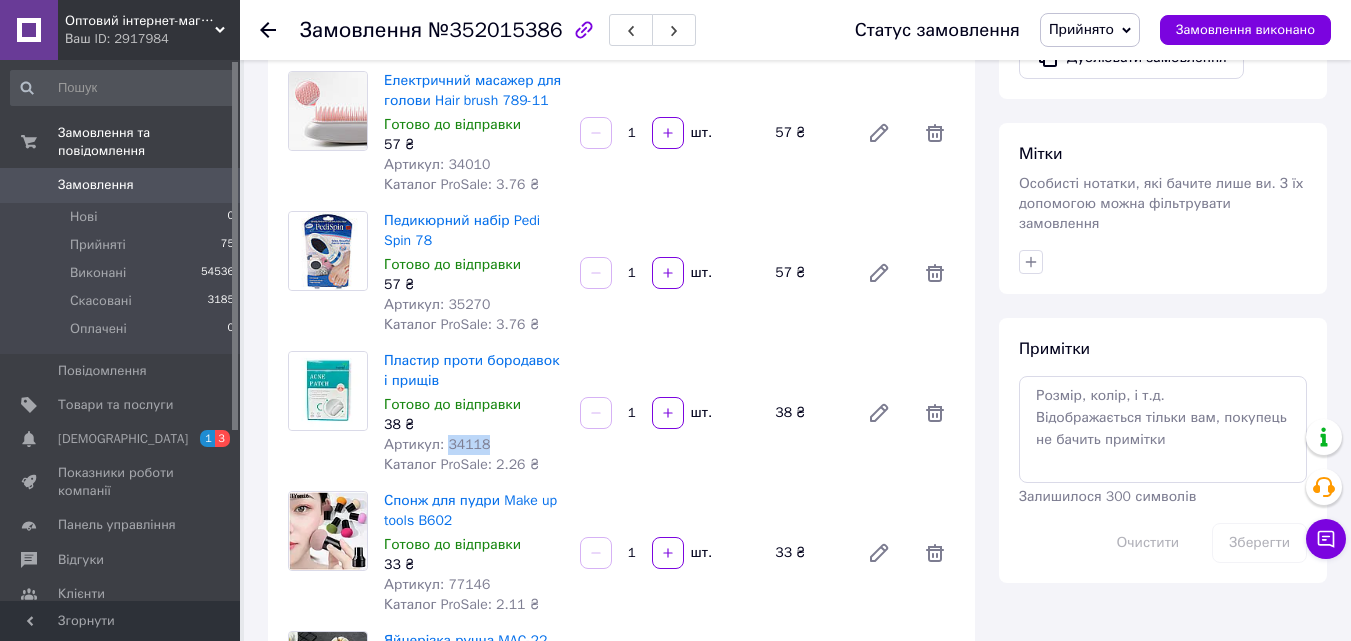 click on "Артикул: 34118" at bounding box center (437, 444) 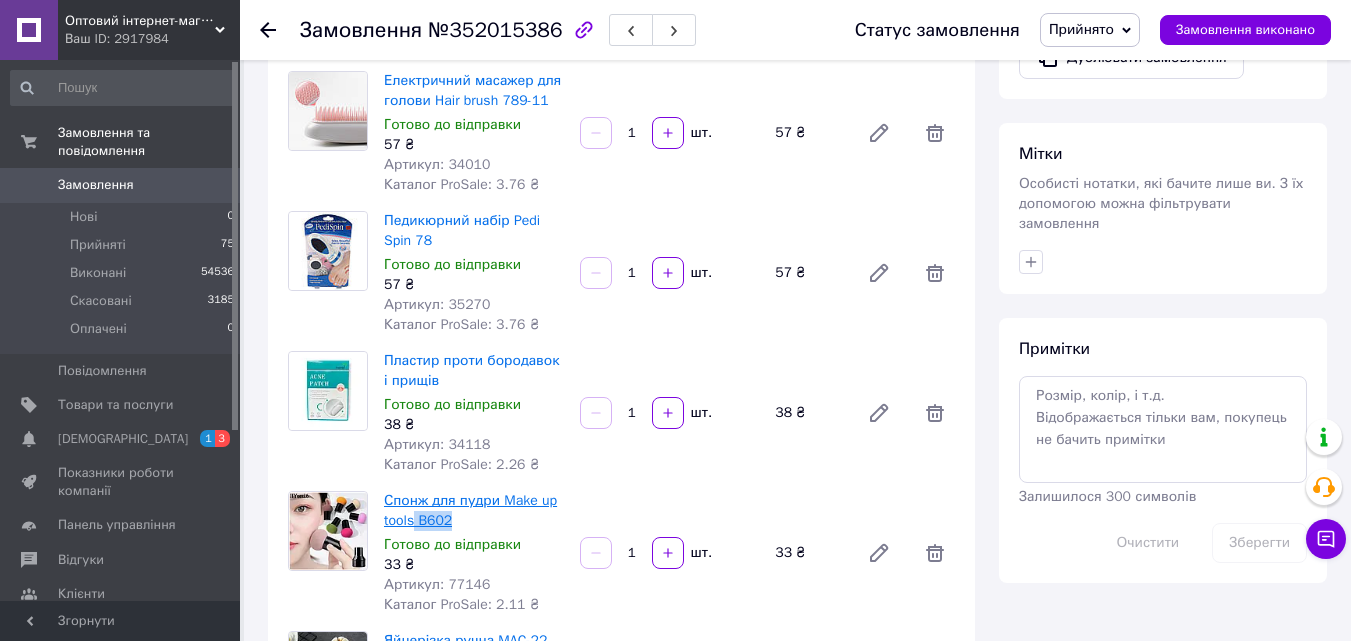 drag, startPoint x: 432, startPoint y: 521, endPoint x: 346, endPoint y: 578, distance: 103.17461 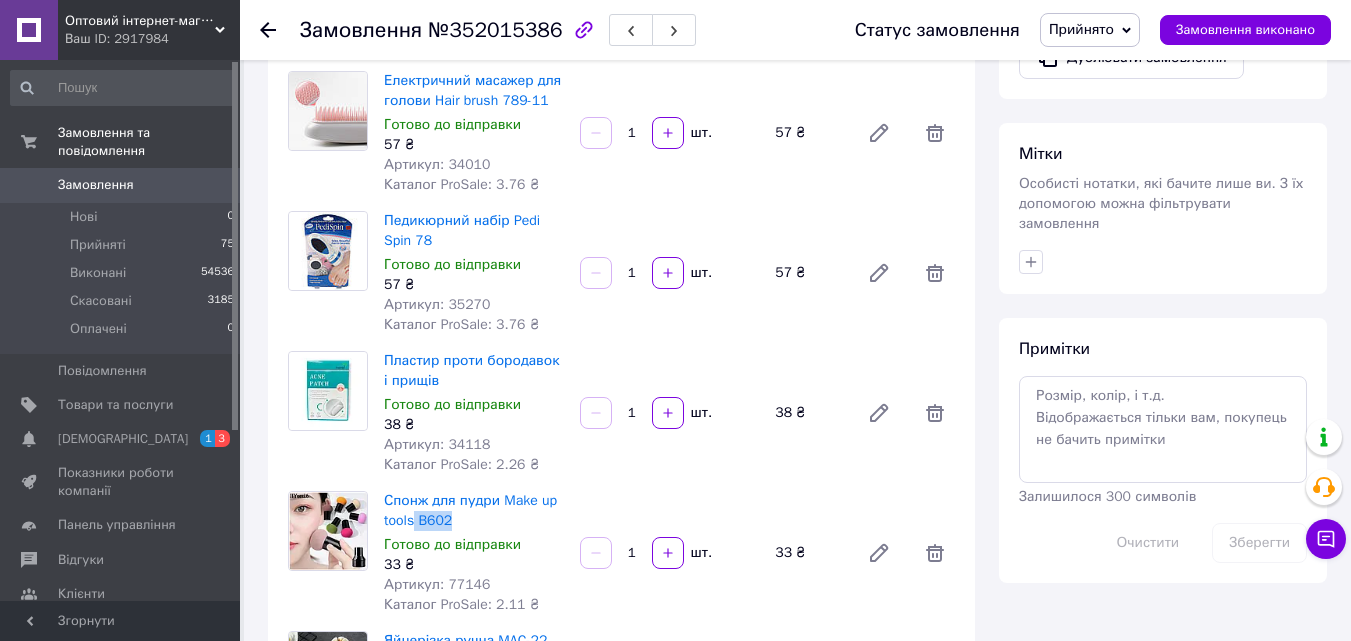 click on "Спонж для пудри Make up tools B602" at bounding box center [474, 511] 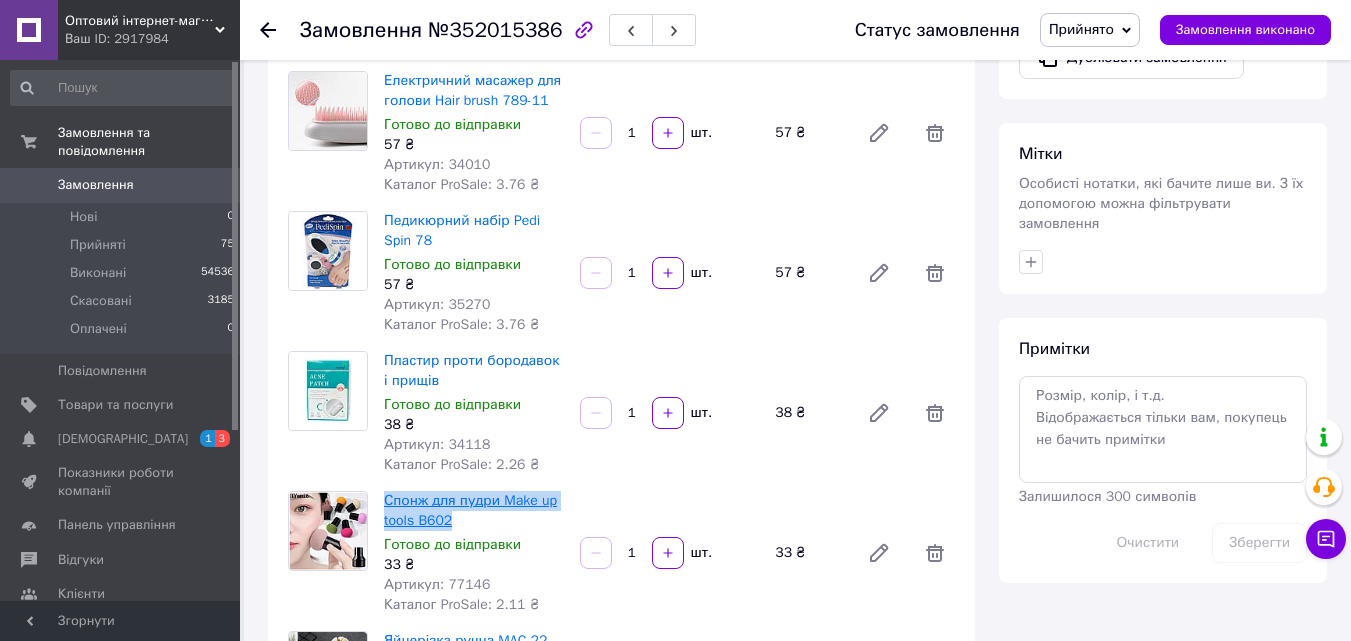 drag, startPoint x: 415, startPoint y: 509, endPoint x: 388, endPoint y: 506, distance: 27.166155 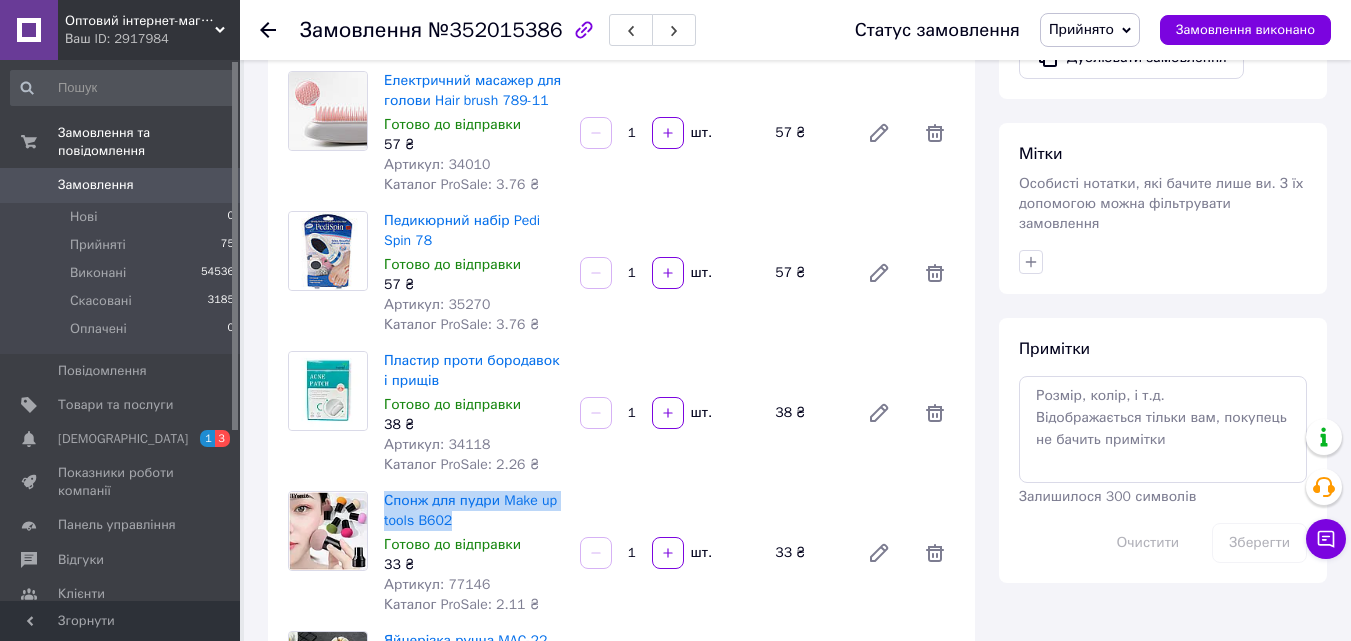 copy on "Спонж для пудри Make up tools B602" 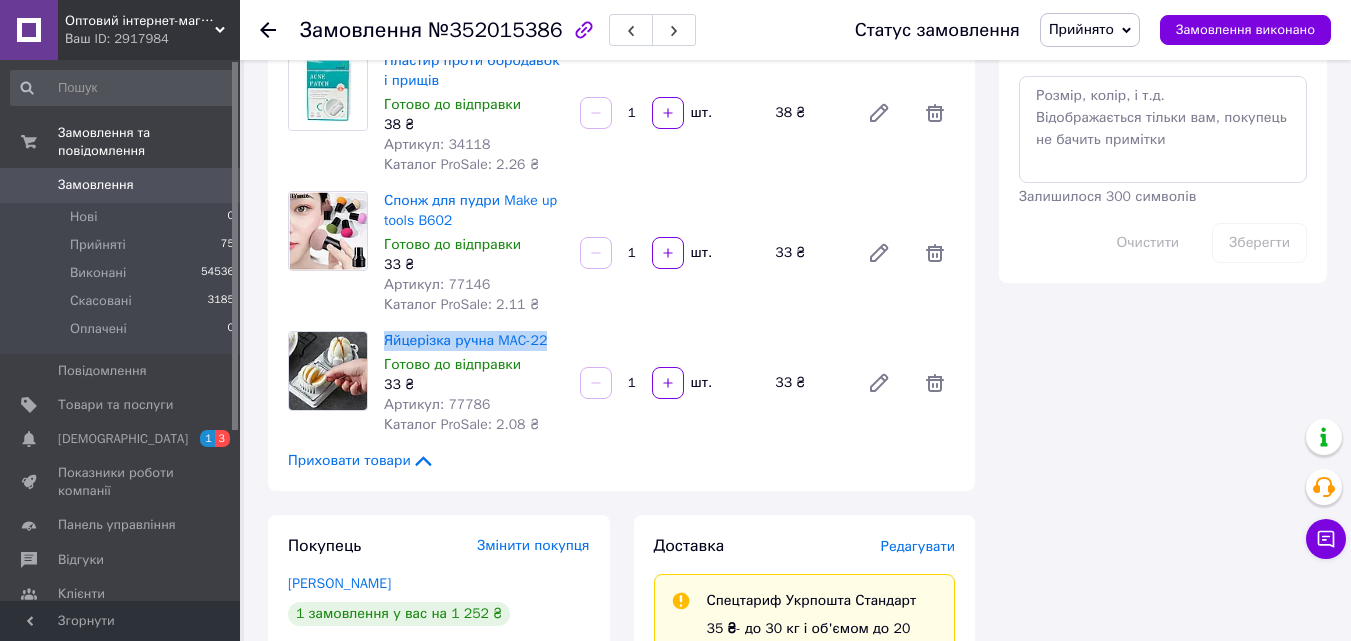 drag, startPoint x: 393, startPoint y: 344, endPoint x: 378, endPoint y: 344, distance: 15 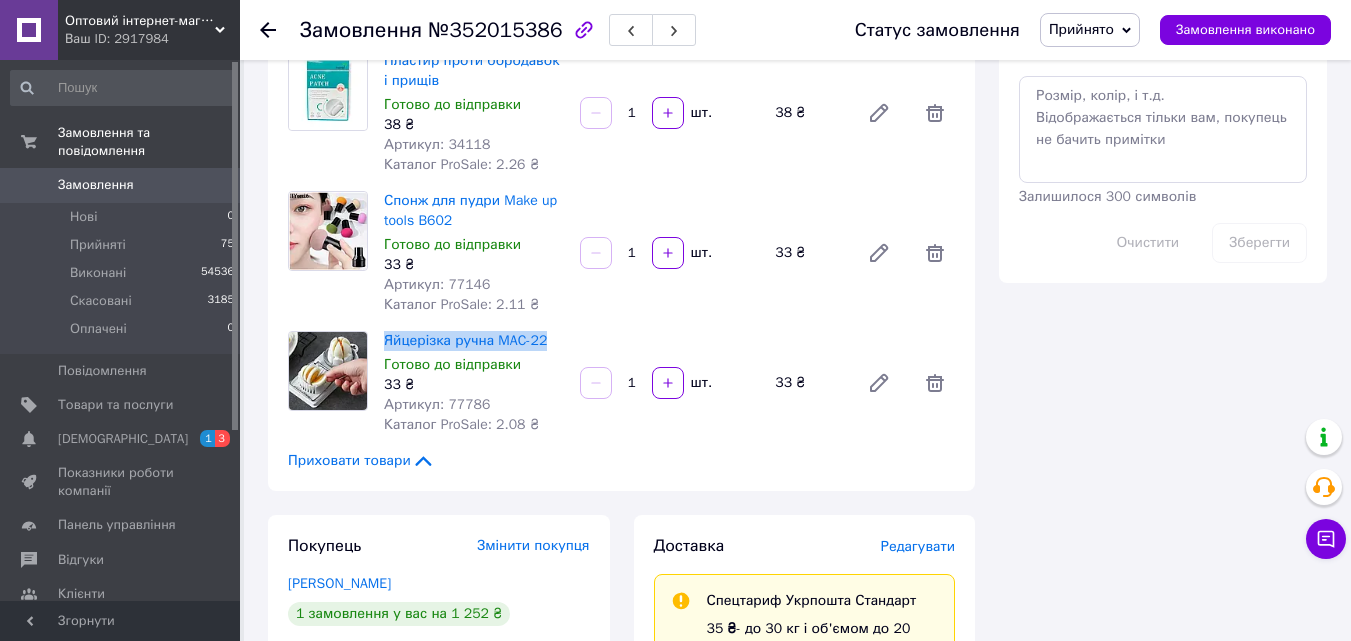 click on "[DEMOGRAPHIC_DATA]" at bounding box center [121, 439] 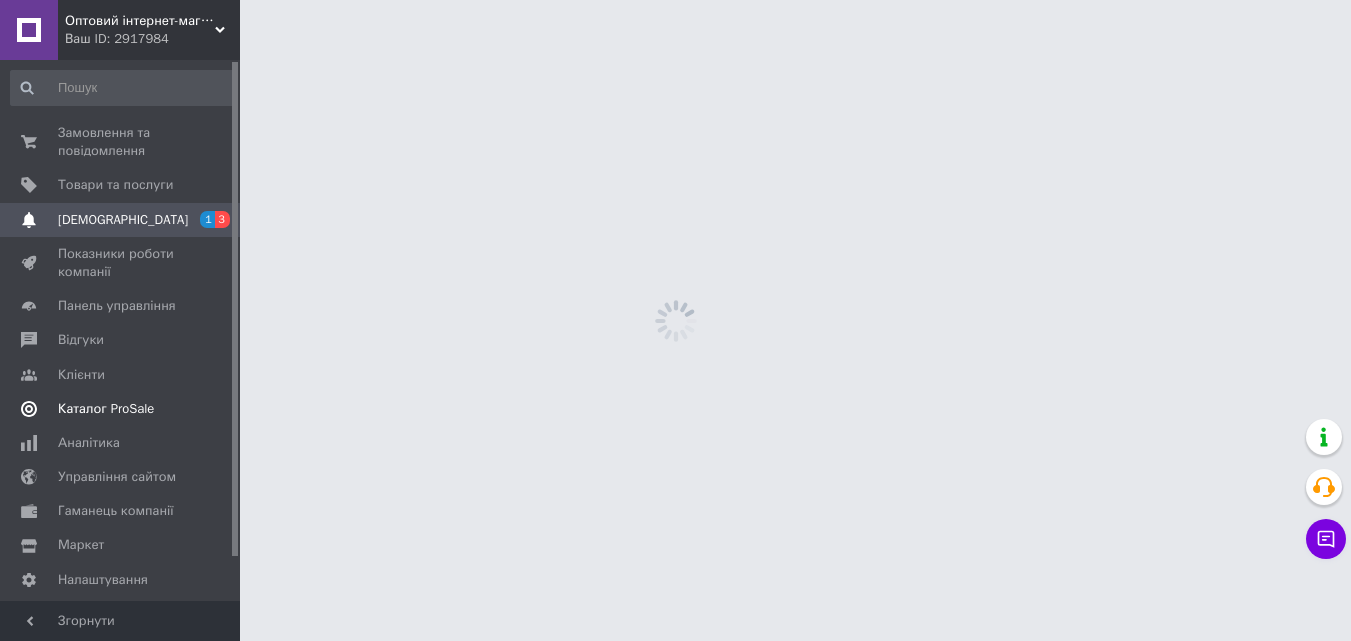 scroll, scrollTop: 0, scrollLeft: 0, axis: both 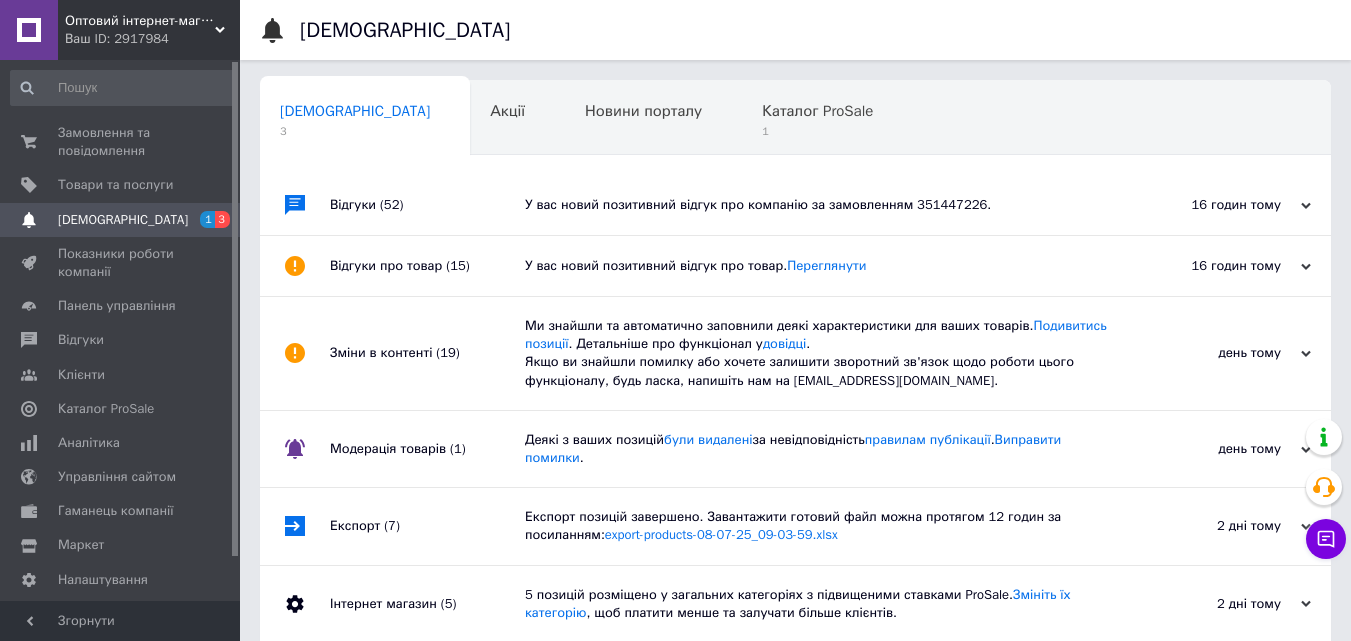 click on "Відгуки   (52)" at bounding box center [427, 205] 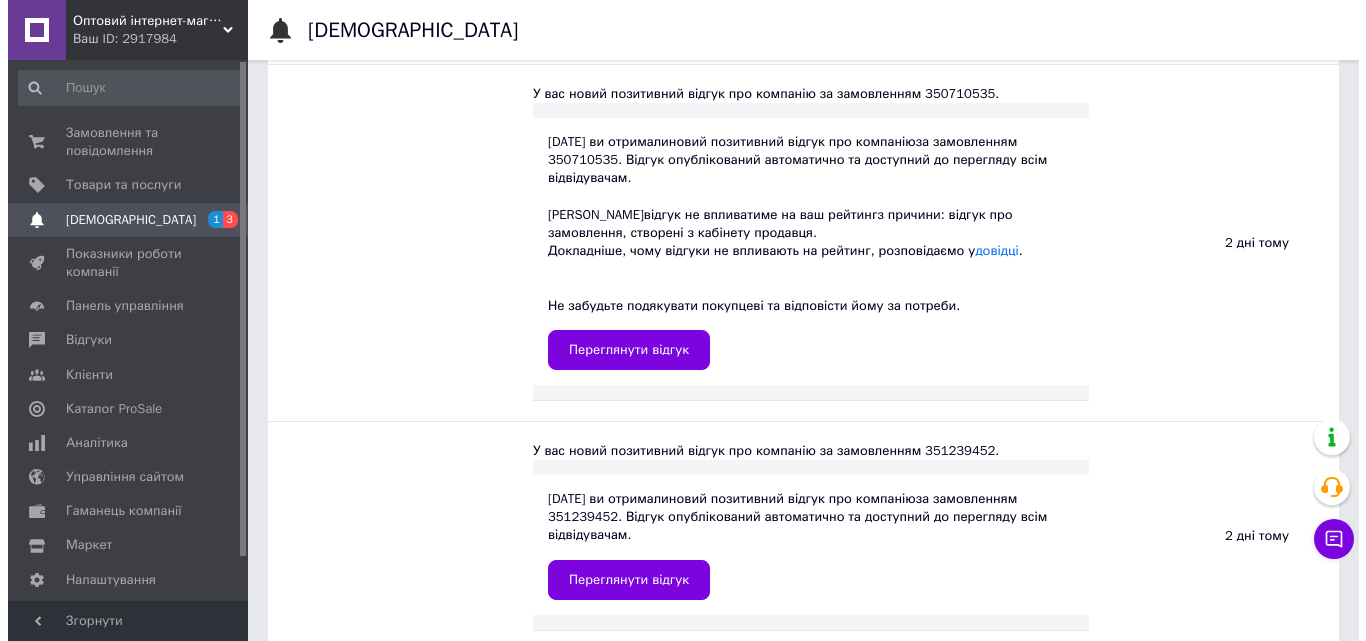 scroll, scrollTop: 0, scrollLeft: 0, axis: both 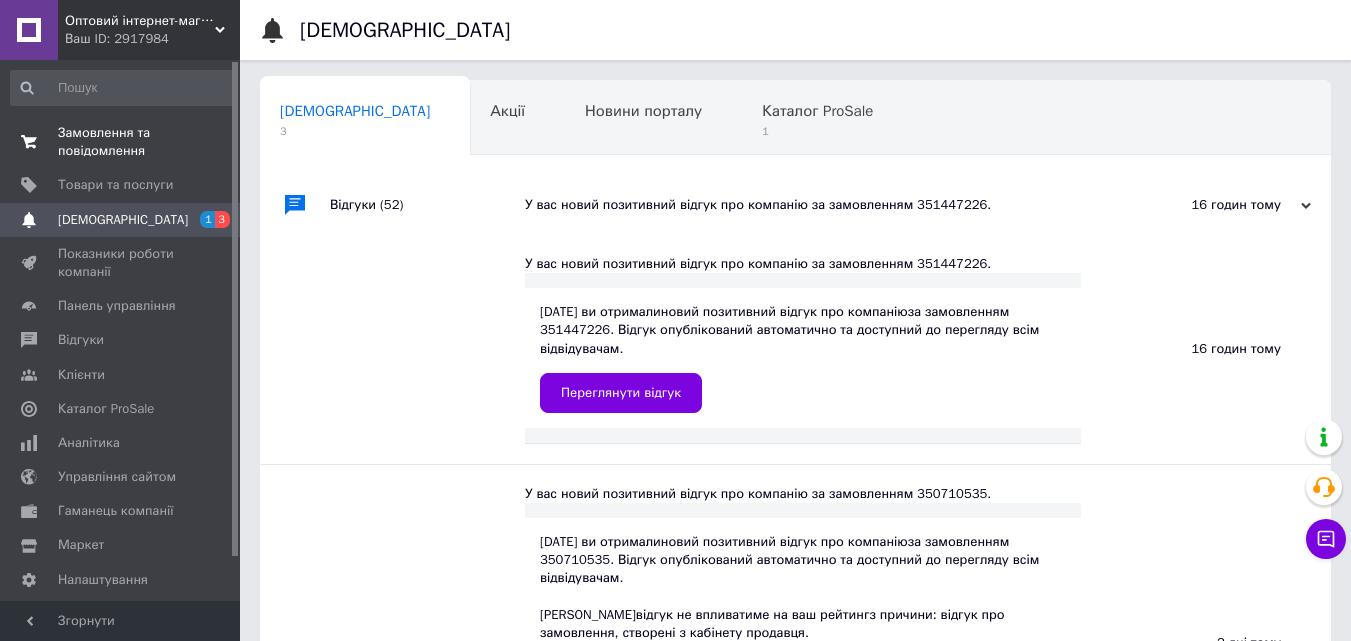click on "Замовлення та повідомлення" at bounding box center (121, 142) 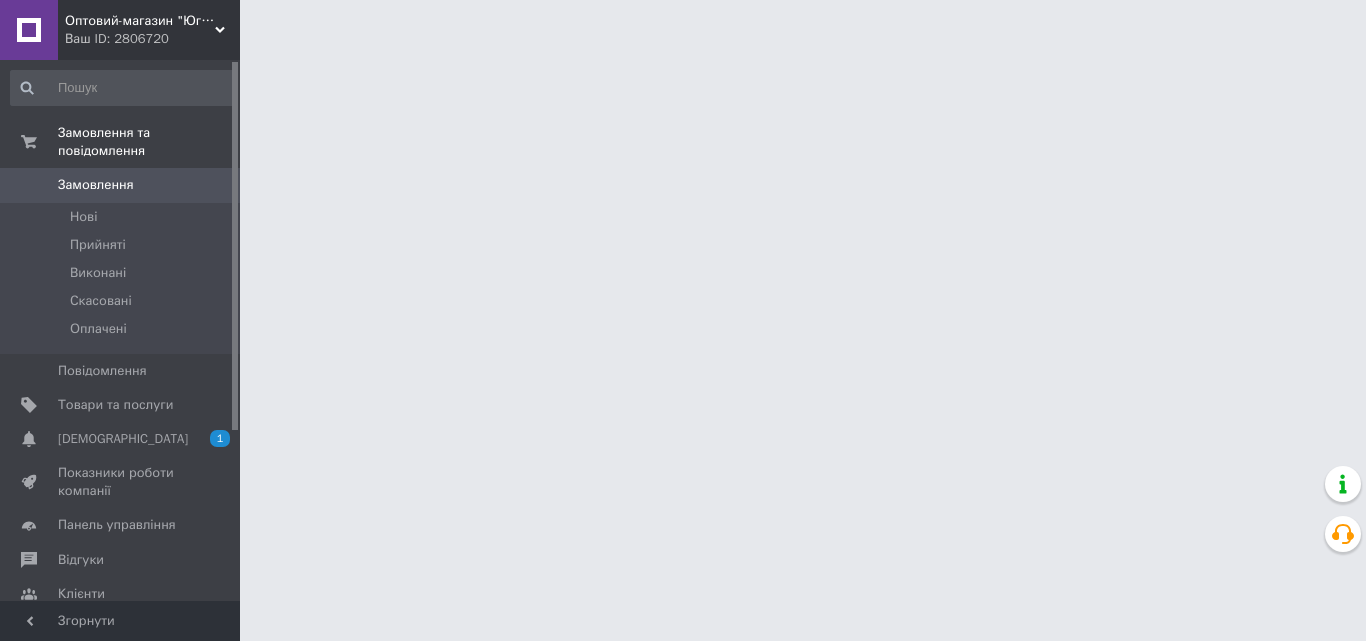 scroll, scrollTop: 0, scrollLeft: 0, axis: both 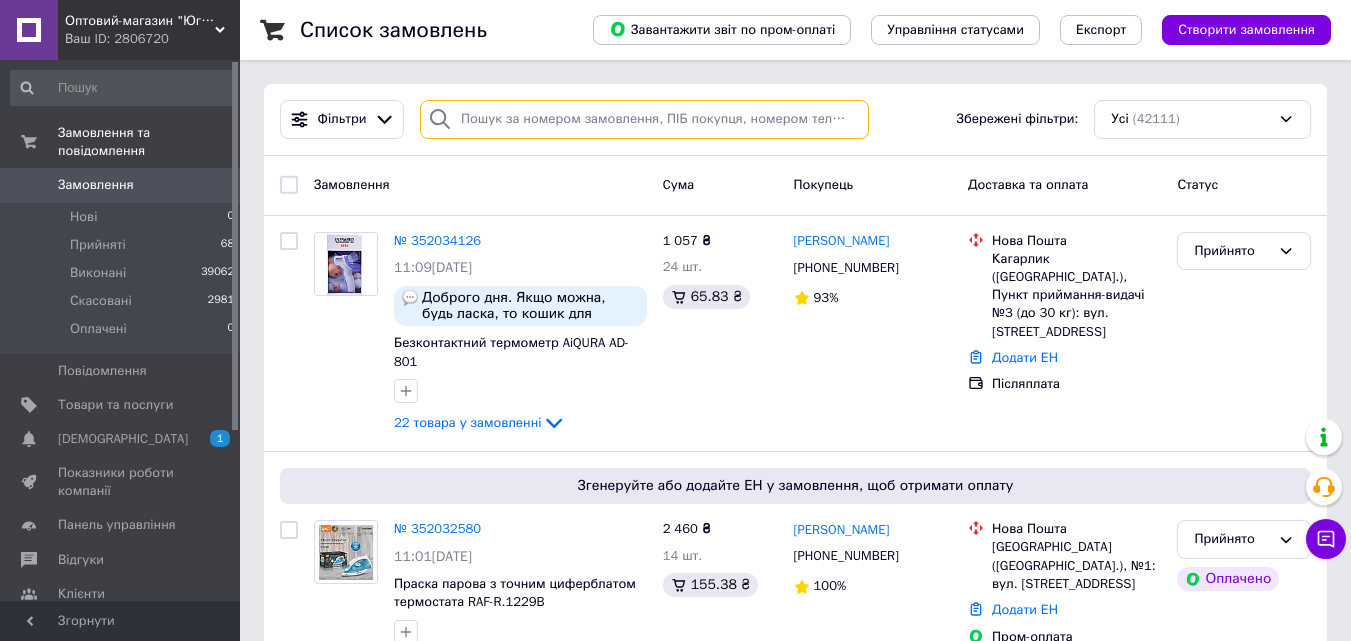 click at bounding box center (644, 119) 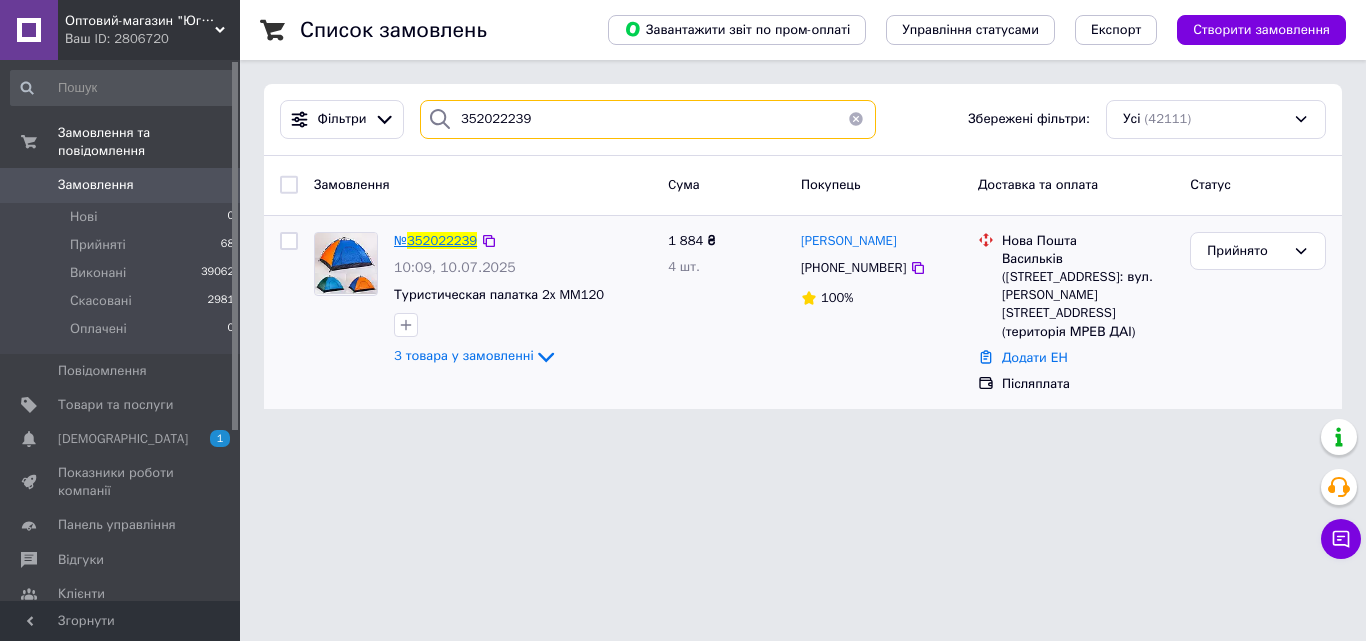 type on "352022239" 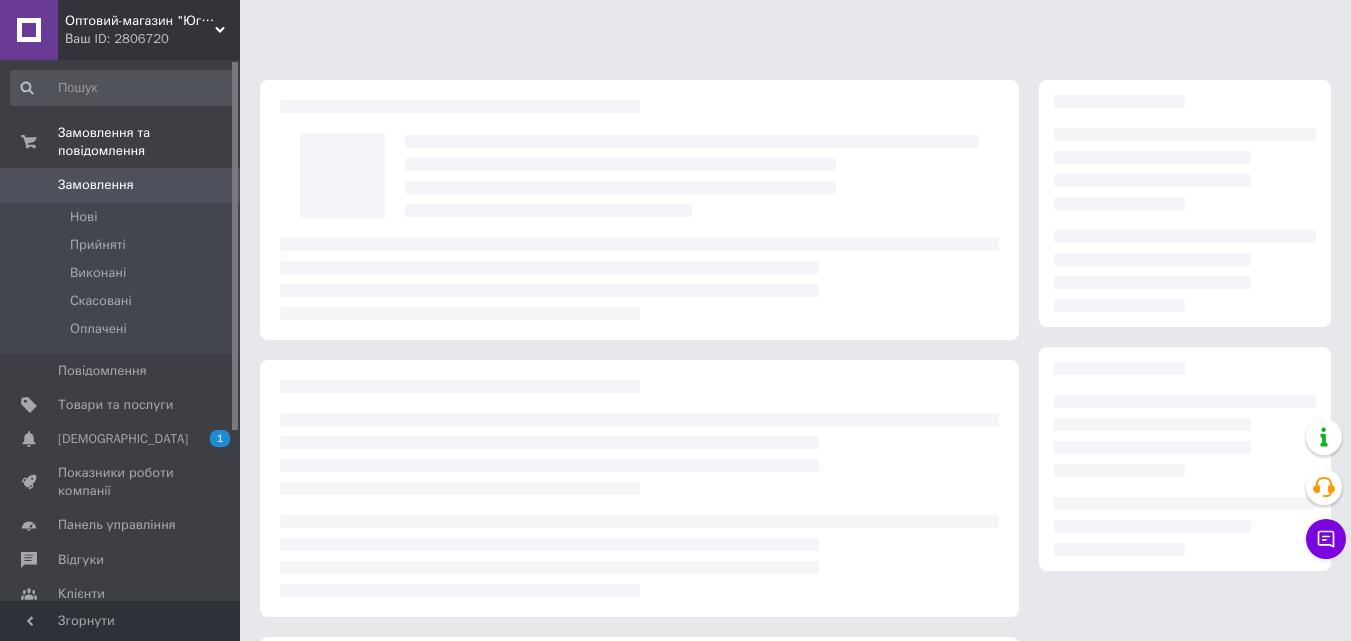 scroll, scrollTop: 0, scrollLeft: 0, axis: both 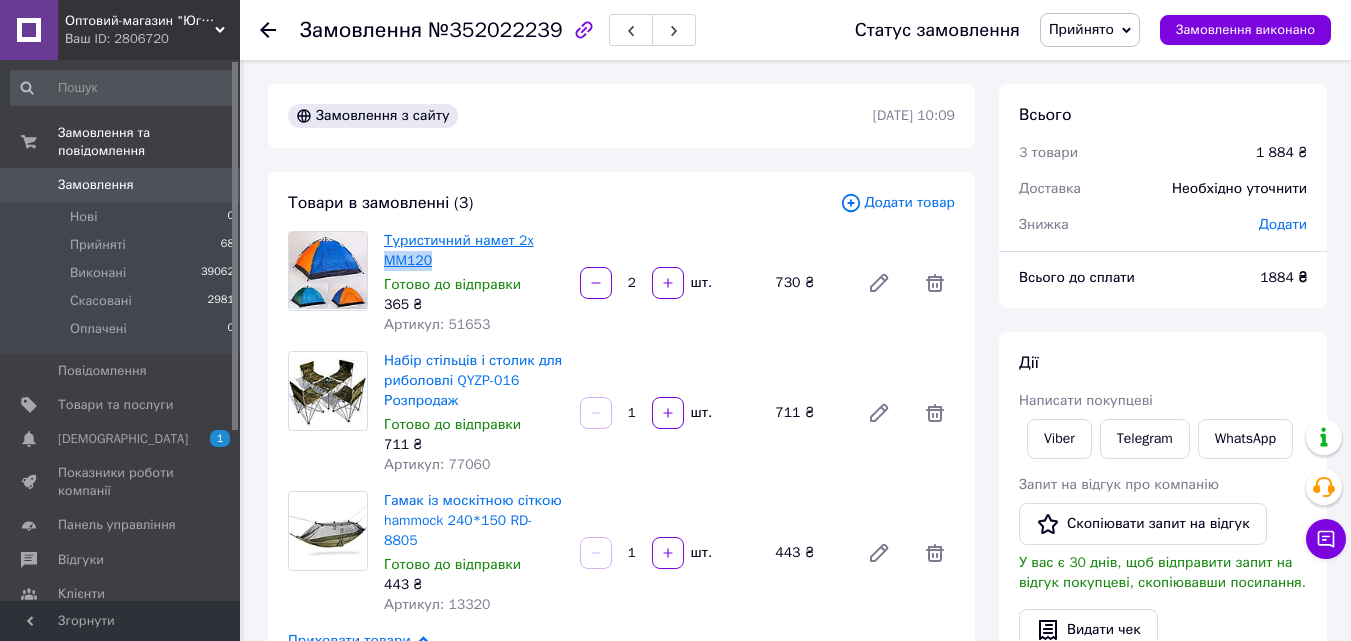drag, startPoint x: 444, startPoint y: 260, endPoint x: 385, endPoint y: 261, distance: 59.008472 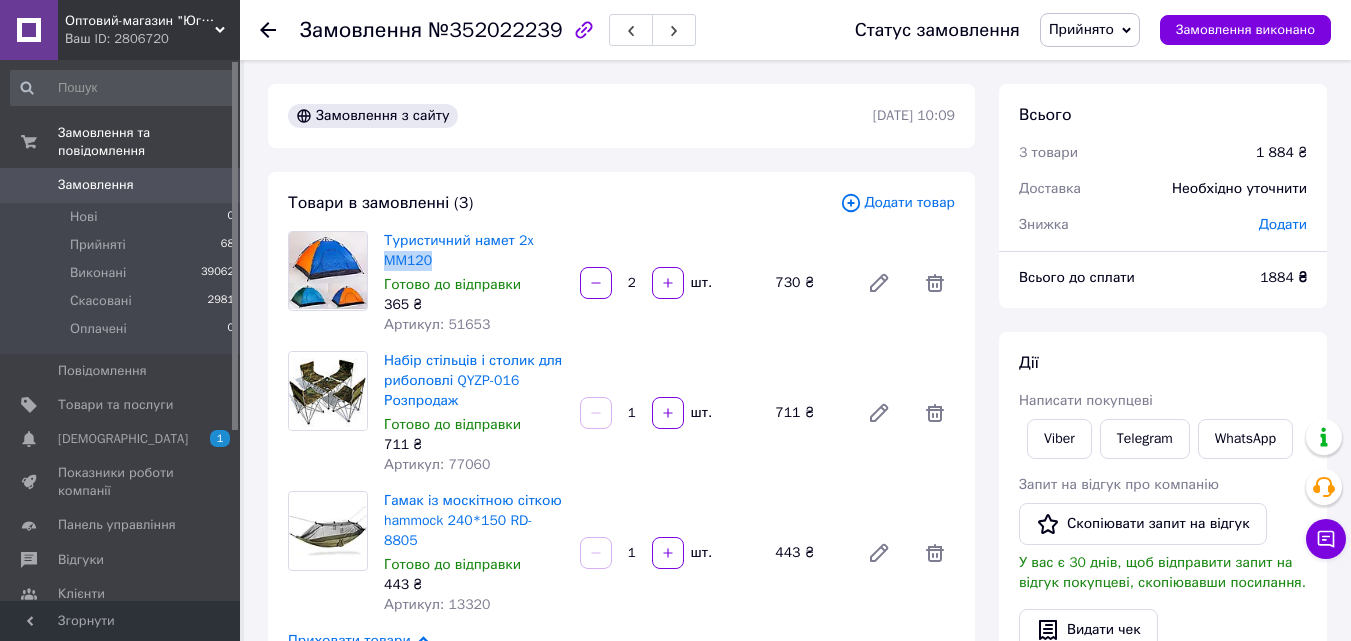 copy on "MM120" 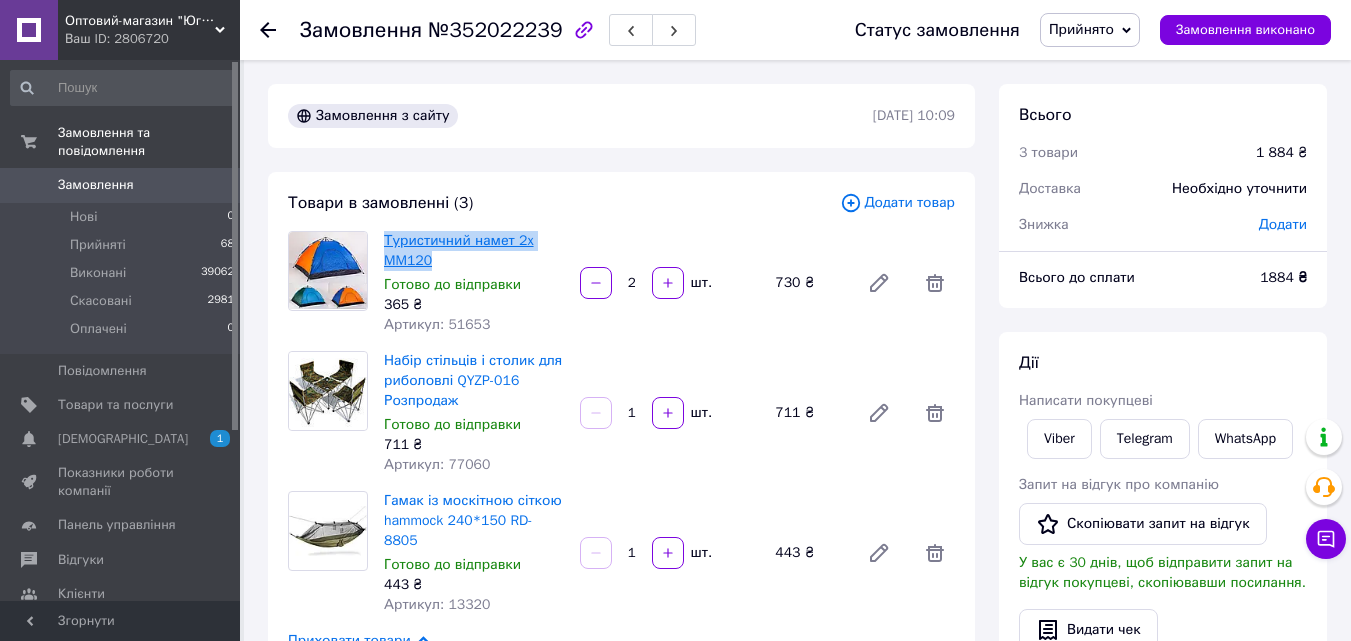 drag, startPoint x: 456, startPoint y: 263, endPoint x: 386, endPoint y: 247, distance: 71.80529 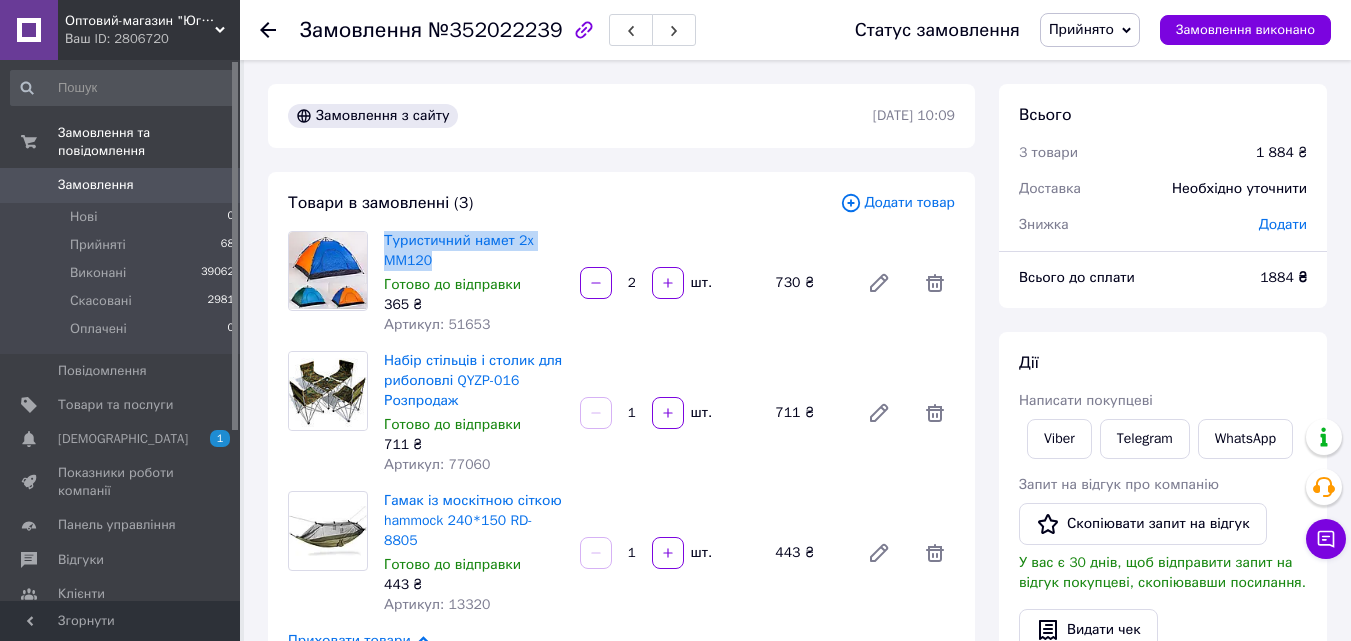 copy on "Туристичний намет 2x MM120" 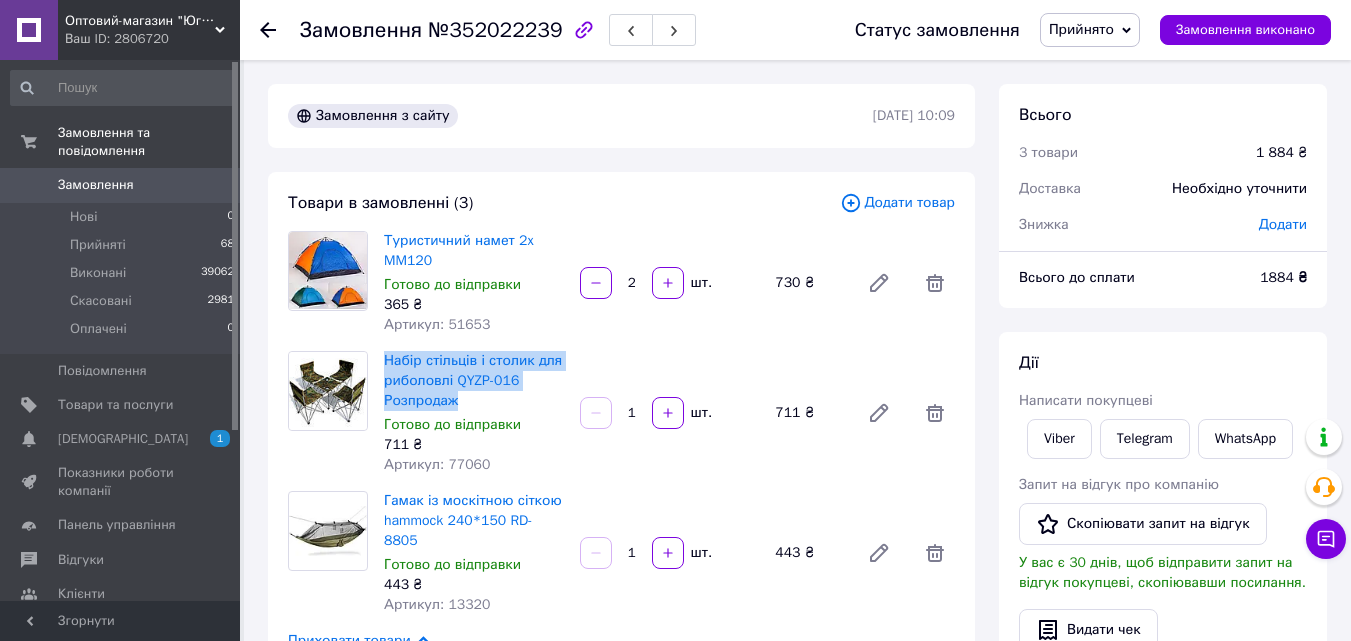 drag, startPoint x: 420, startPoint y: 393, endPoint x: 380, endPoint y: 368, distance: 47.169907 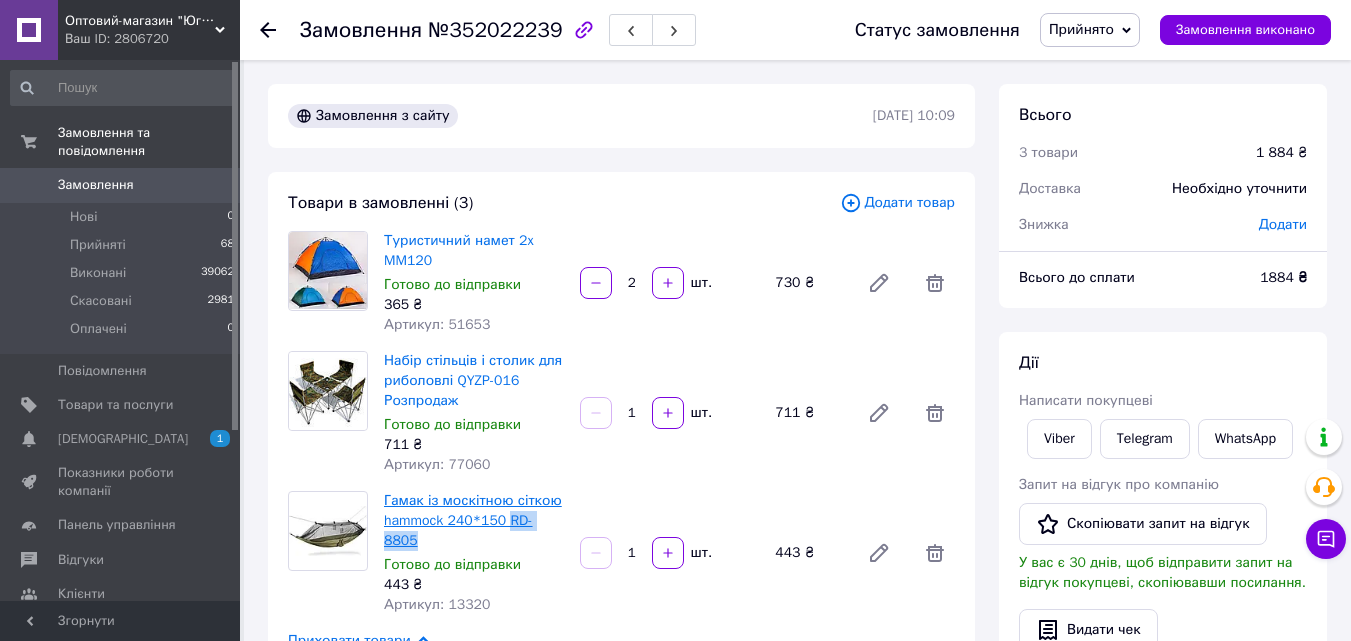 drag, startPoint x: 543, startPoint y: 521, endPoint x: 506, endPoint y: 523, distance: 37.054016 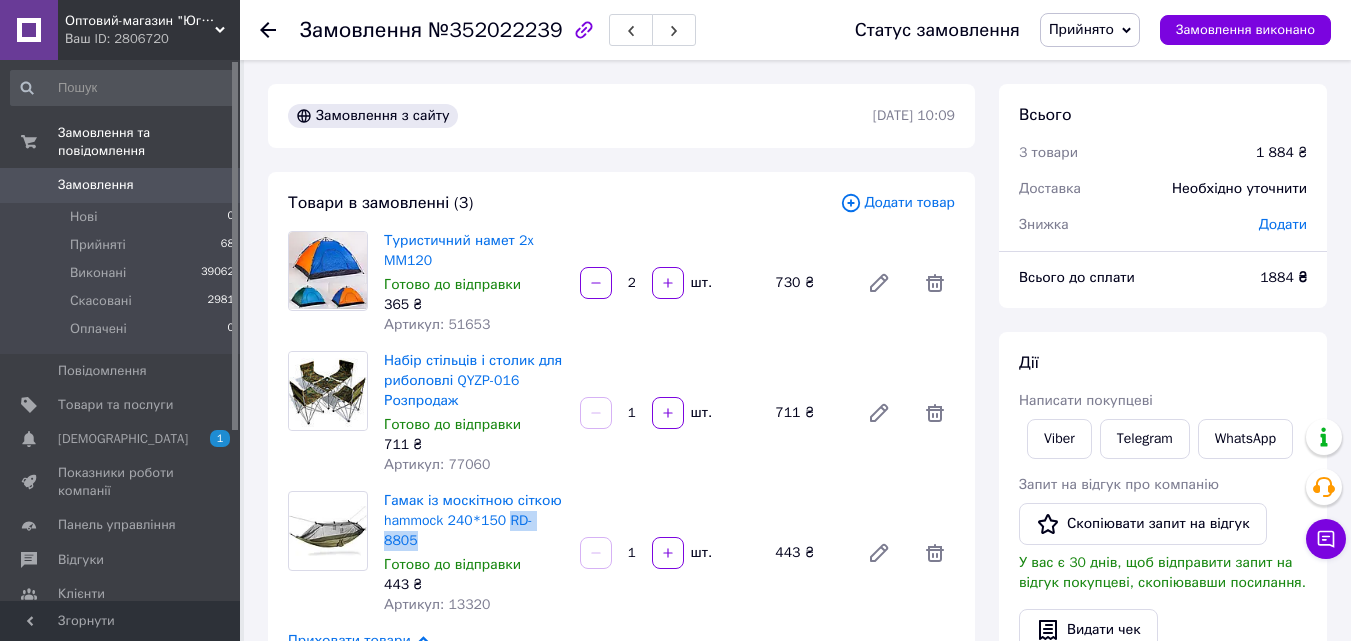 copy on "RD-8805" 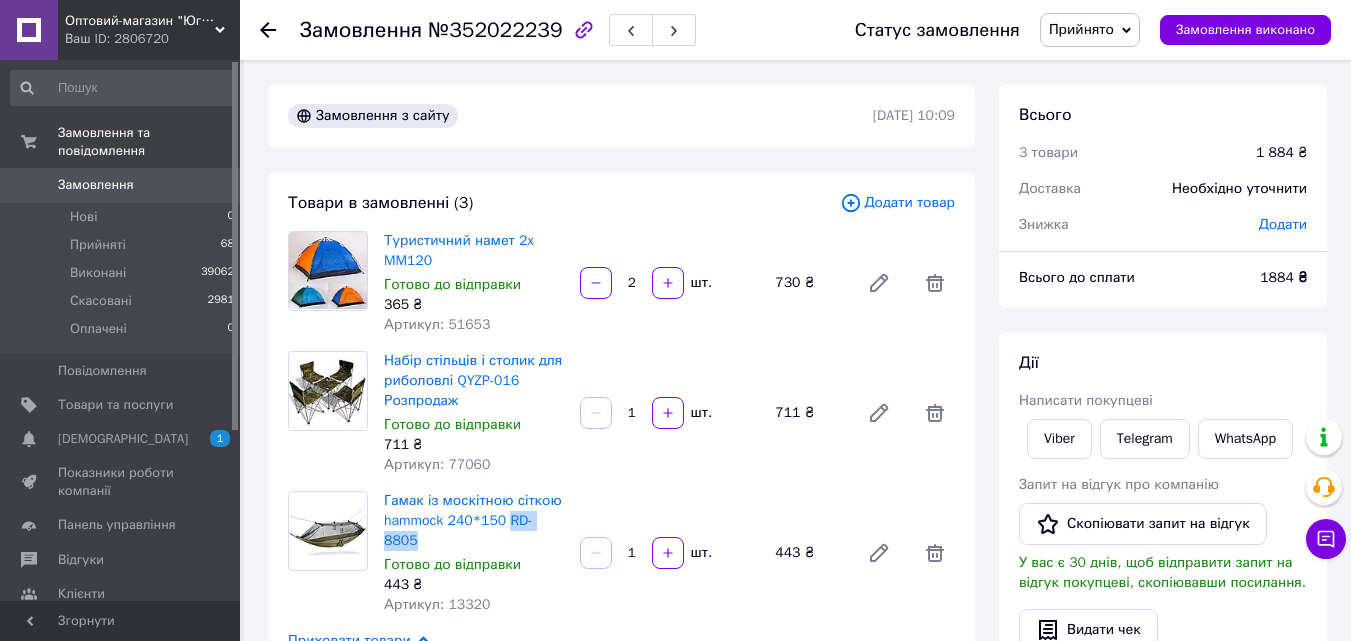 scroll, scrollTop: 100, scrollLeft: 0, axis: vertical 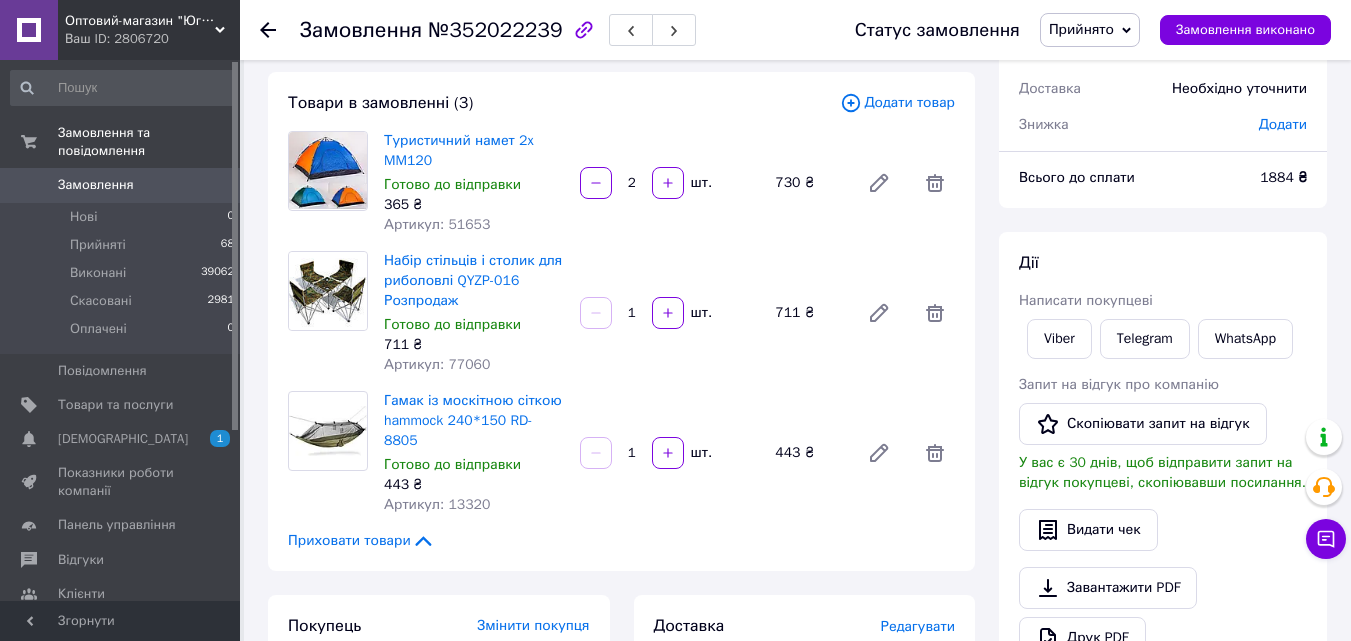 click 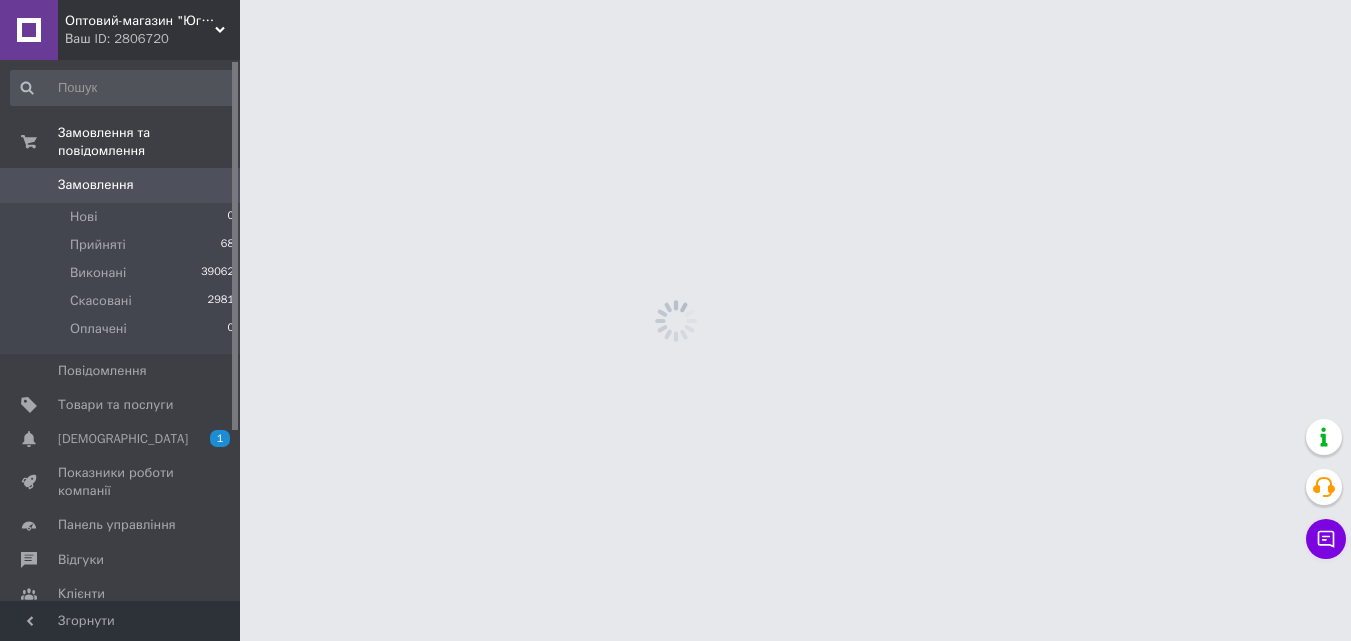 scroll, scrollTop: 0, scrollLeft: 0, axis: both 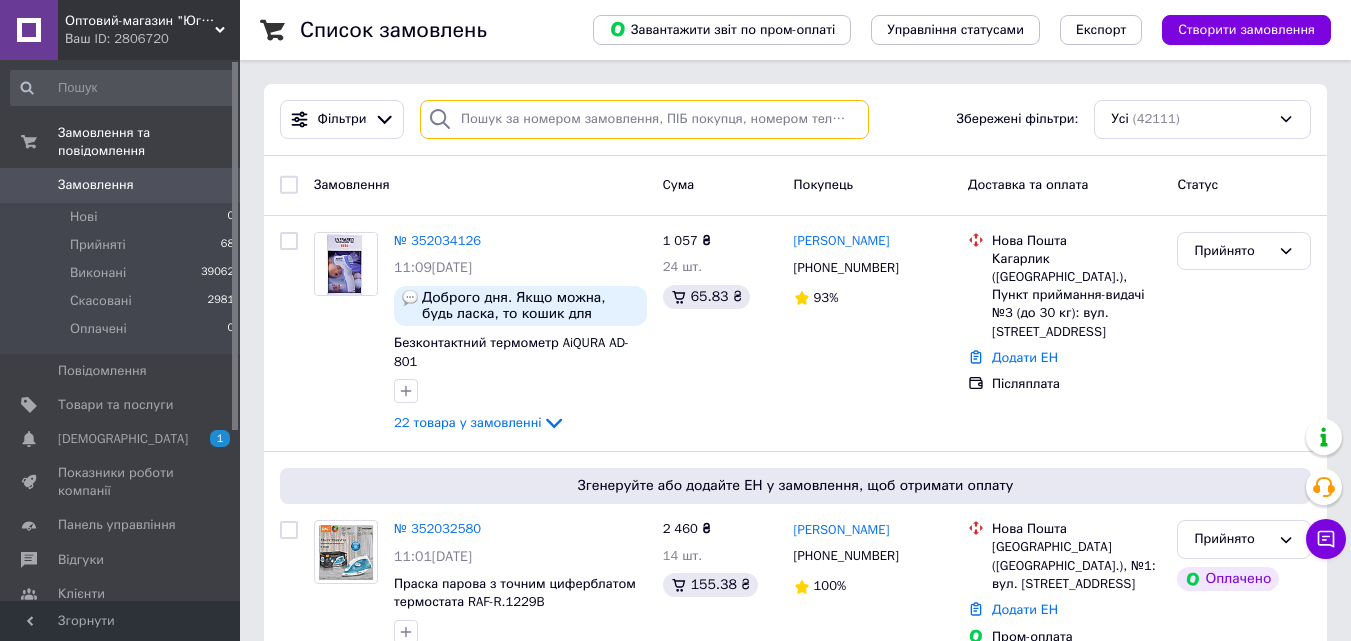 drag, startPoint x: 539, startPoint y: 137, endPoint x: 533, endPoint y: 123, distance: 15.231546 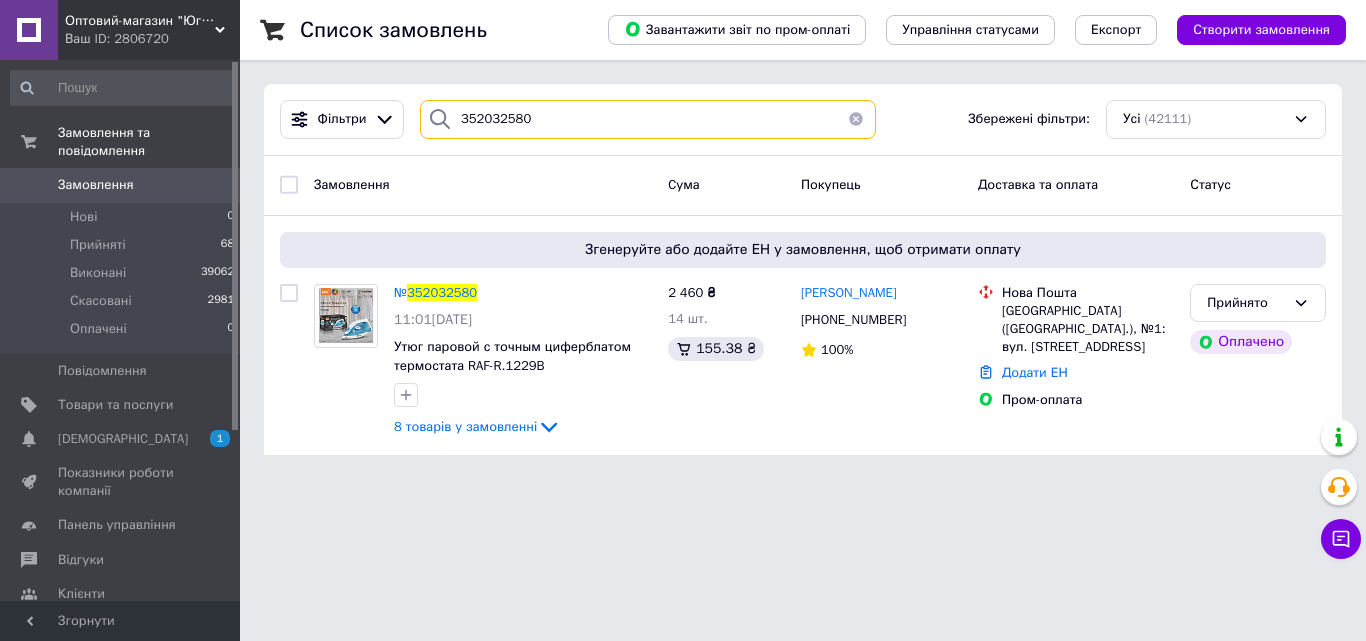 click on "352032580" at bounding box center [648, 119] 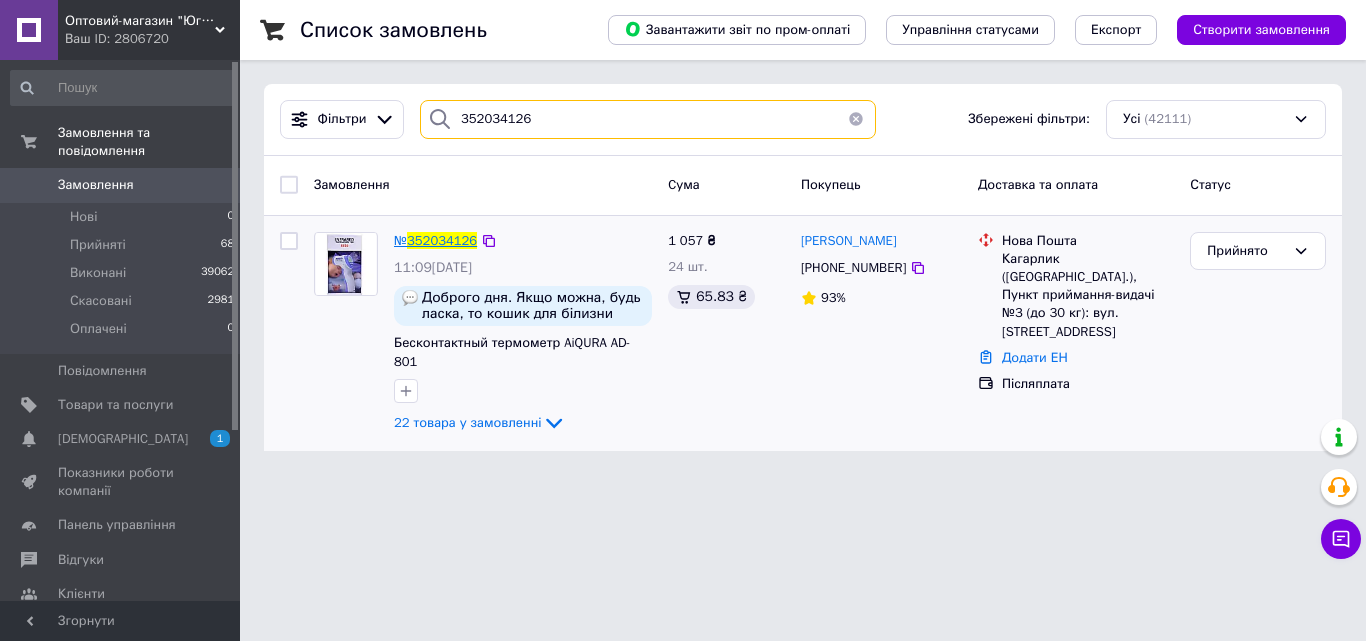 type on "352034126" 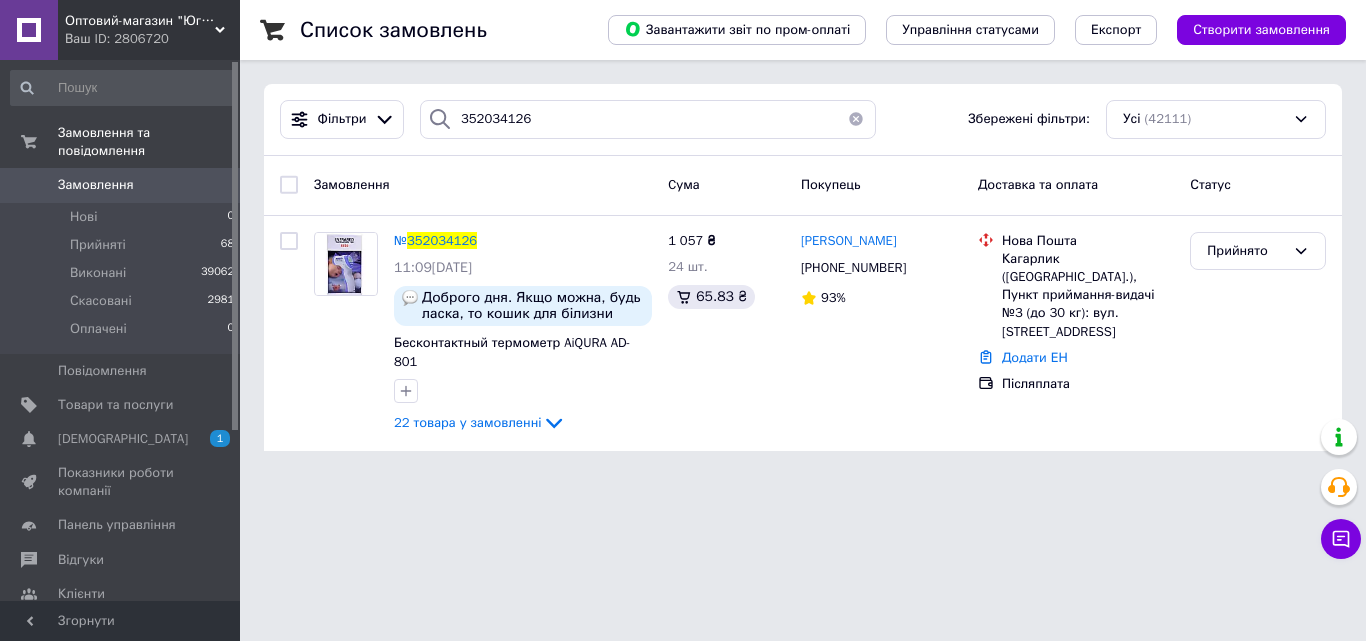 drag, startPoint x: 84, startPoint y: 167, endPoint x: 148, endPoint y: 8, distance: 171.3972 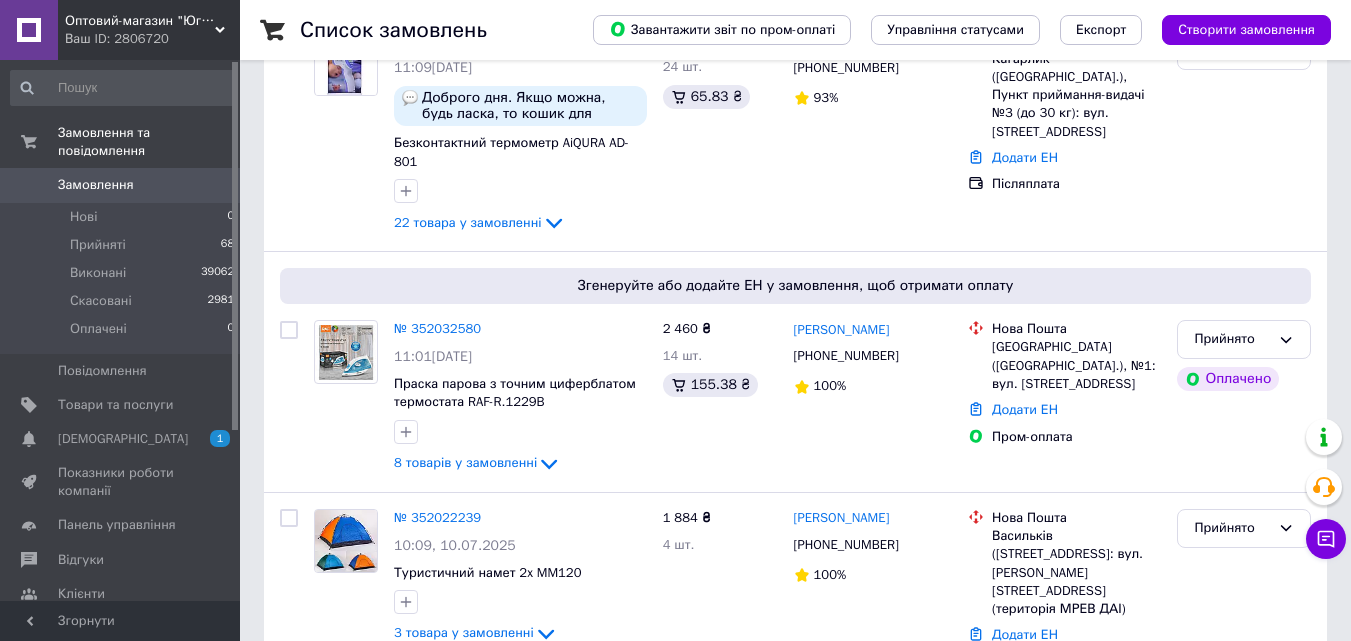 scroll, scrollTop: 0, scrollLeft: 0, axis: both 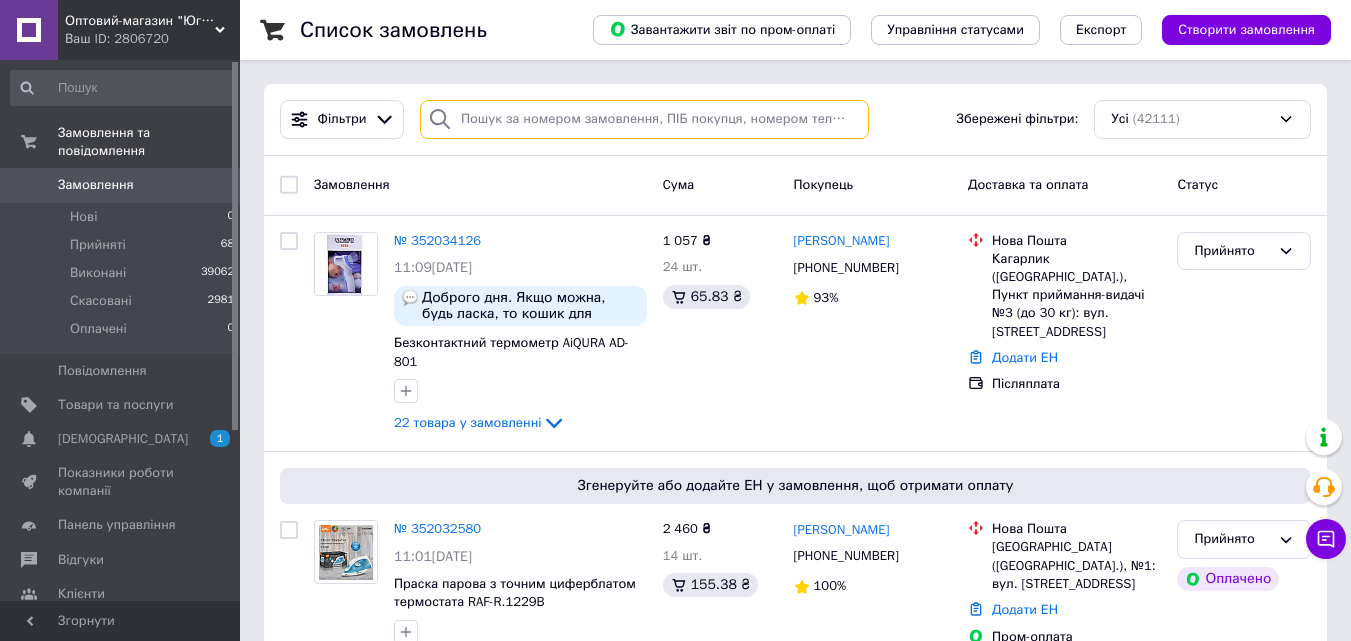 click at bounding box center [644, 119] 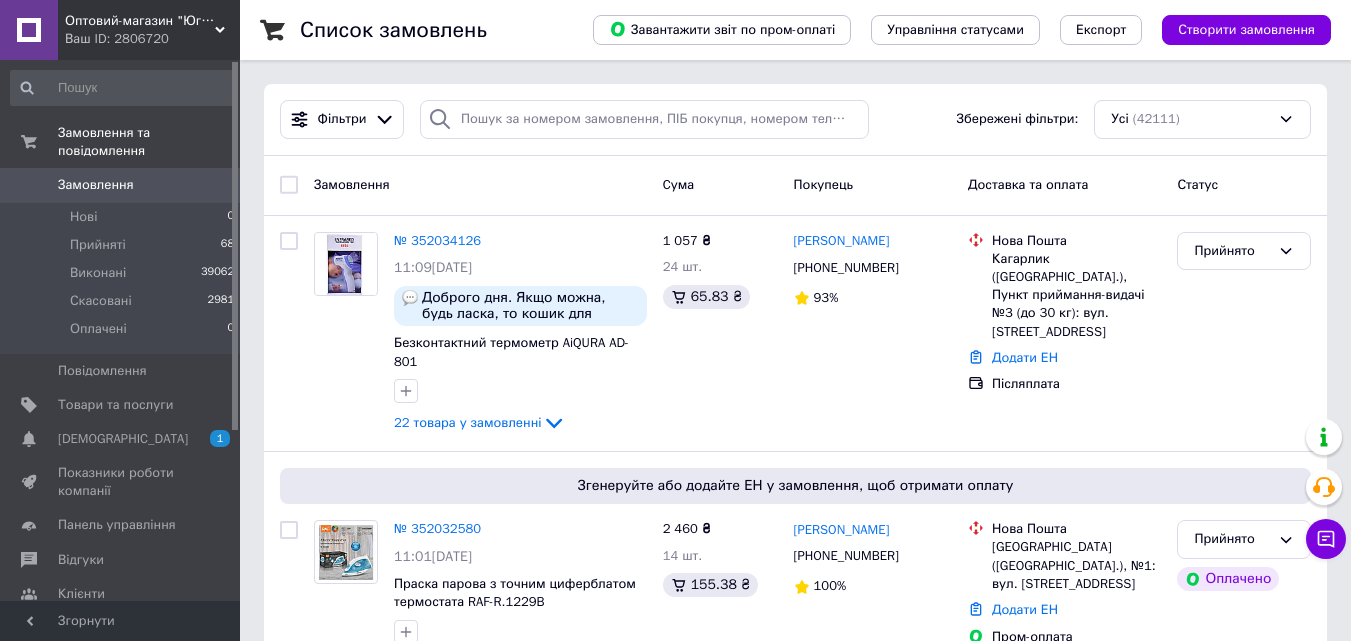 click on "Замовлення" at bounding box center [96, 185] 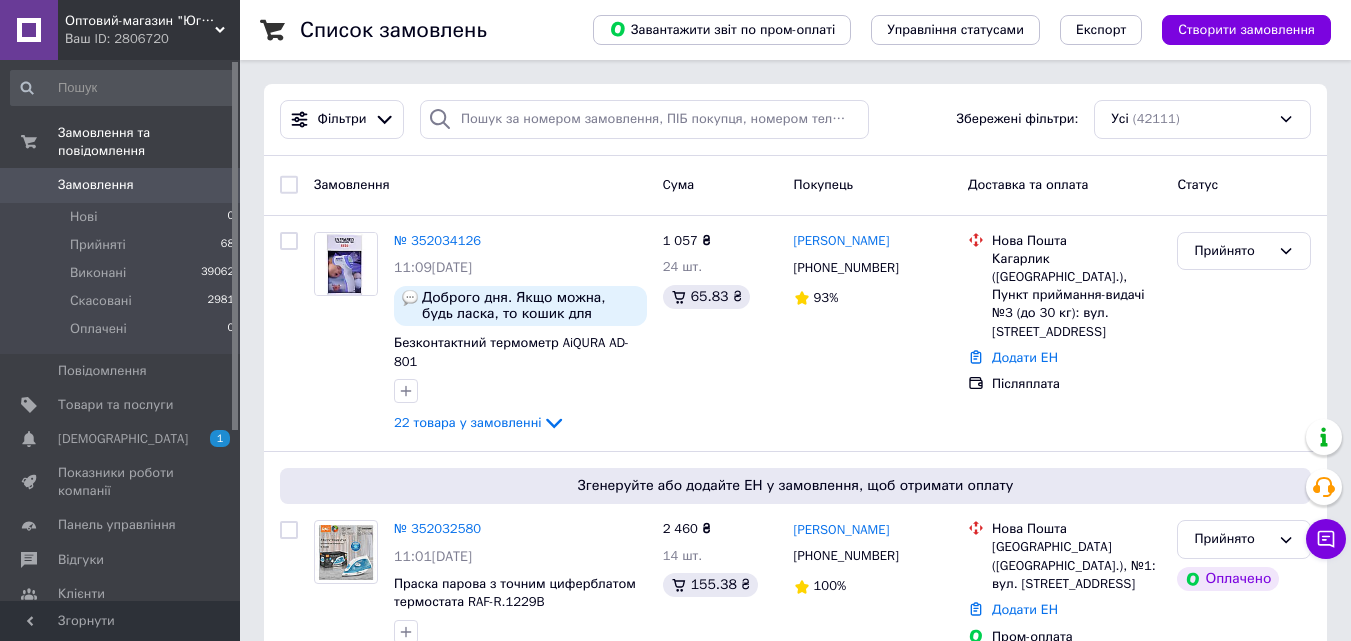 click on "Замовлення" at bounding box center [96, 185] 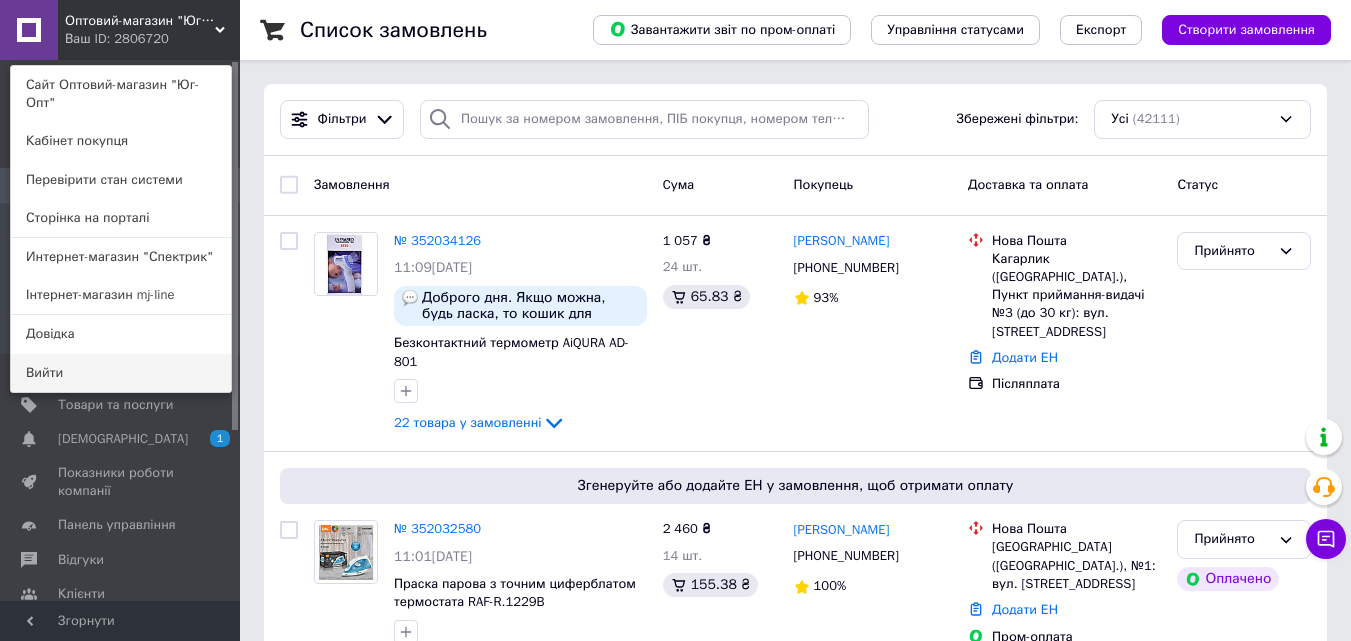 click on "Вийти" at bounding box center [121, 373] 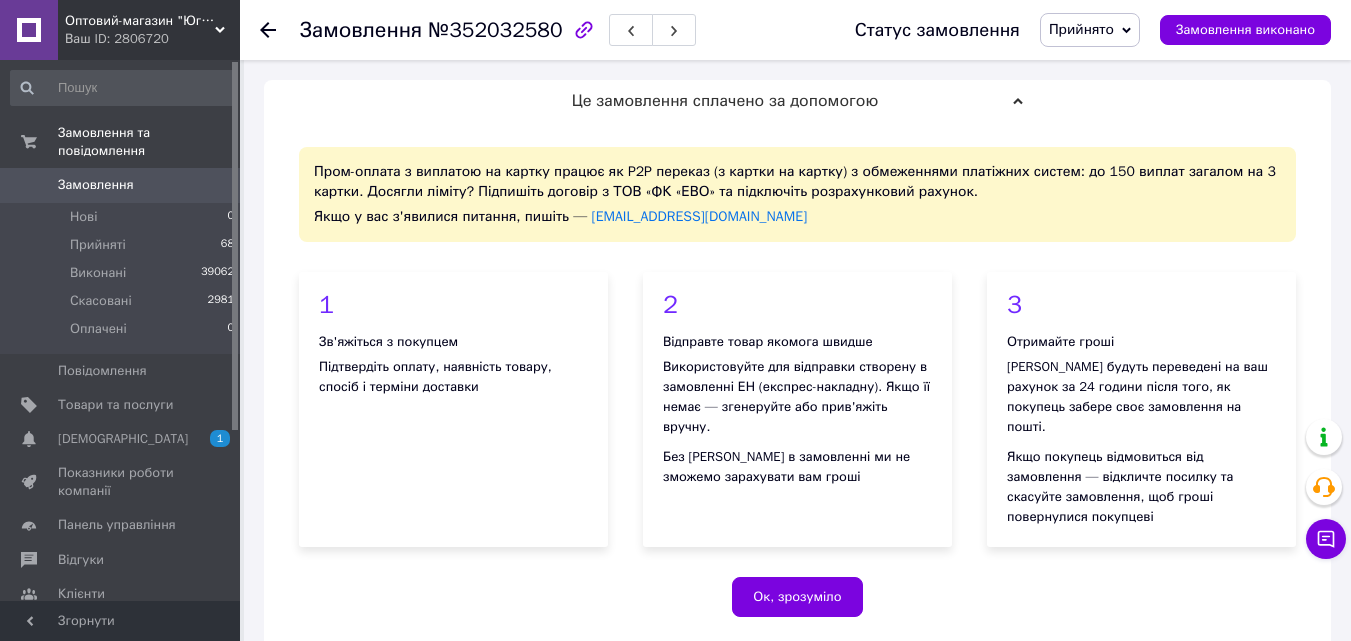 scroll, scrollTop: 500, scrollLeft: 0, axis: vertical 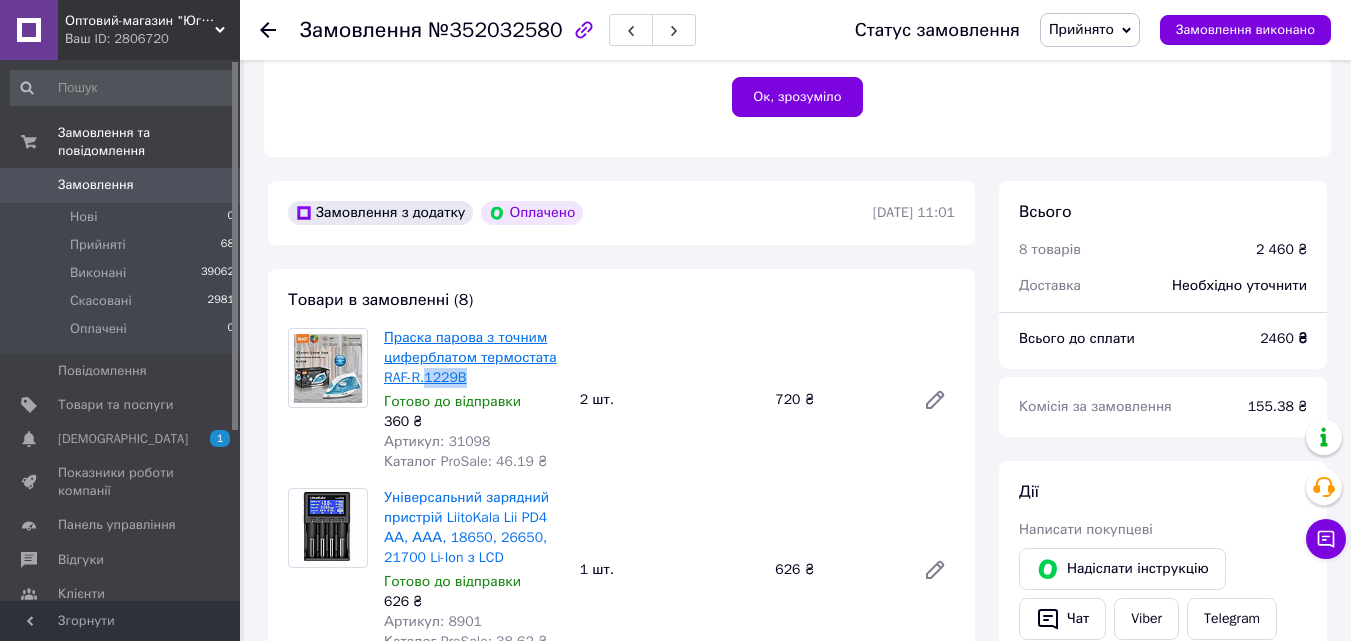 drag, startPoint x: 473, startPoint y: 363, endPoint x: 429, endPoint y: 362, distance: 44.011364 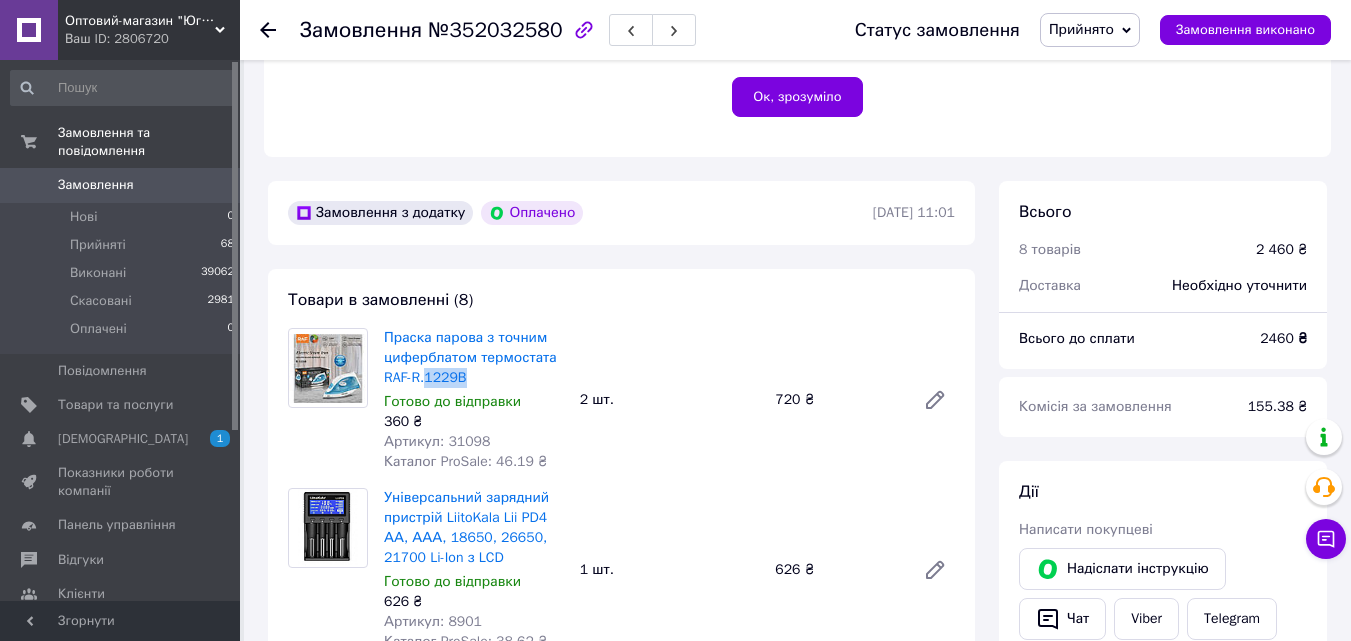 copy on "1229B" 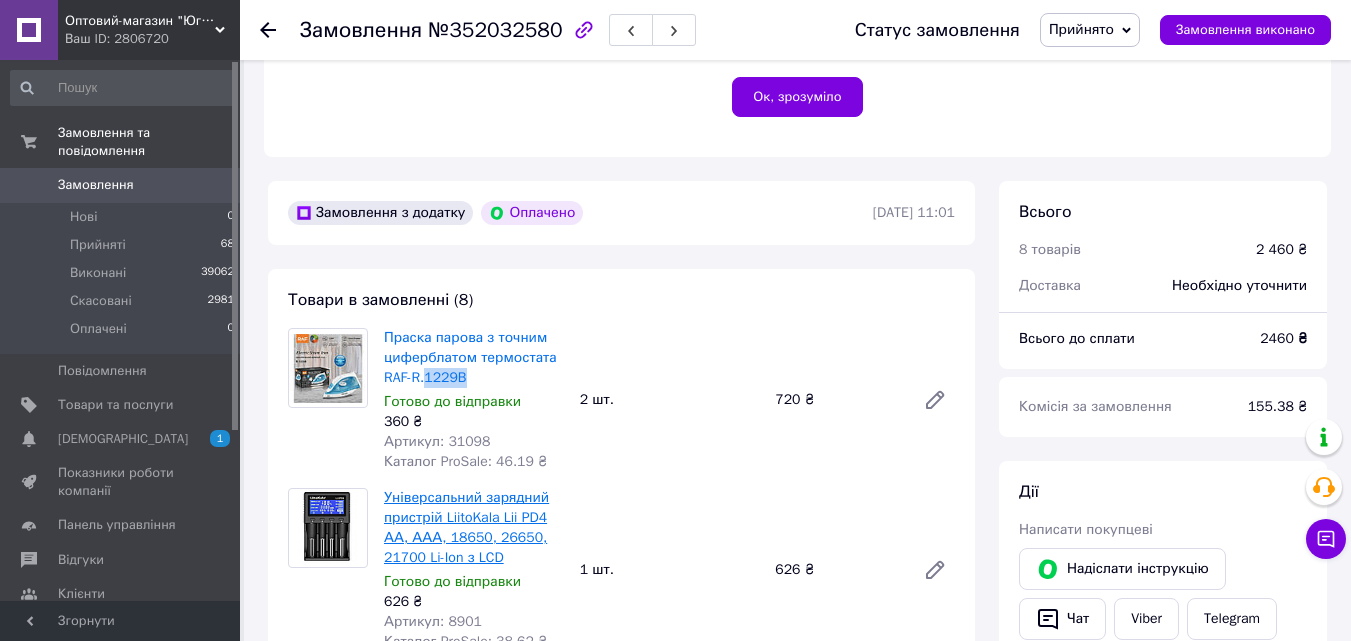 scroll, scrollTop: 600, scrollLeft: 0, axis: vertical 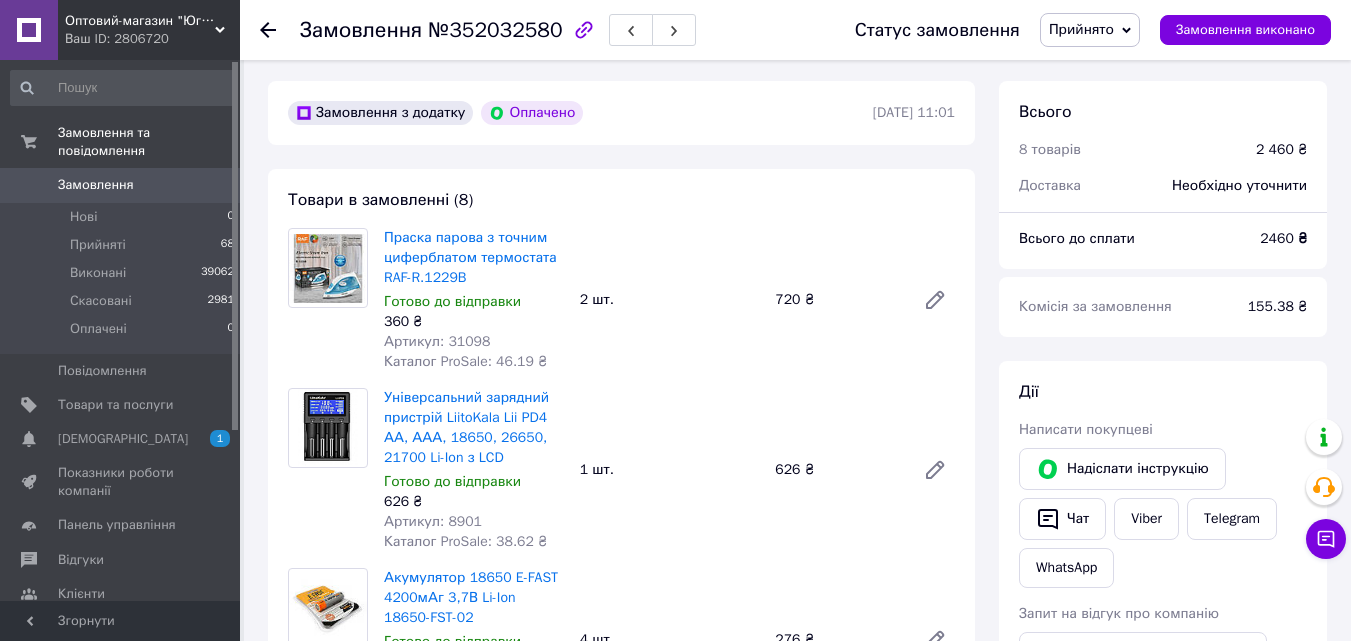 click on "Артикул: 8901" at bounding box center [433, 521] 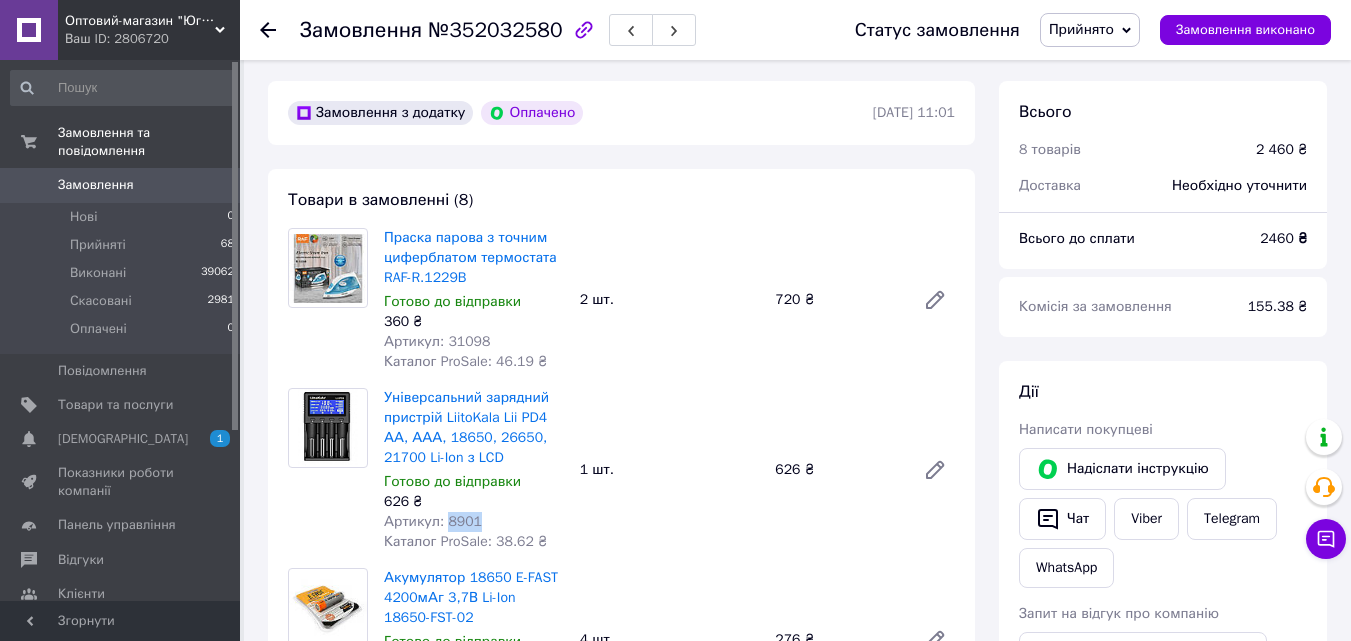 click on "Артикул: 8901" at bounding box center (433, 521) 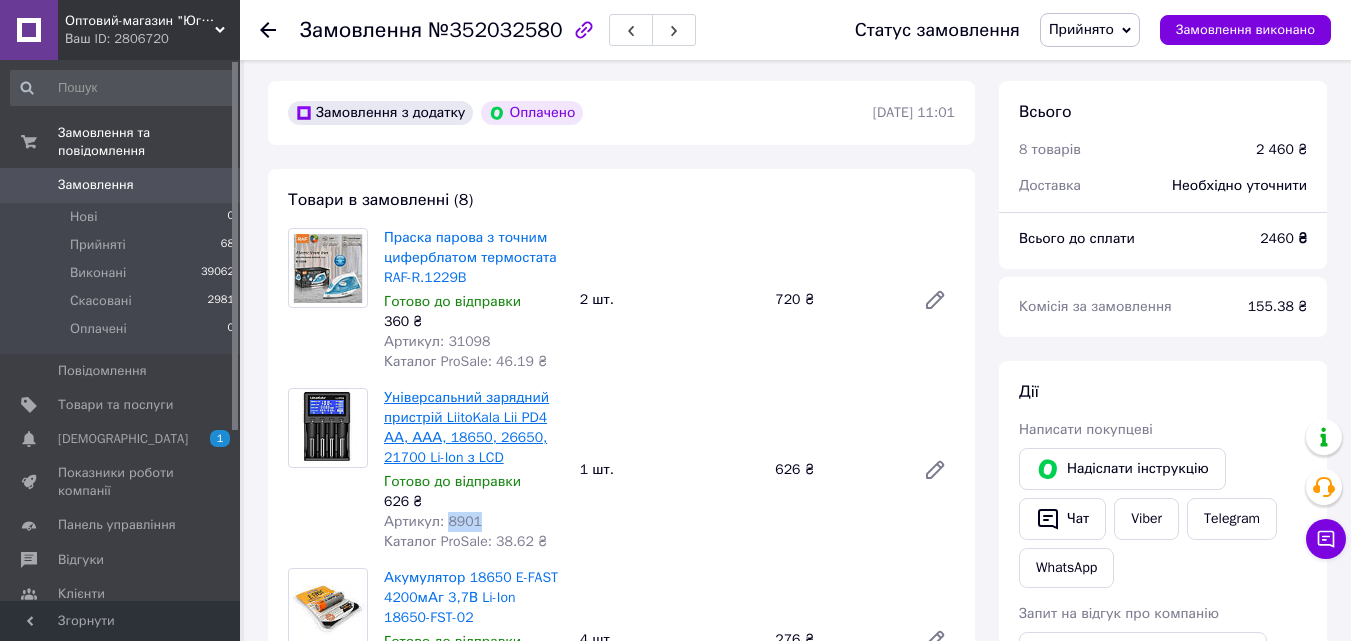 scroll, scrollTop: 800, scrollLeft: 0, axis: vertical 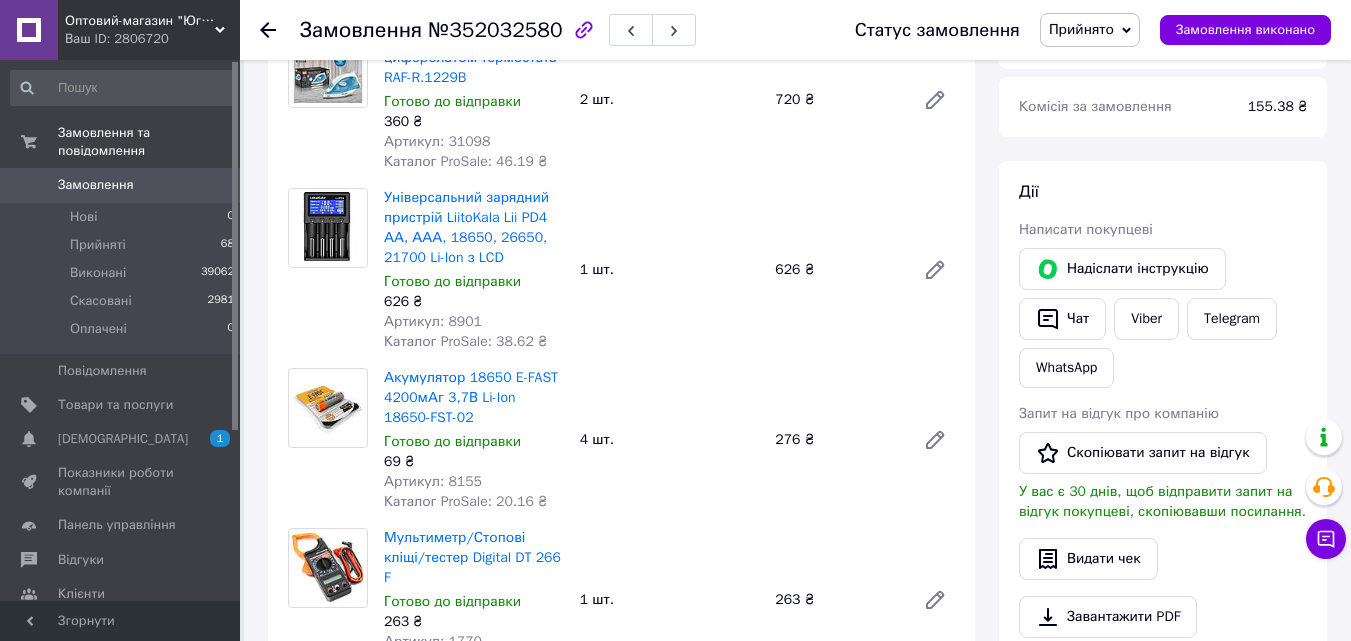 click on "Артикул: 8155" at bounding box center (433, 481) 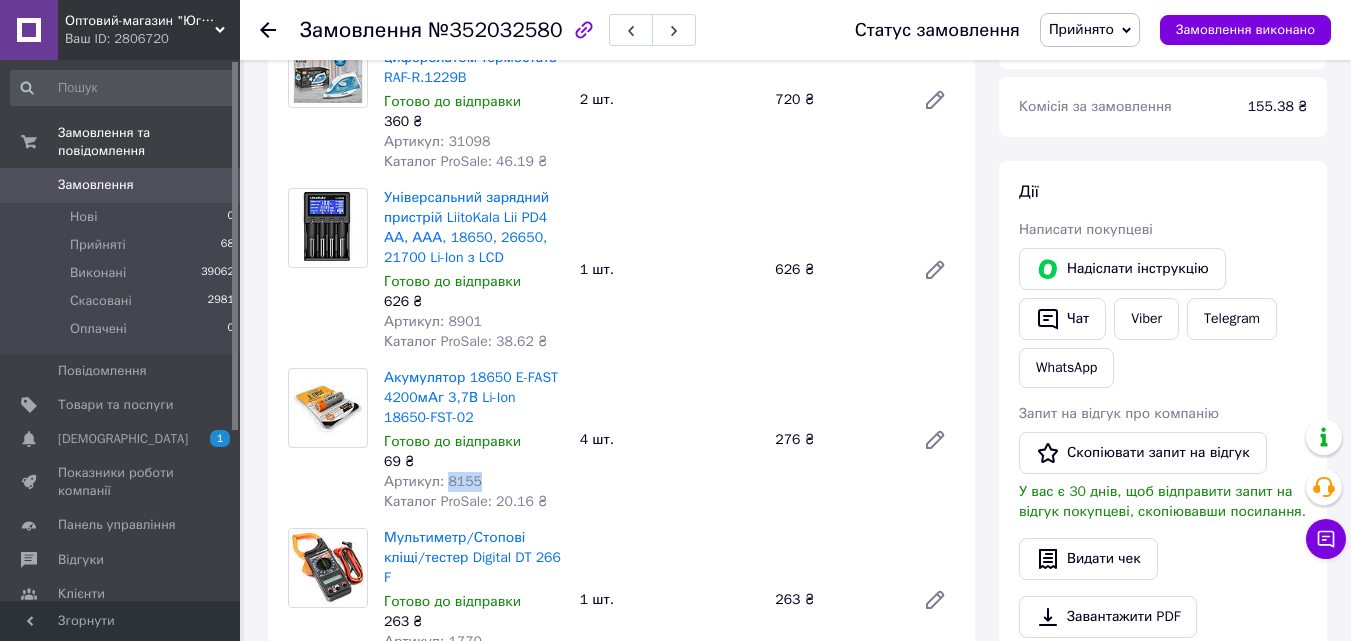 click on "Артикул: 8155" at bounding box center [433, 481] 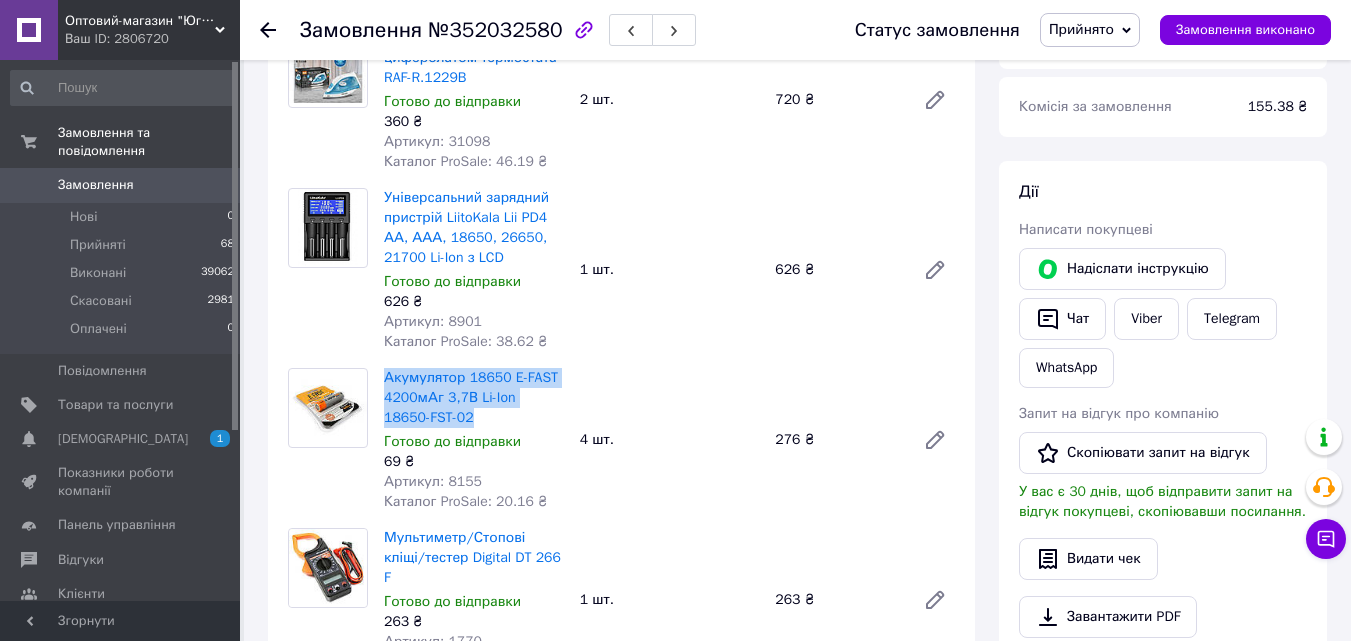 drag, startPoint x: 437, startPoint y: 401, endPoint x: 381, endPoint y: 366, distance: 66.037865 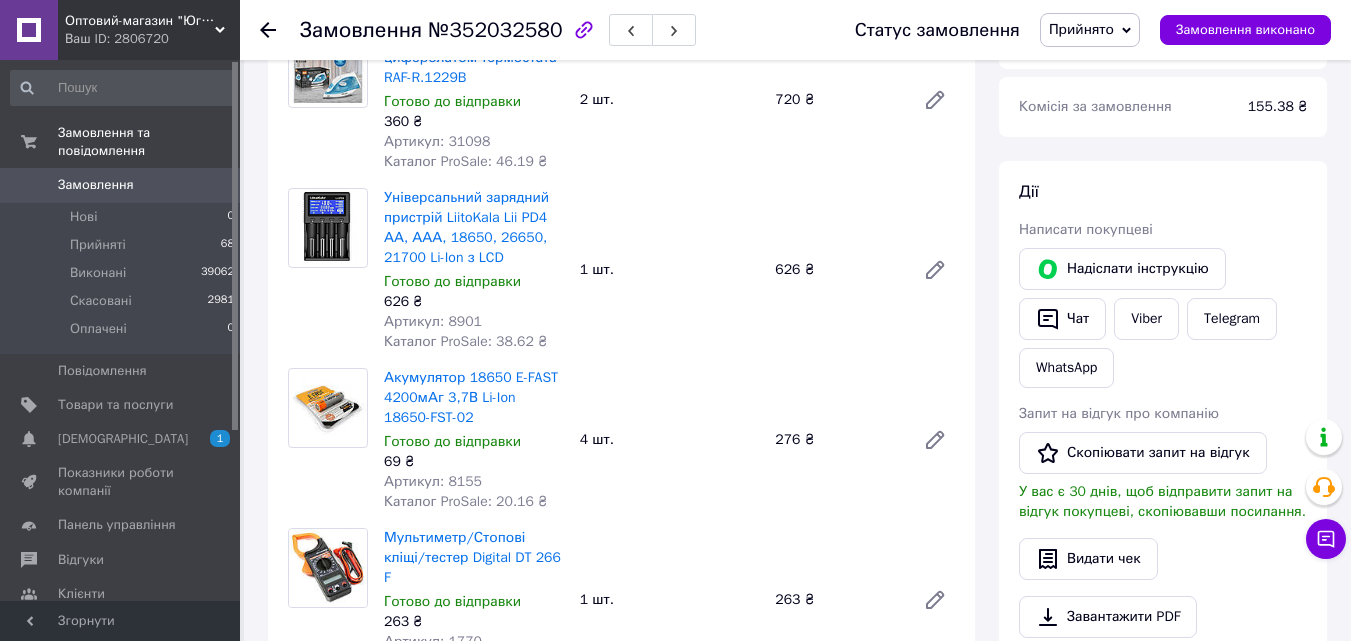click on "Артикул: 8155" at bounding box center (433, 481) 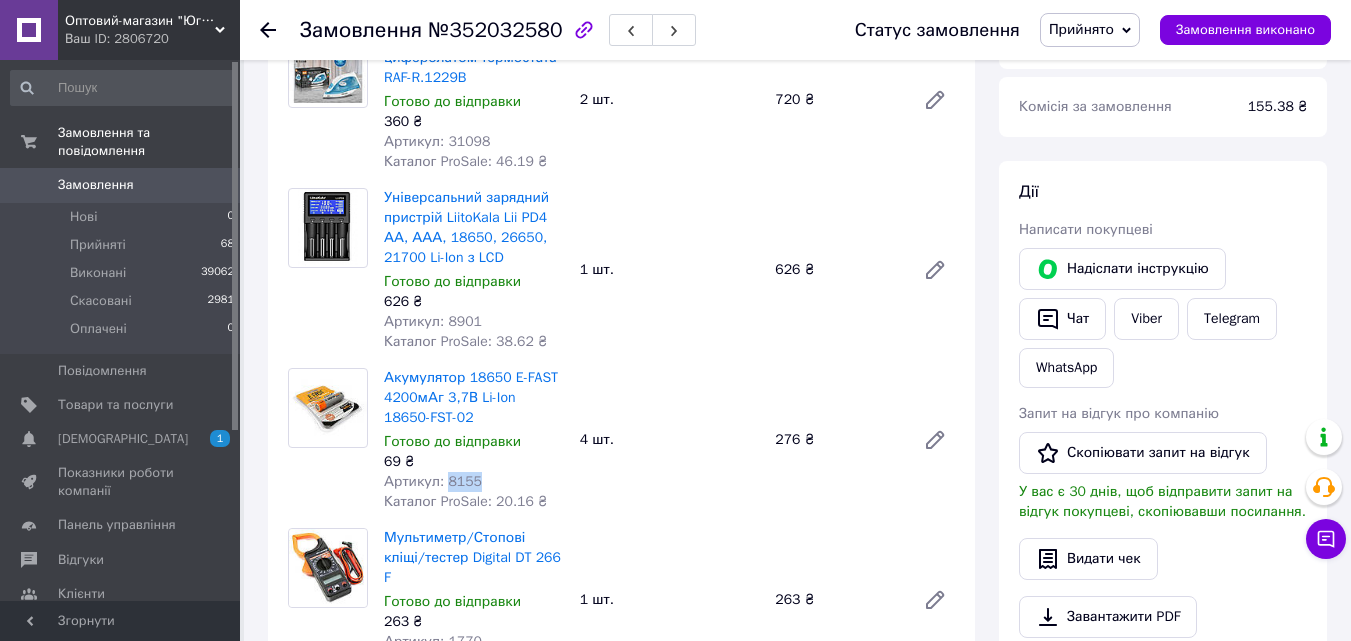 click on "Артикул: 8155" at bounding box center [433, 481] 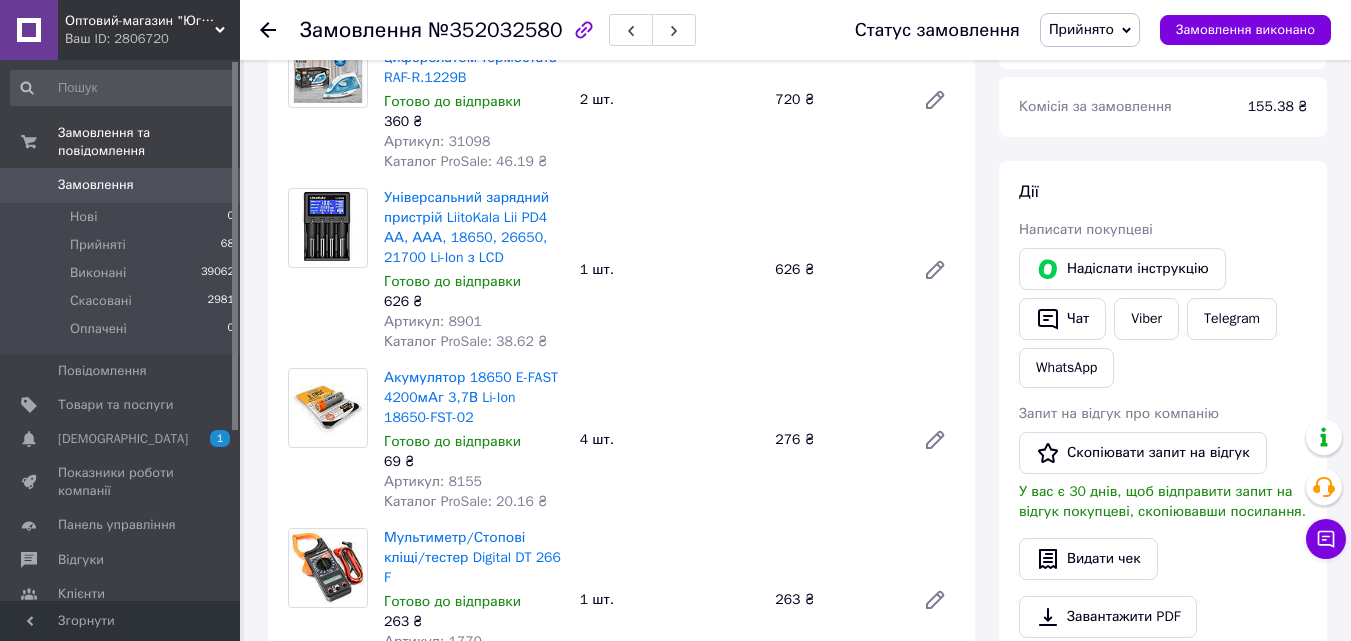 click on "Артикул: 1770" at bounding box center [433, 641] 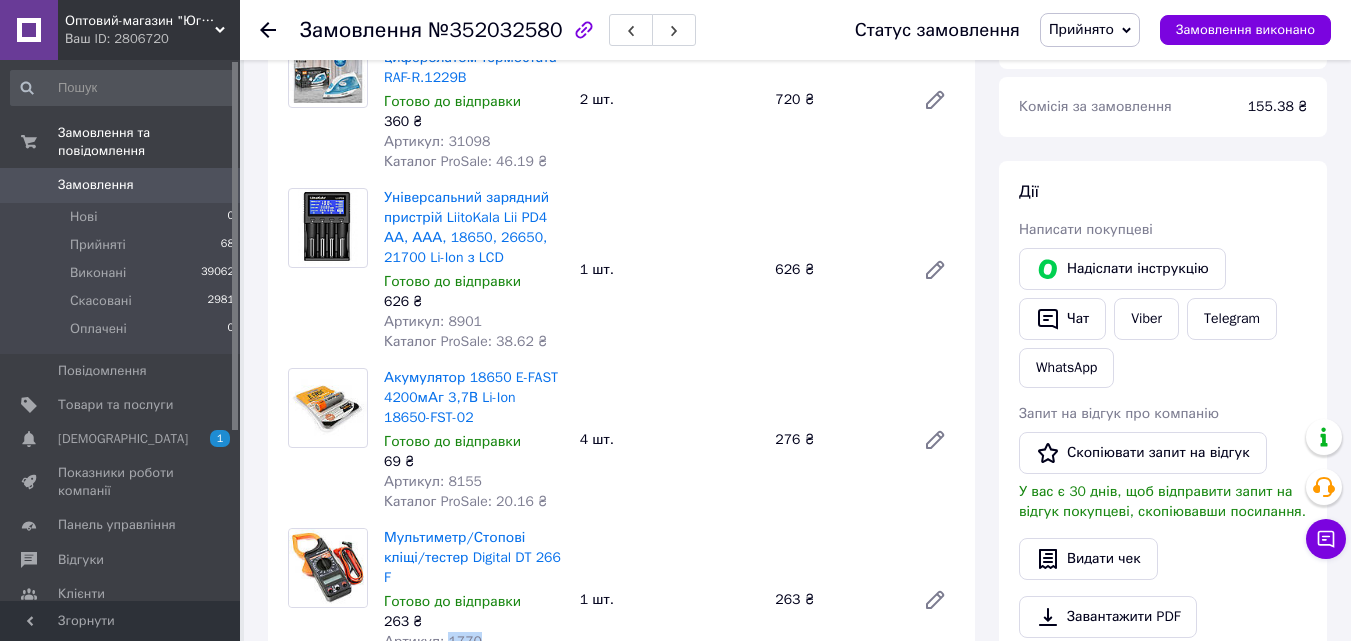 click on "Артикул: 1770" at bounding box center [433, 641] 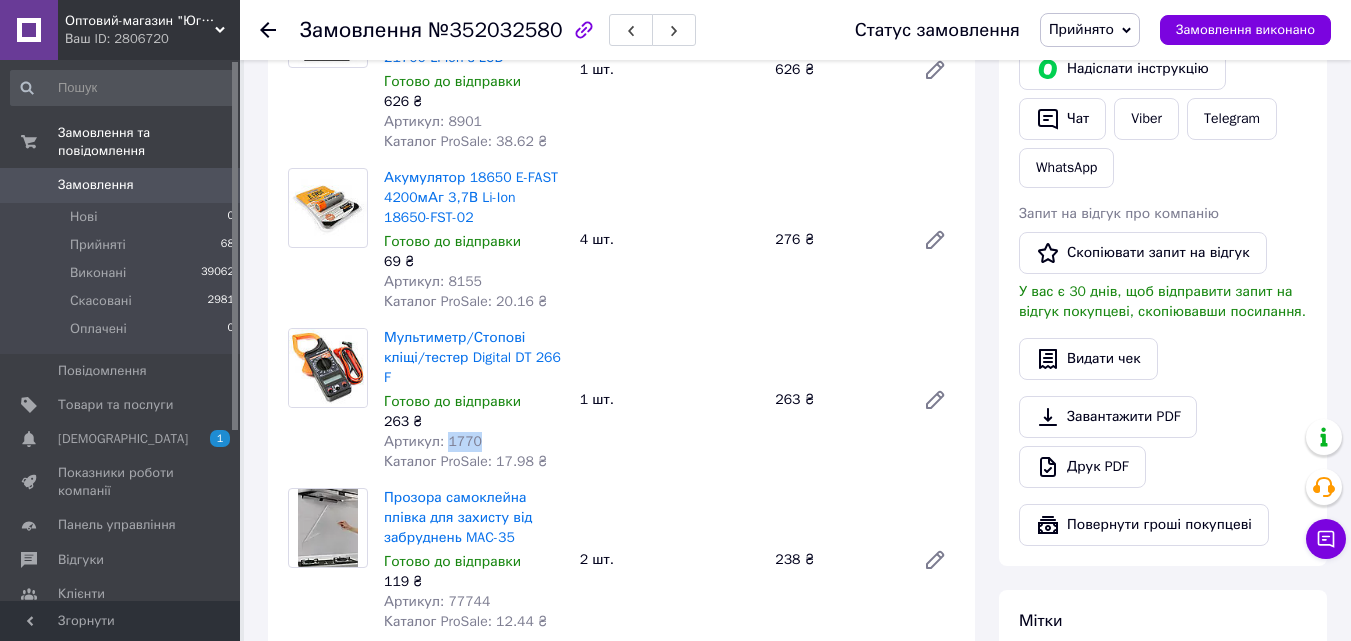scroll, scrollTop: 1200, scrollLeft: 0, axis: vertical 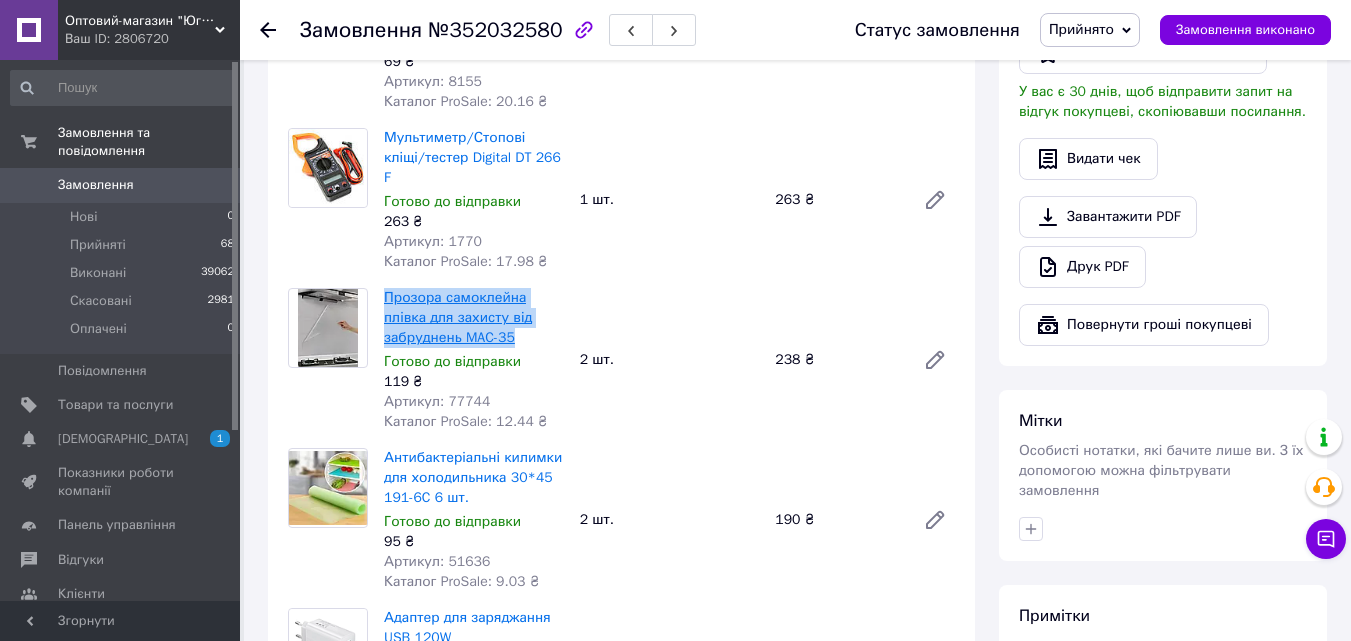 drag, startPoint x: 522, startPoint y: 302, endPoint x: 384, endPoint y: 264, distance: 143.13629 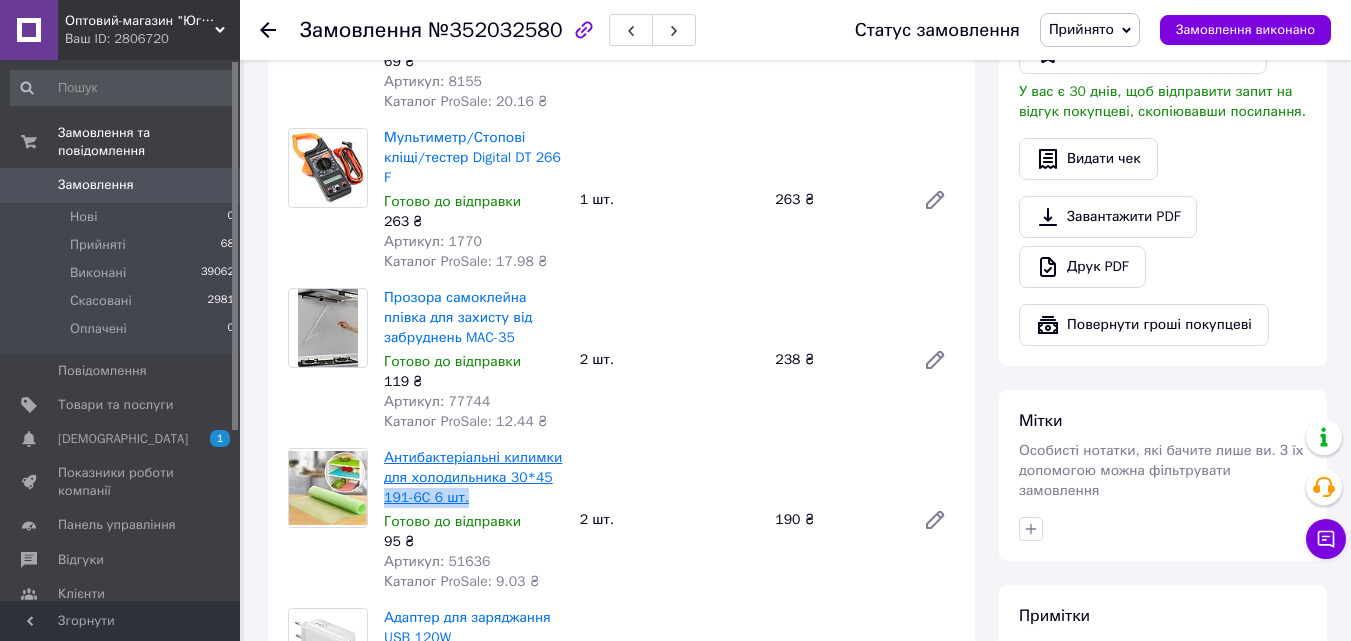 drag, startPoint x: 464, startPoint y: 460, endPoint x: 384, endPoint y: 460, distance: 80 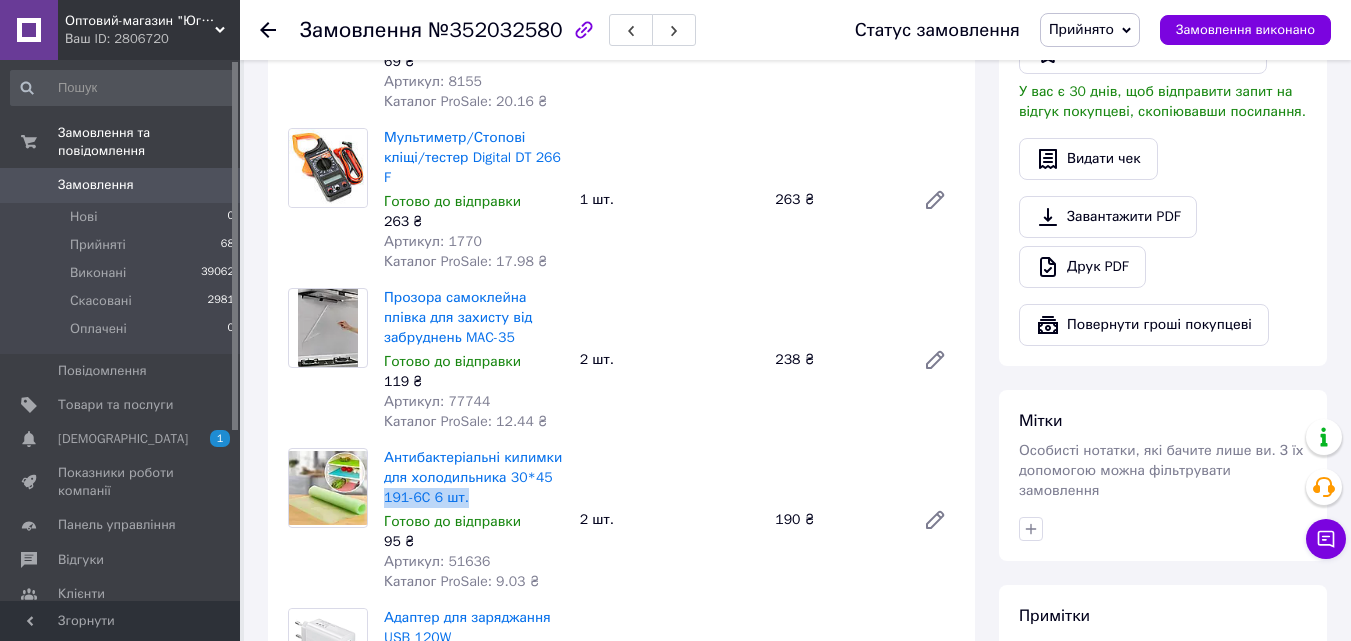 copy on "191-6C 6 шт." 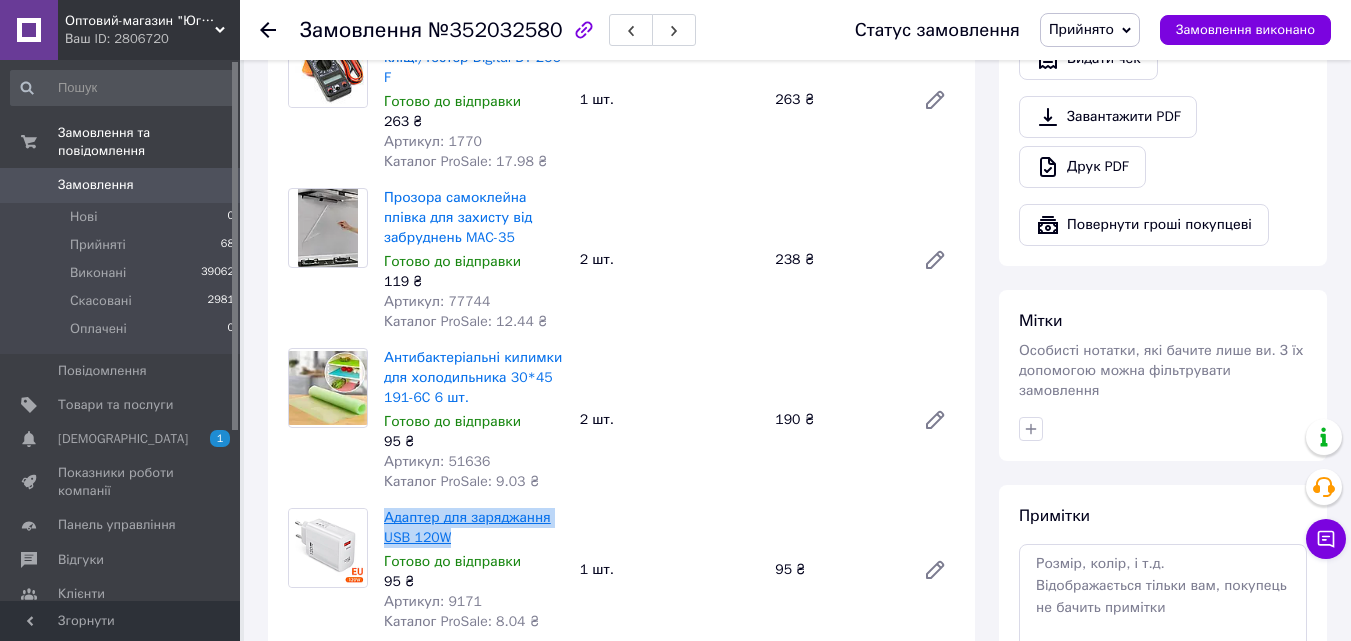 drag, startPoint x: 450, startPoint y: 502, endPoint x: 387, endPoint y: 486, distance: 65 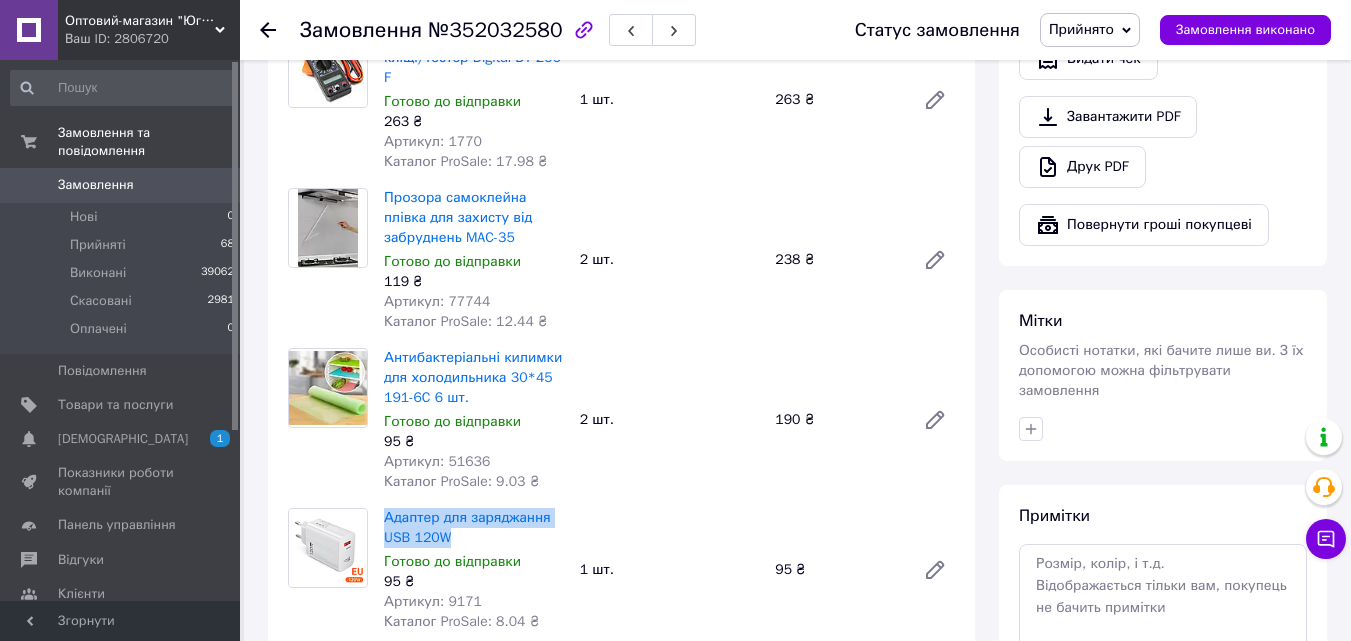 copy on "Адаптер для заряджання USB 120W" 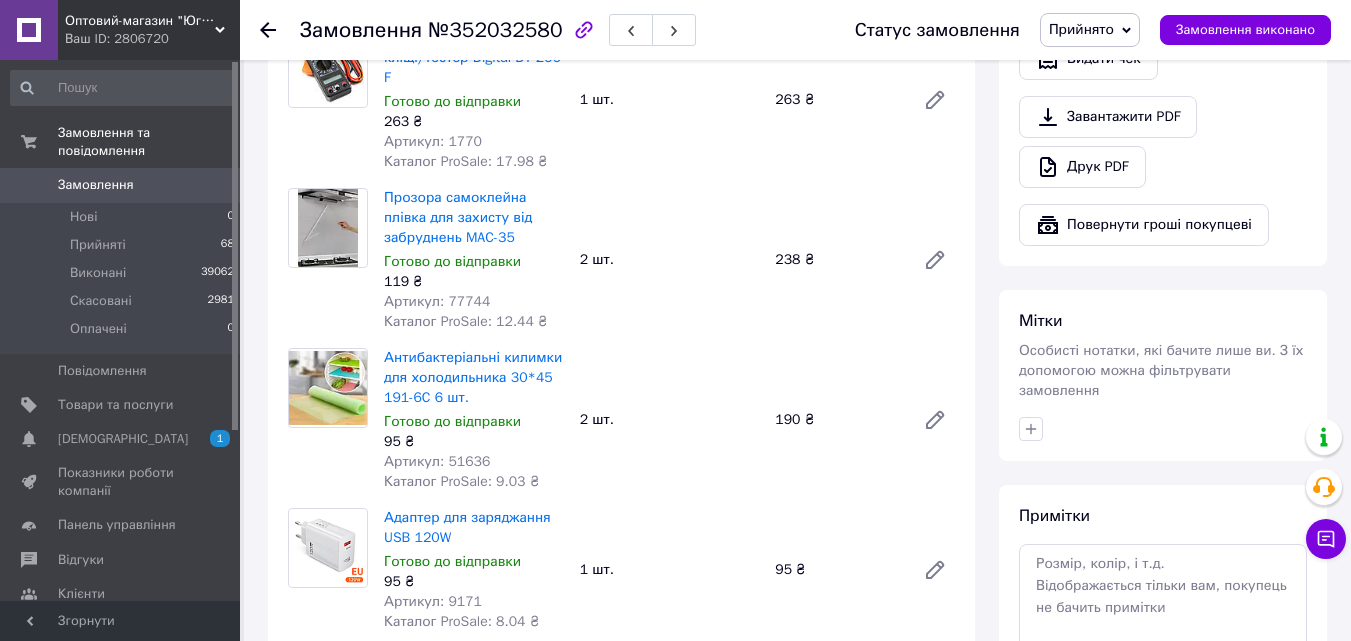 click on "Артикул: 9171" at bounding box center (433, 601) 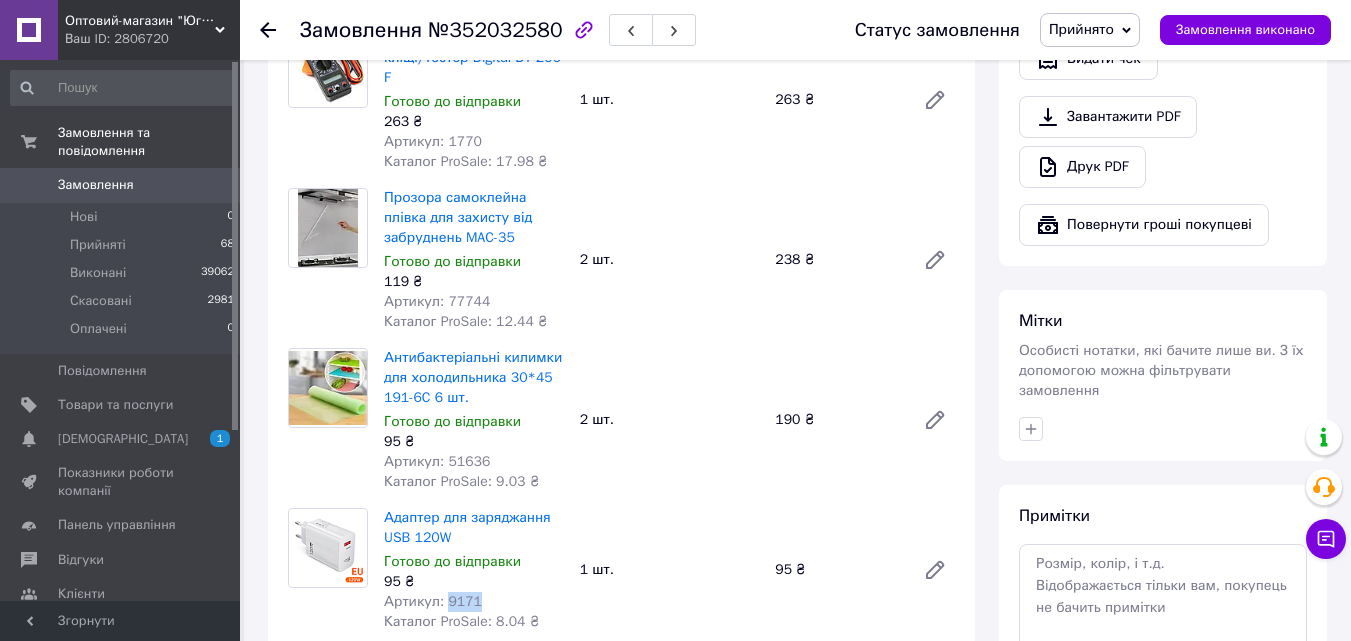click on "Артикул: 9171" at bounding box center (433, 601) 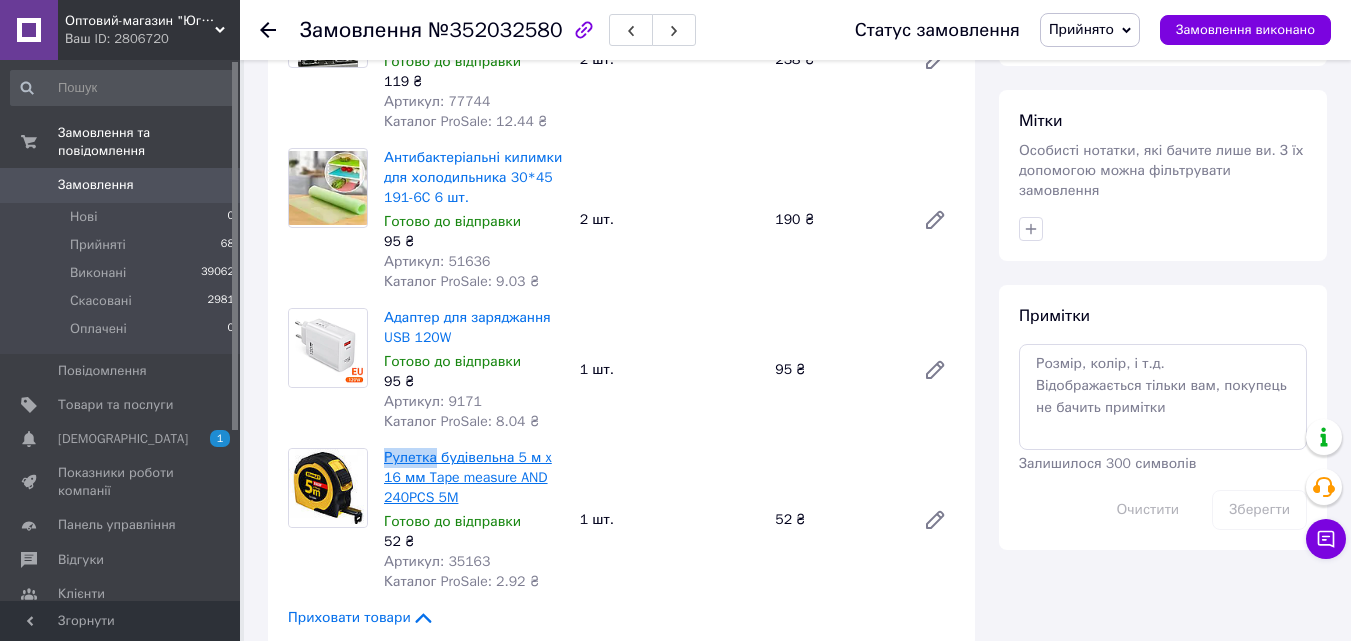 drag, startPoint x: 383, startPoint y: 422, endPoint x: 431, endPoint y: 422, distance: 48 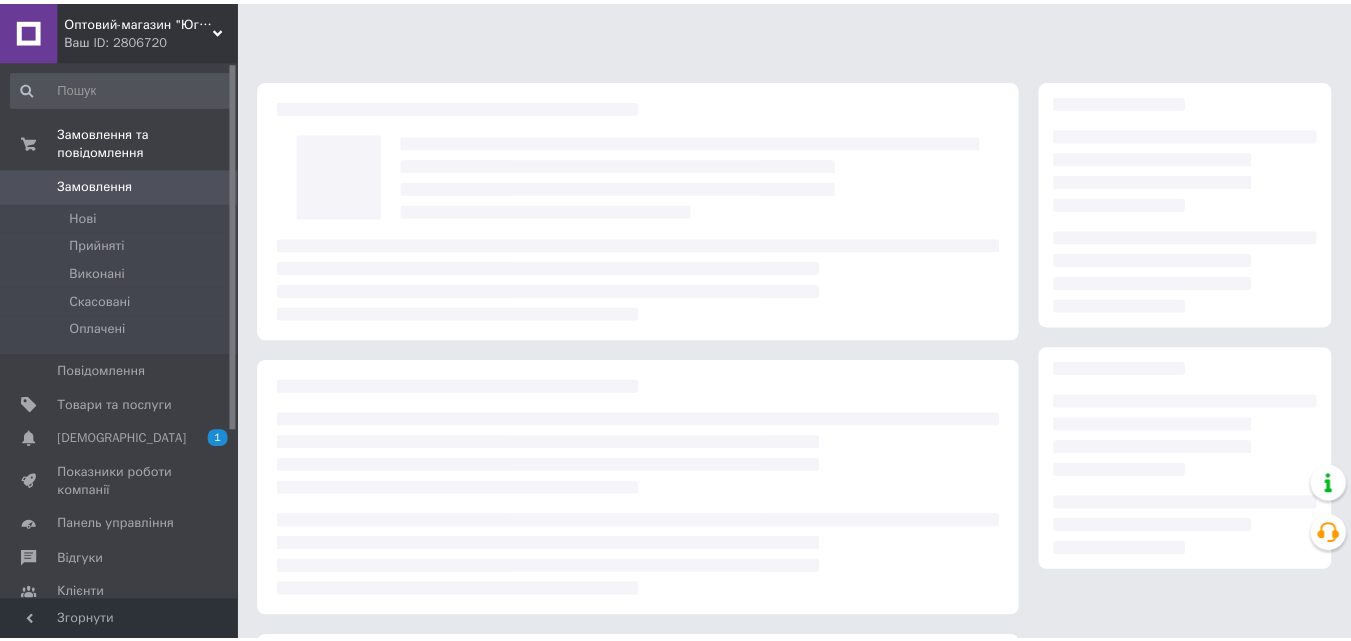 scroll, scrollTop: 0, scrollLeft: 0, axis: both 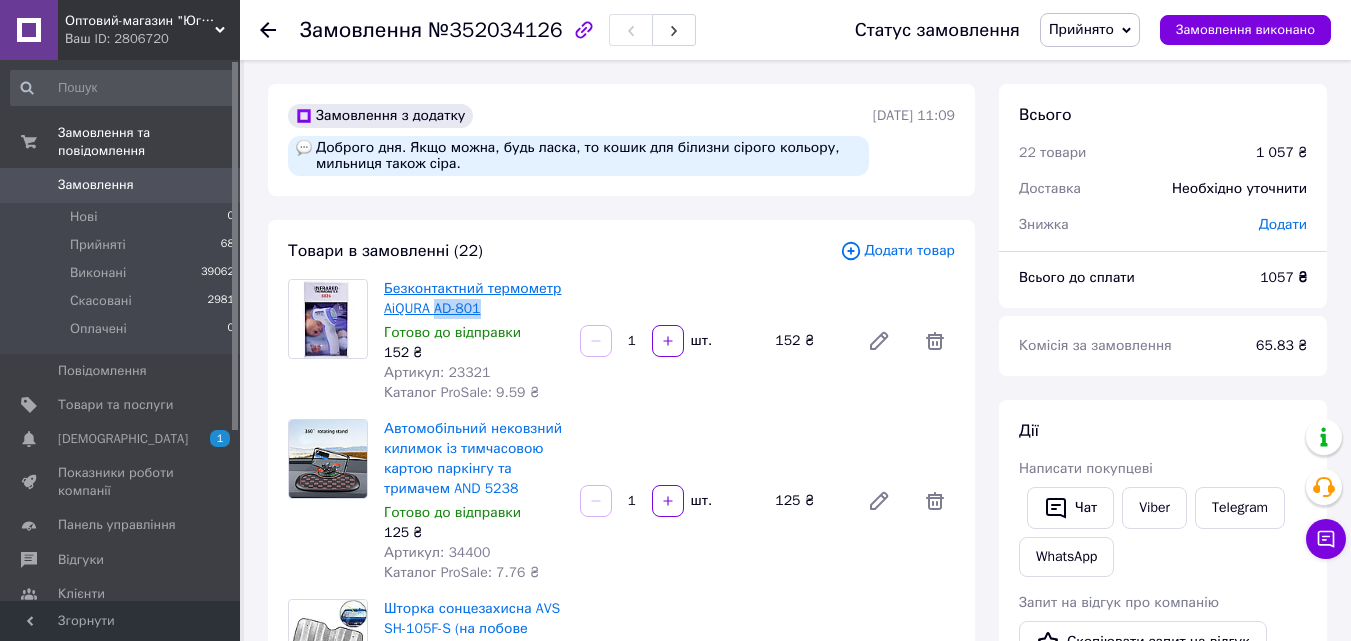 drag, startPoint x: 492, startPoint y: 311, endPoint x: 440, endPoint y: 309, distance: 52.03845 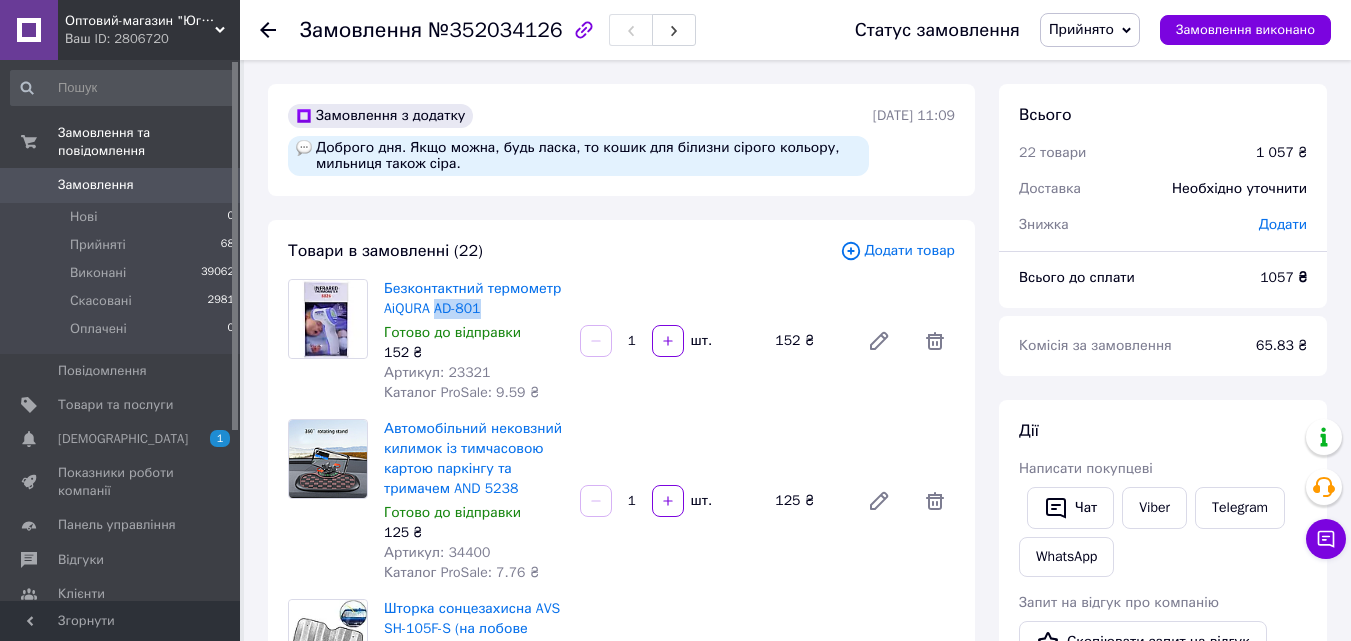 copy on "AD-801" 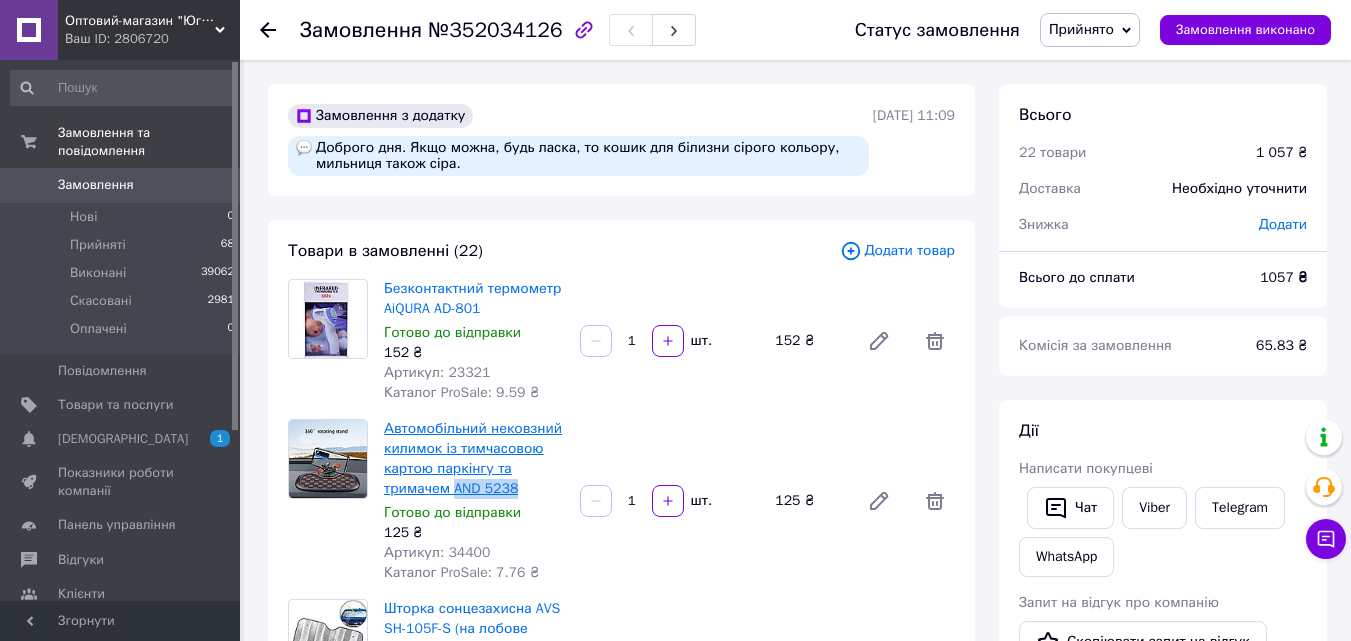 drag, startPoint x: 517, startPoint y: 488, endPoint x: 452, endPoint y: 491, distance: 65.06919 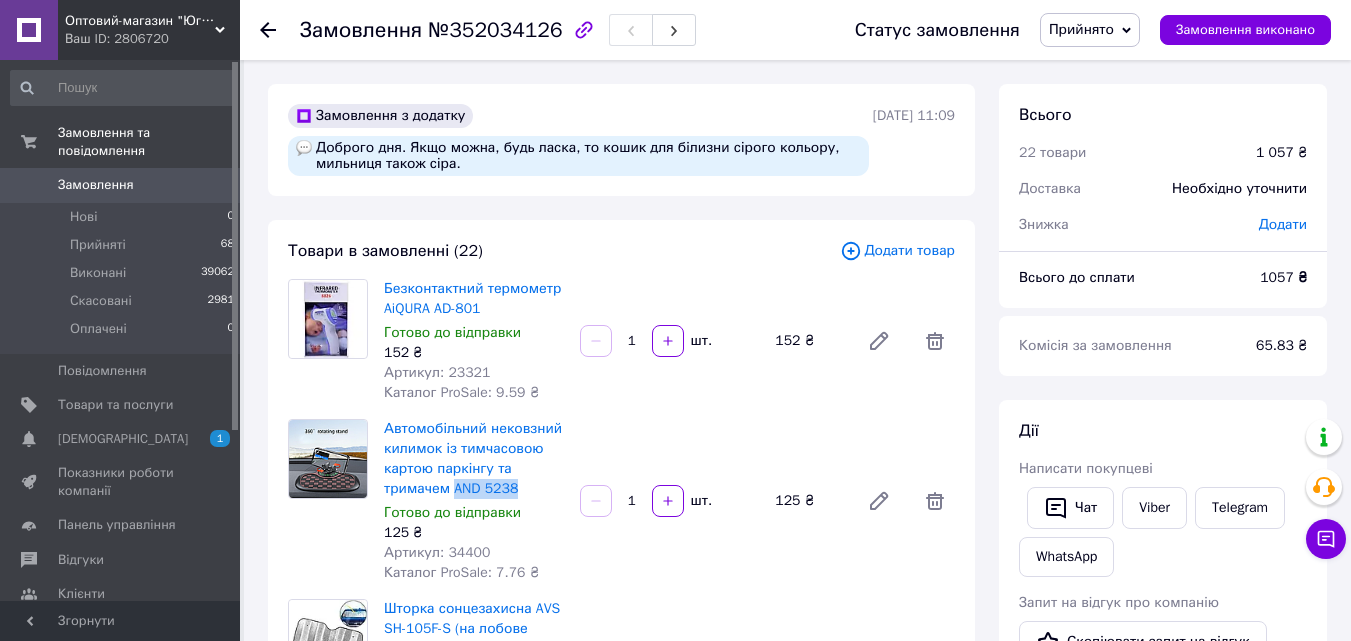 copy on "AND 5238" 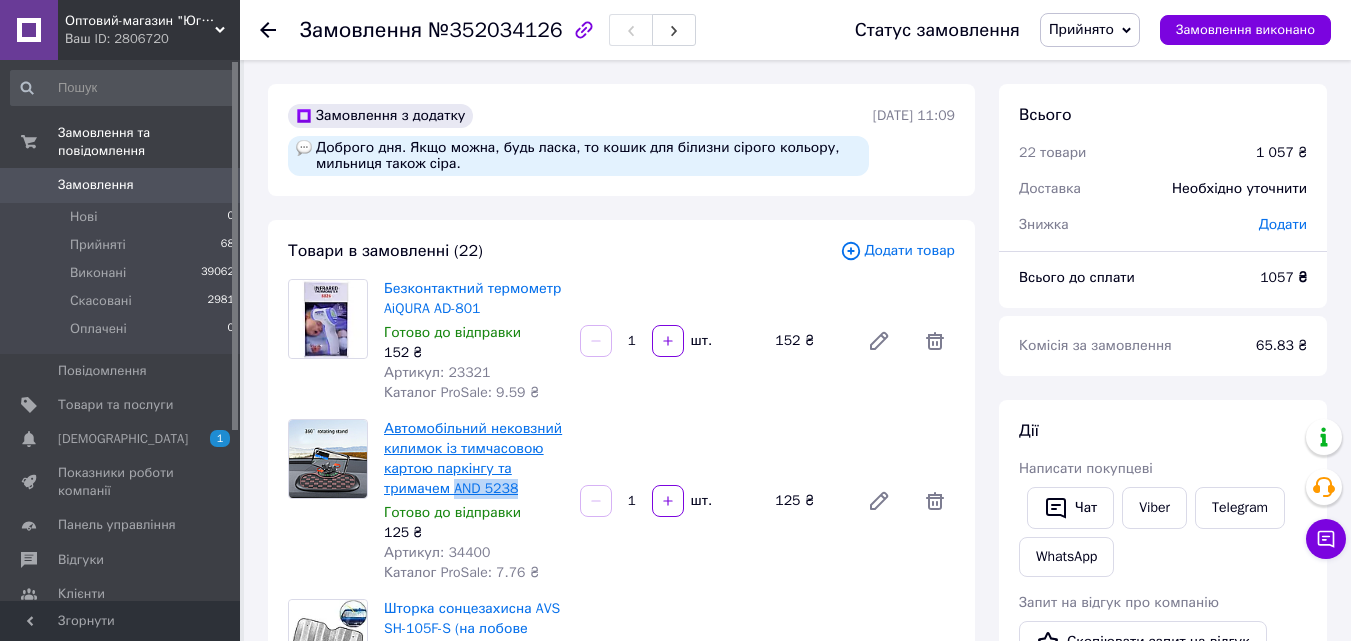 scroll, scrollTop: 200, scrollLeft: 0, axis: vertical 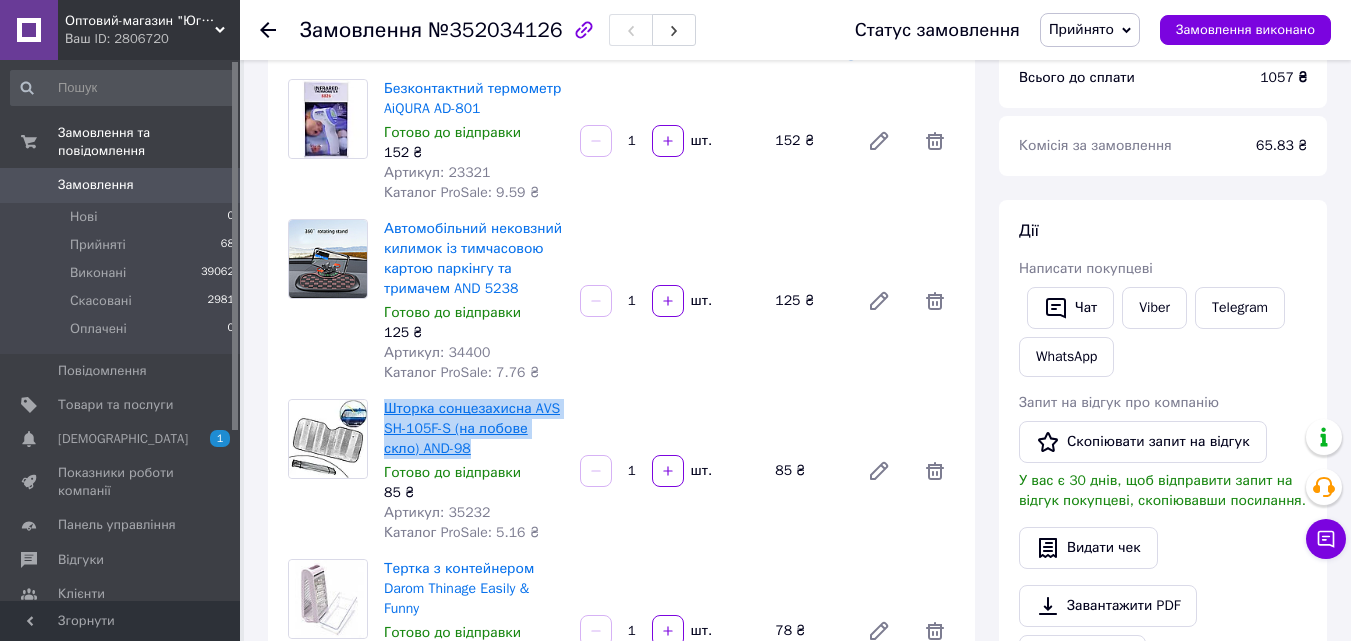 drag, startPoint x: 418, startPoint y: 441, endPoint x: 386, endPoint y: 418, distance: 39.40812 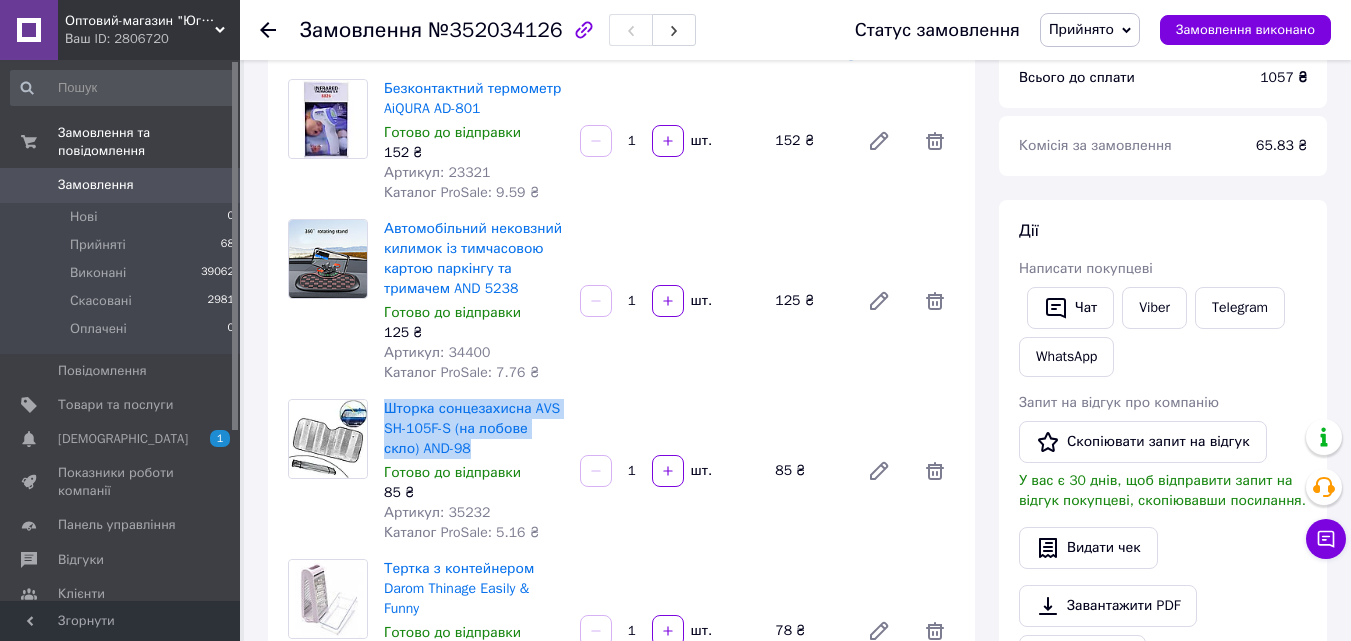 scroll, scrollTop: 500, scrollLeft: 0, axis: vertical 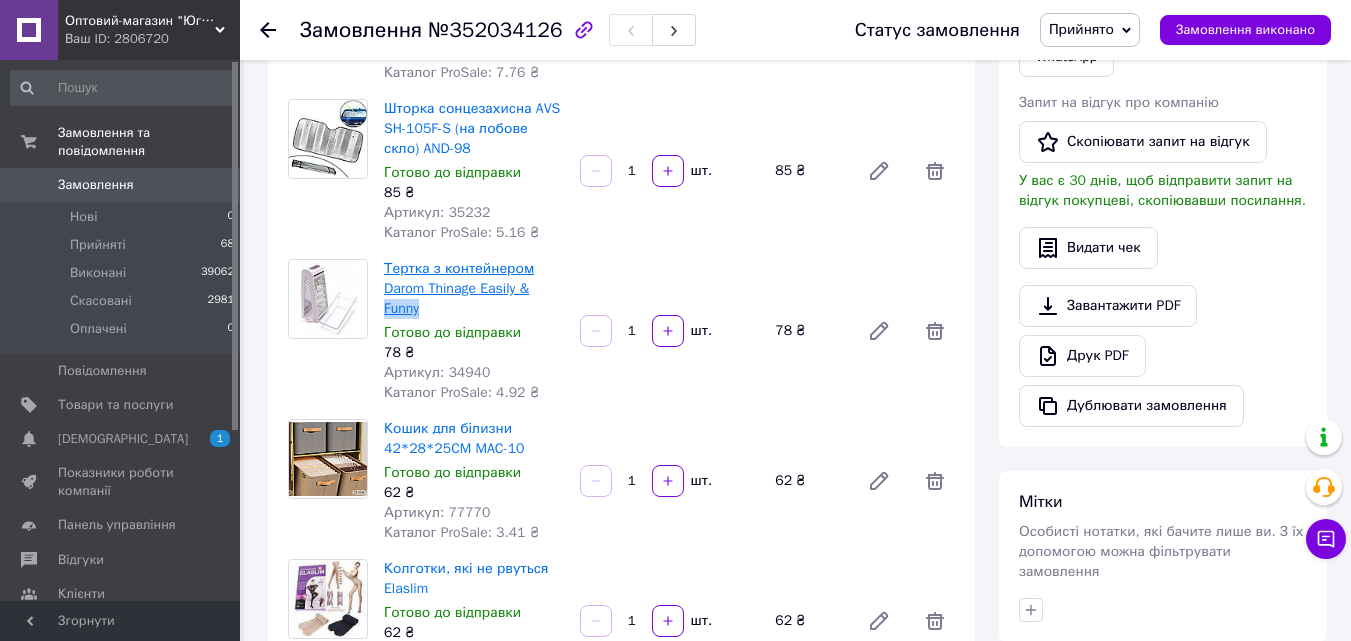 drag, startPoint x: 451, startPoint y: 316, endPoint x: 384, endPoint y: 315, distance: 67.00746 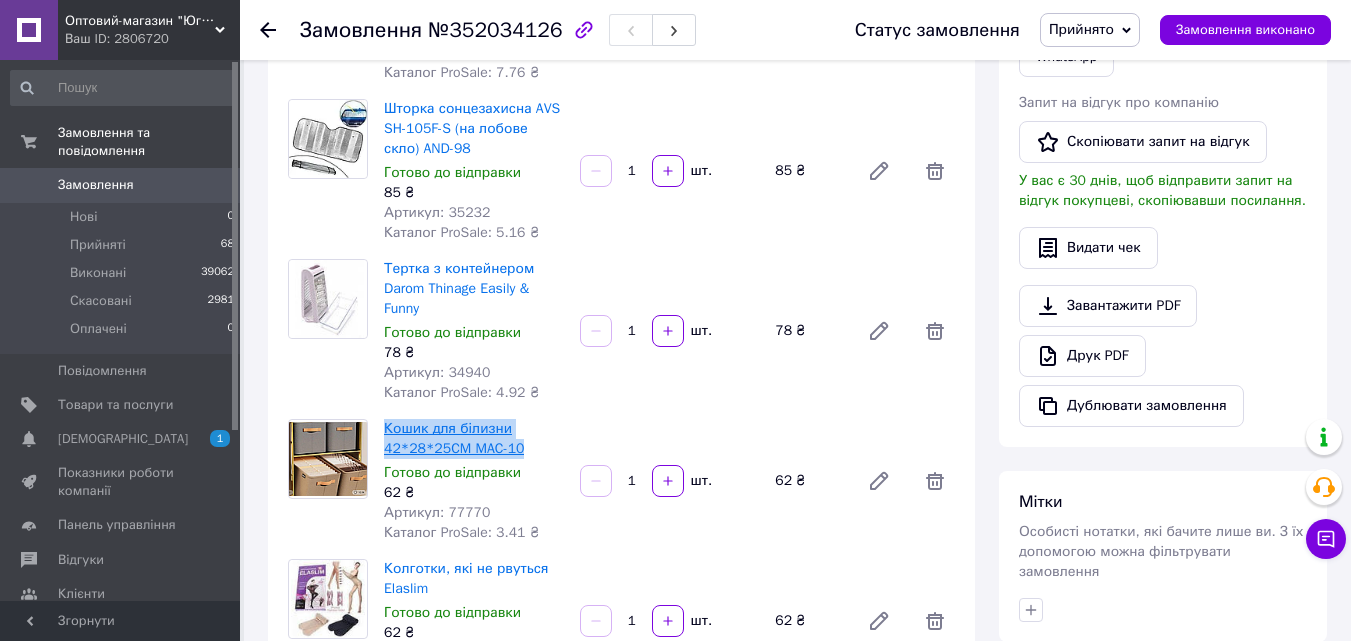 drag, startPoint x: 518, startPoint y: 450, endPoint x: 388, endPoint y: 432, distance: 131.24023 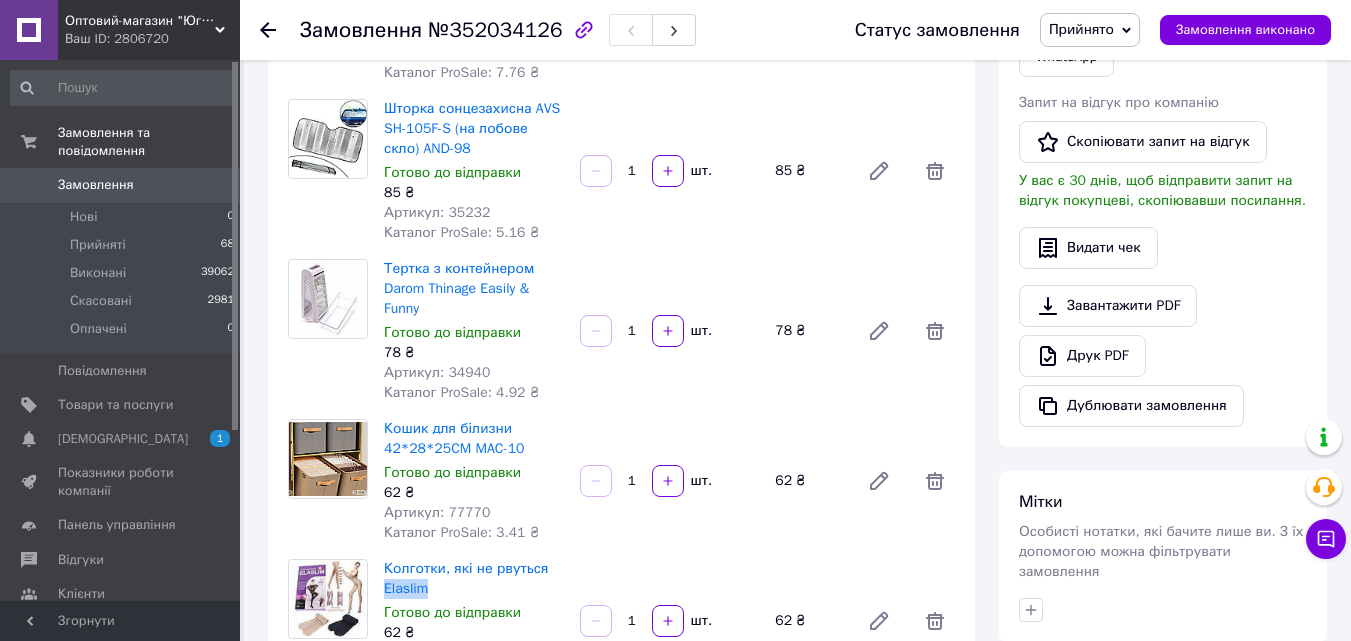 drag, startPoint x: 436, startPoint y: 590, endPoint x: 383, endPoint y: 592, distance: 53.037724 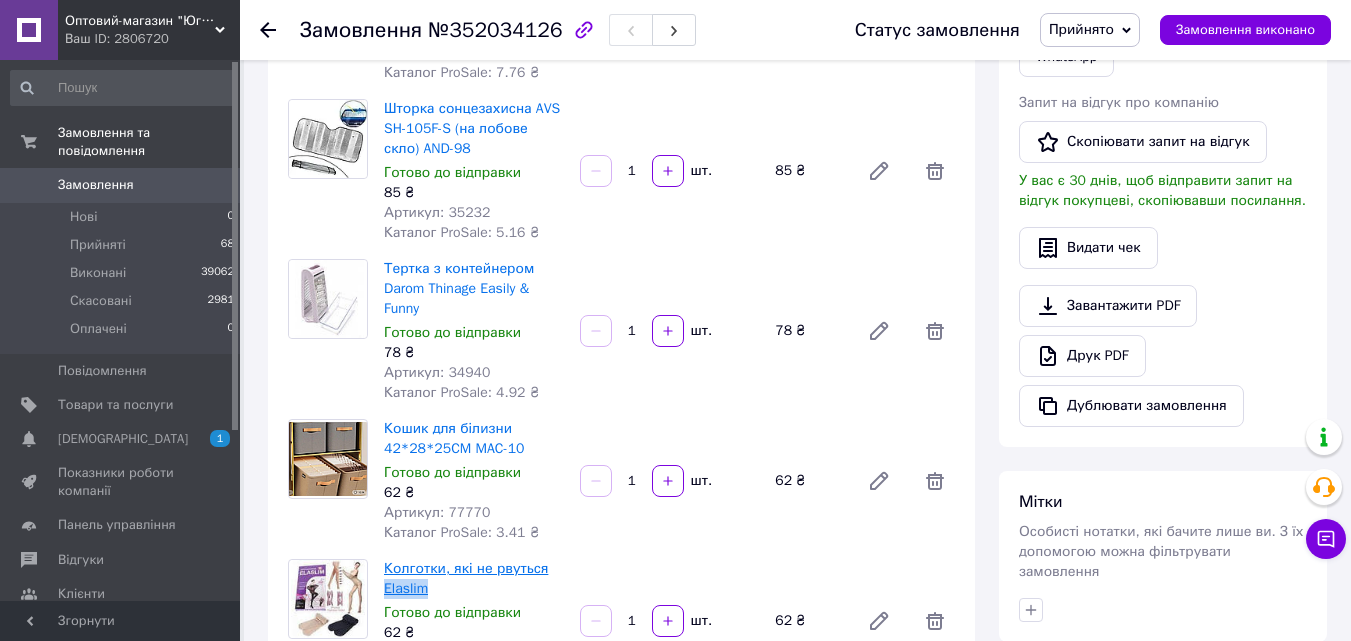 copy on "Elaslim" 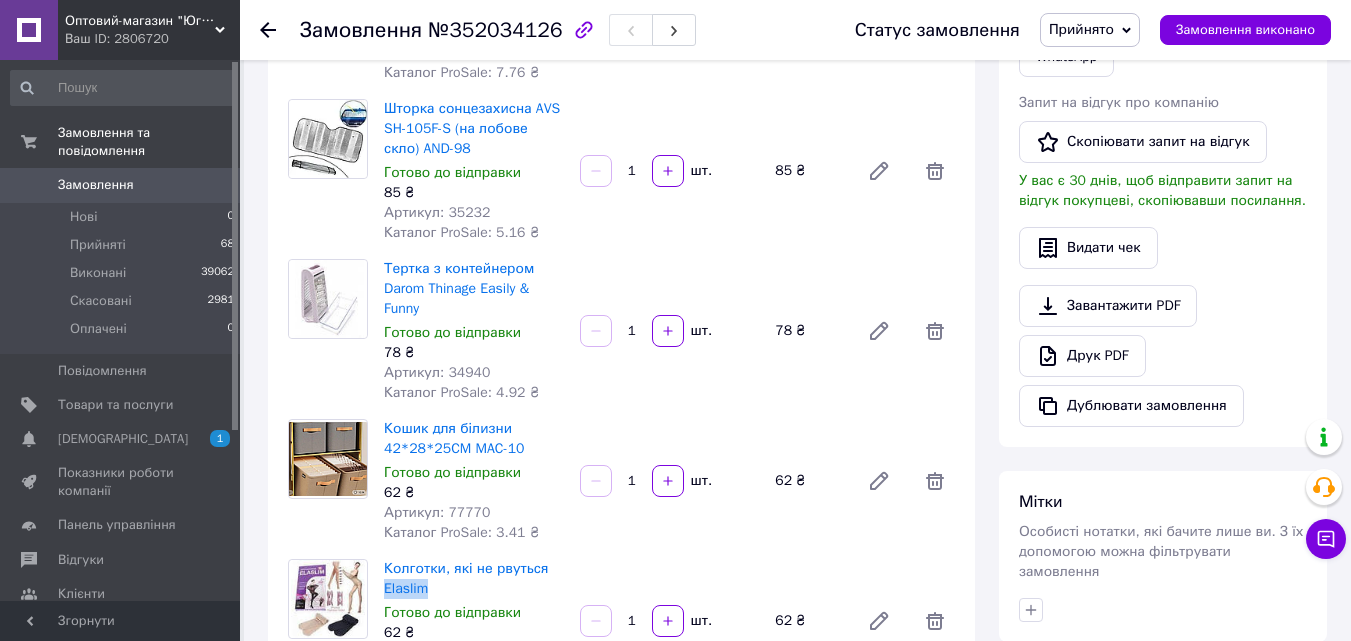 scroll, scrollTop: 700, scrollLeft: 0, axis: vertical 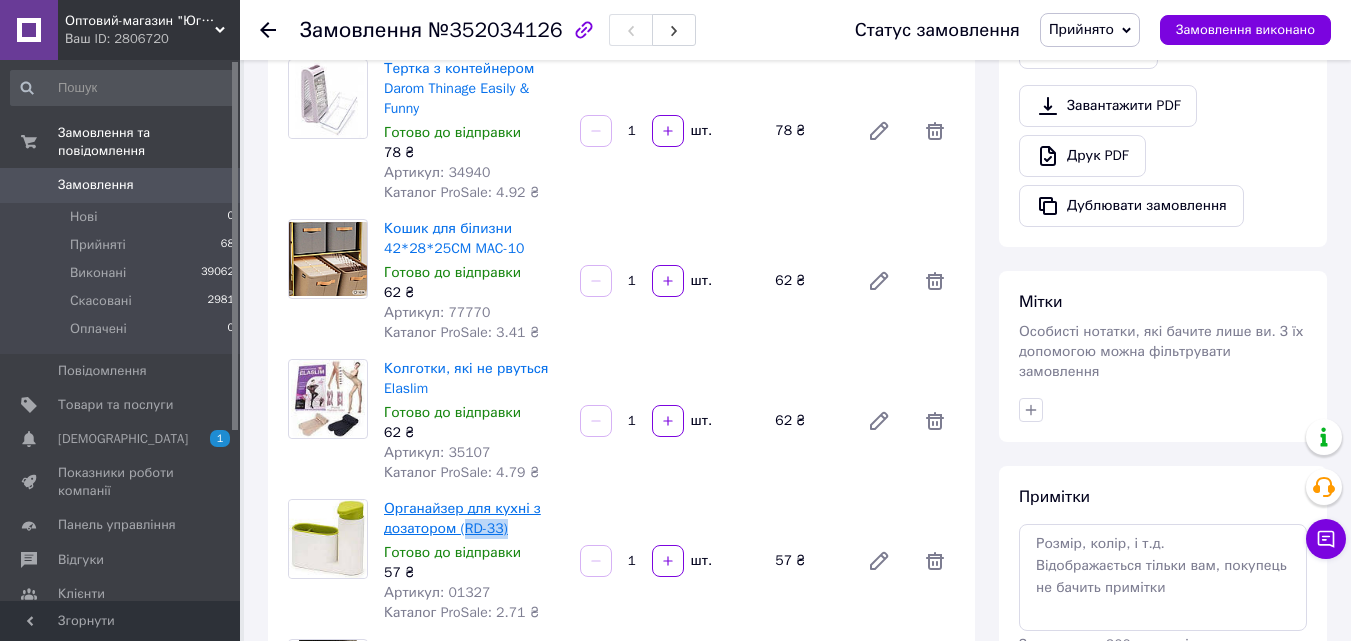 drag, startPoint x: 515, startPoint y: 524, endPoint x: 465, endPoint y: 529, distance: 50.24938 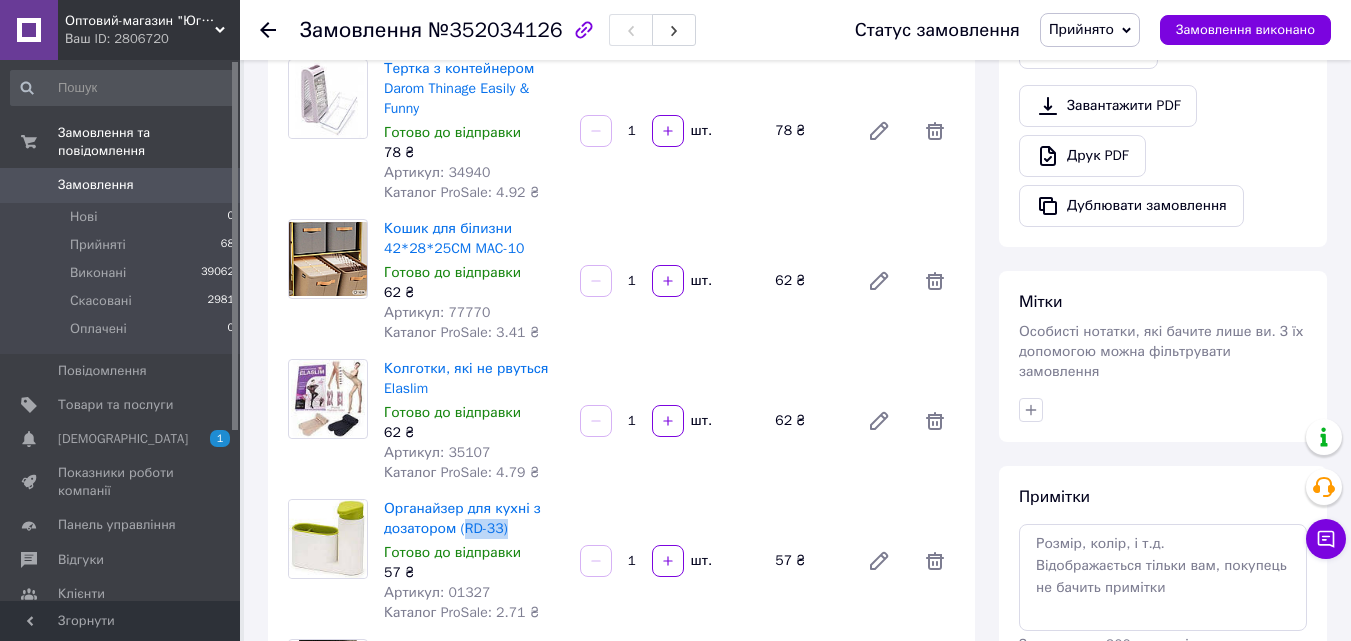 copy on "RD-33)" 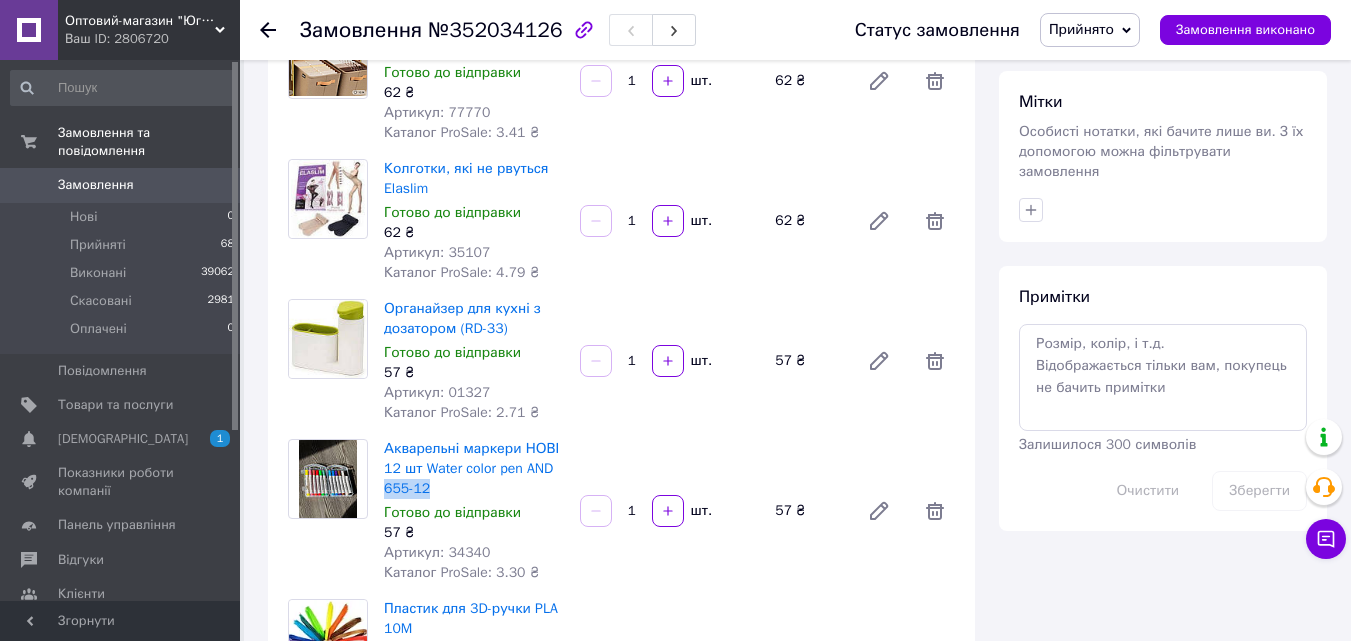 click on "Акварельні маркери НОВІ 12 шт Water color pen AND 655-12 Готово до відправки 57 ₴ Артикул: 34340 Каталог ProSale: 3.30 ₴" at bounding box center [474, 511] 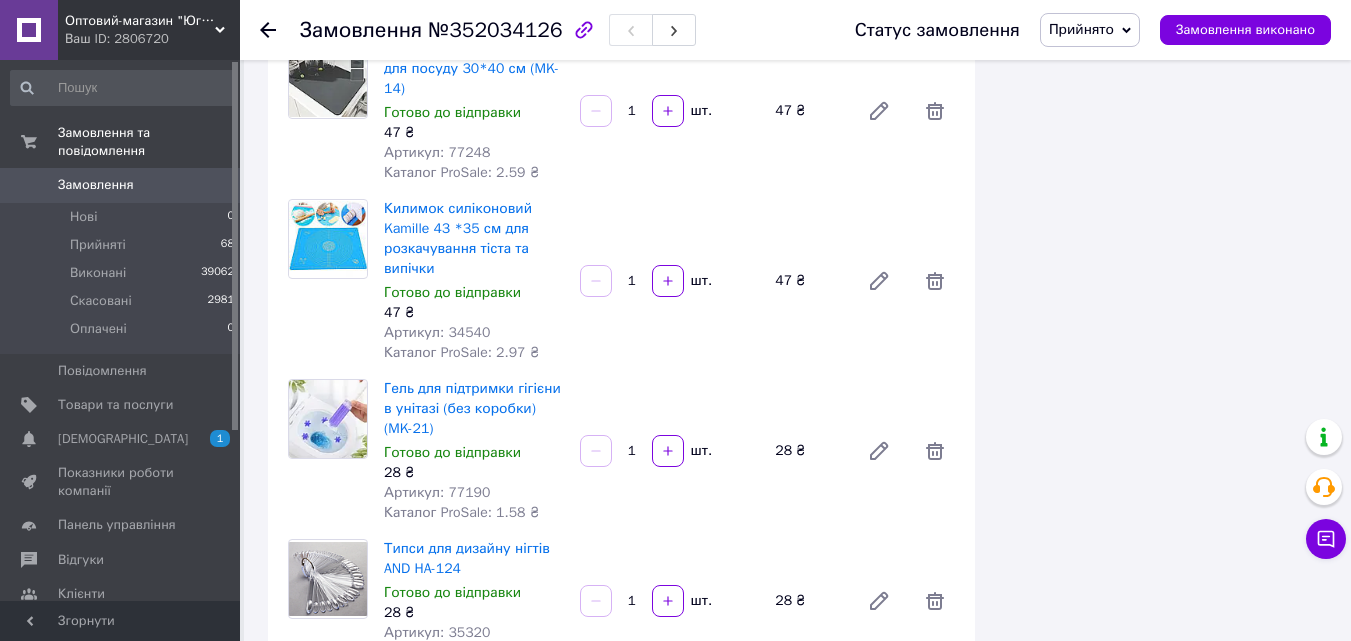 scroll, scrollTop: 1700, scrollLeft: 0, axis: vertical 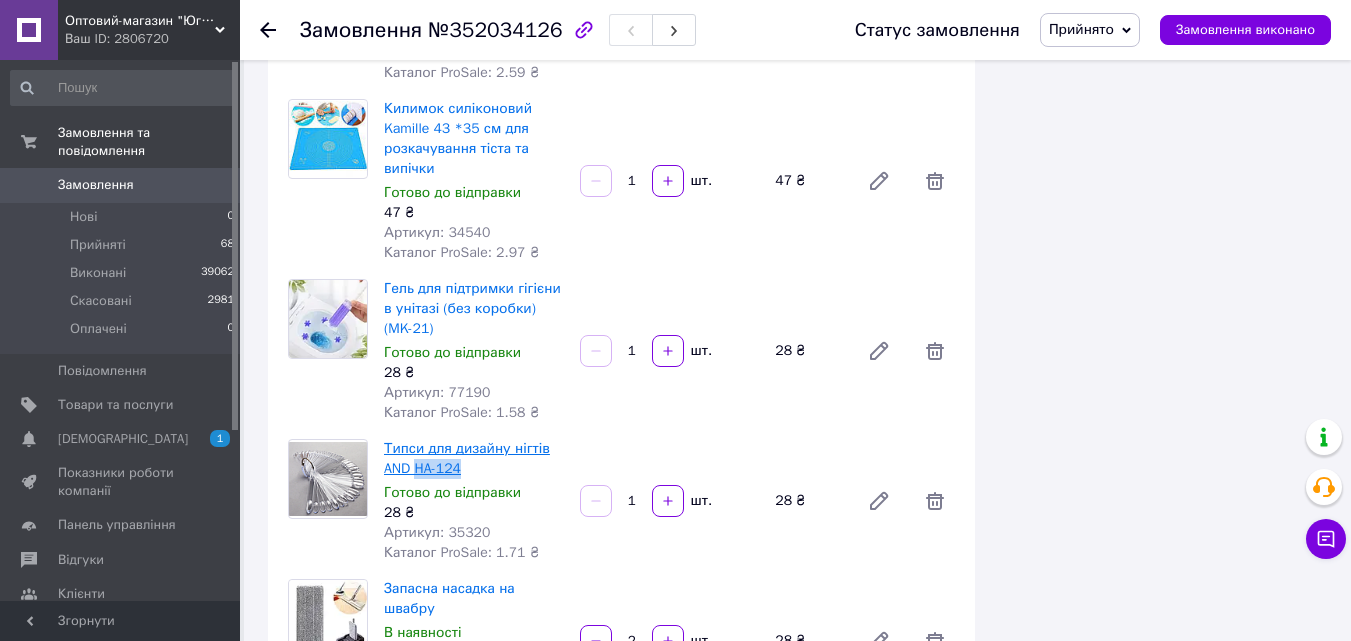 drag, startPoint x: 473, startPoint y: 475, endPoint x: 419, endPoint y: 475, distance: 54 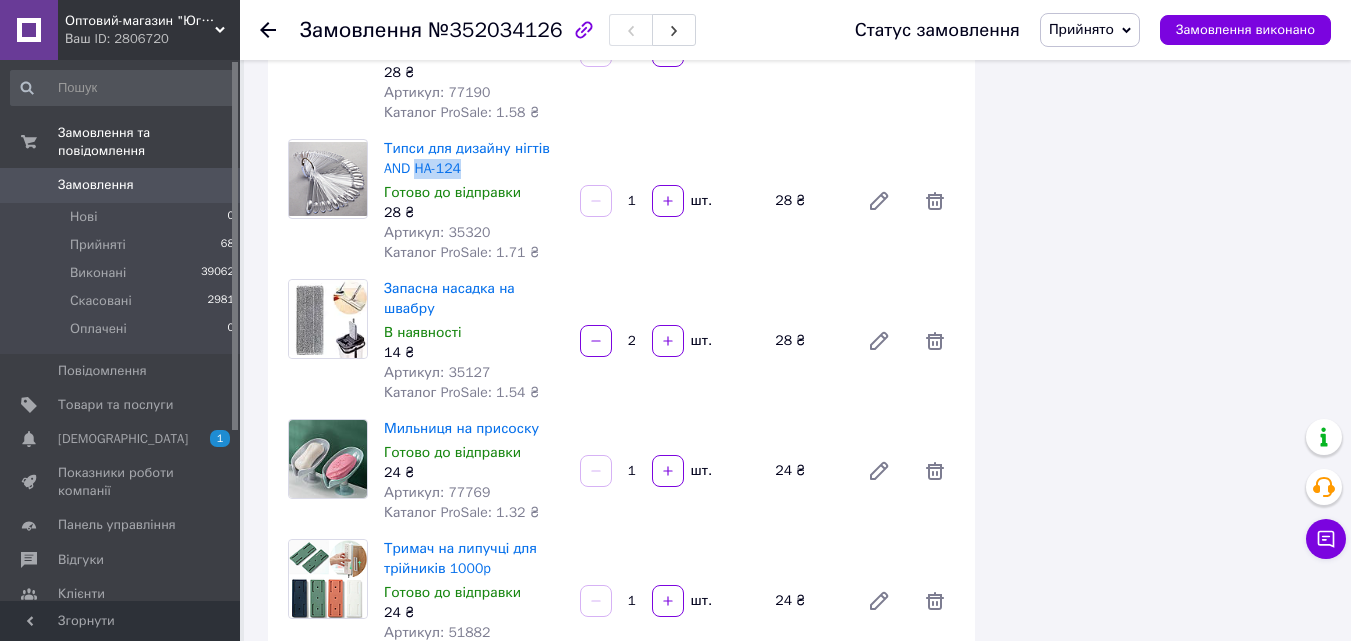 scroll, scrollTop: 2100, scrollLeft: 0, axis: vertical 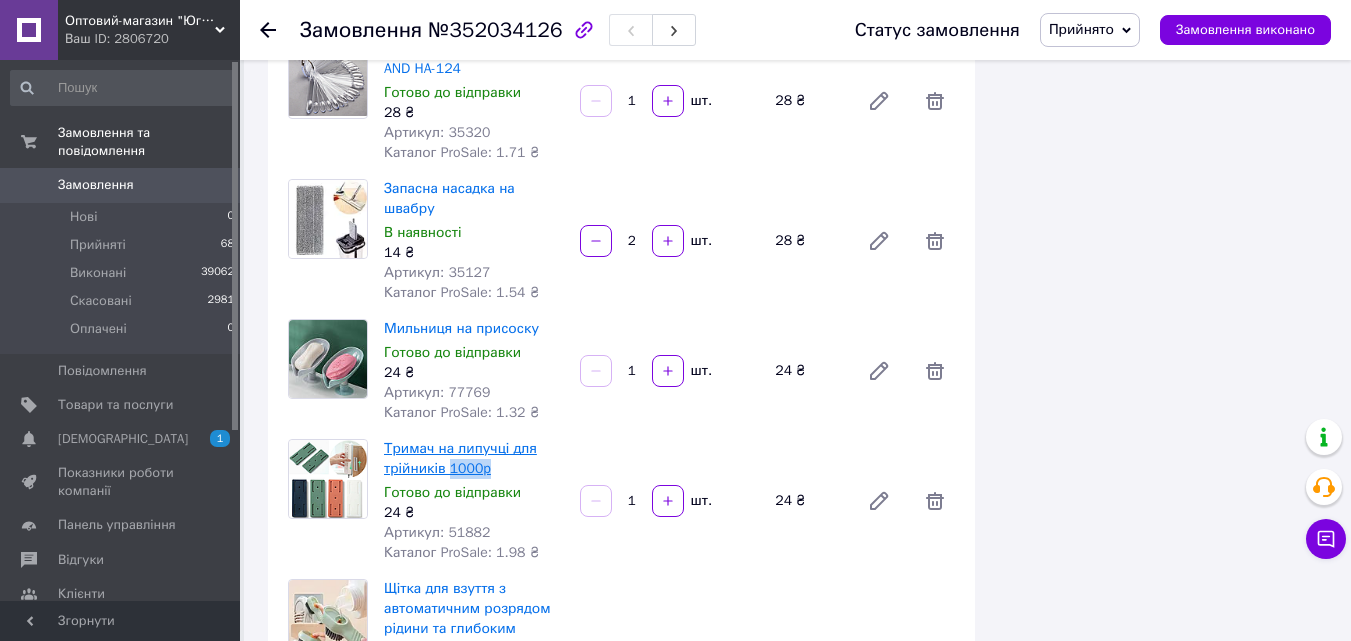 drag, startPoint x: 492, startPoint y: 450, endPoint x: 449, endPoint y: 453, distance: 43.104523 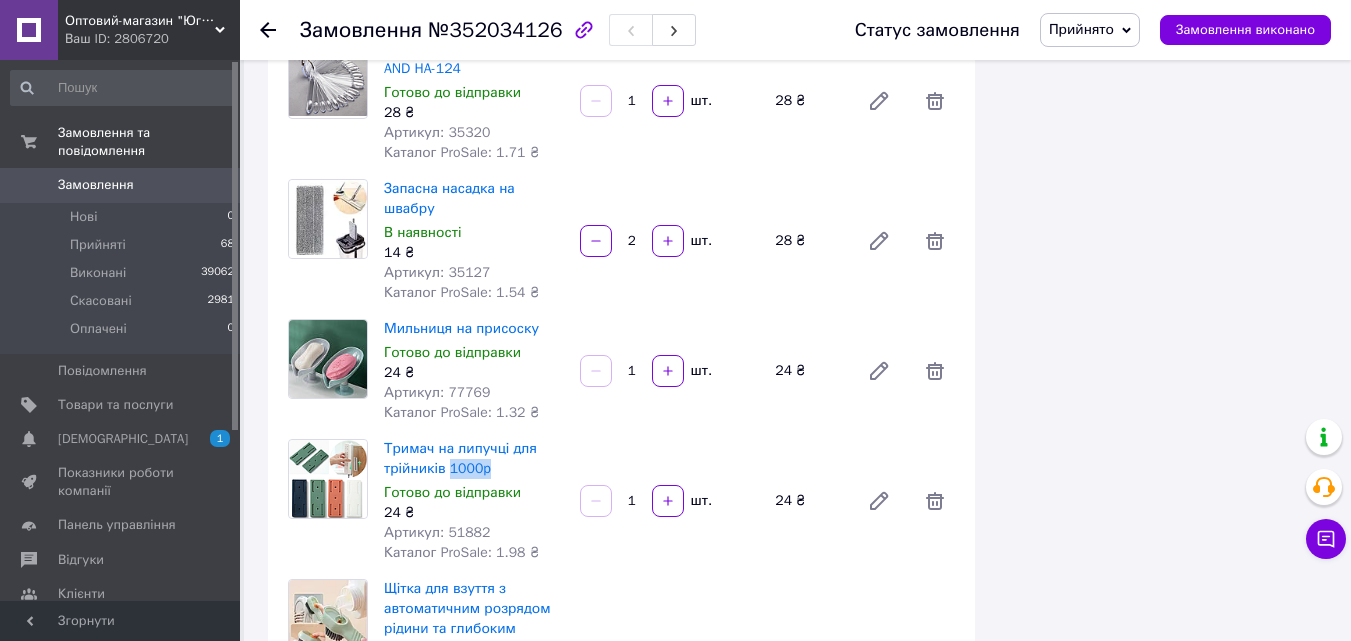 copy on "1000p" 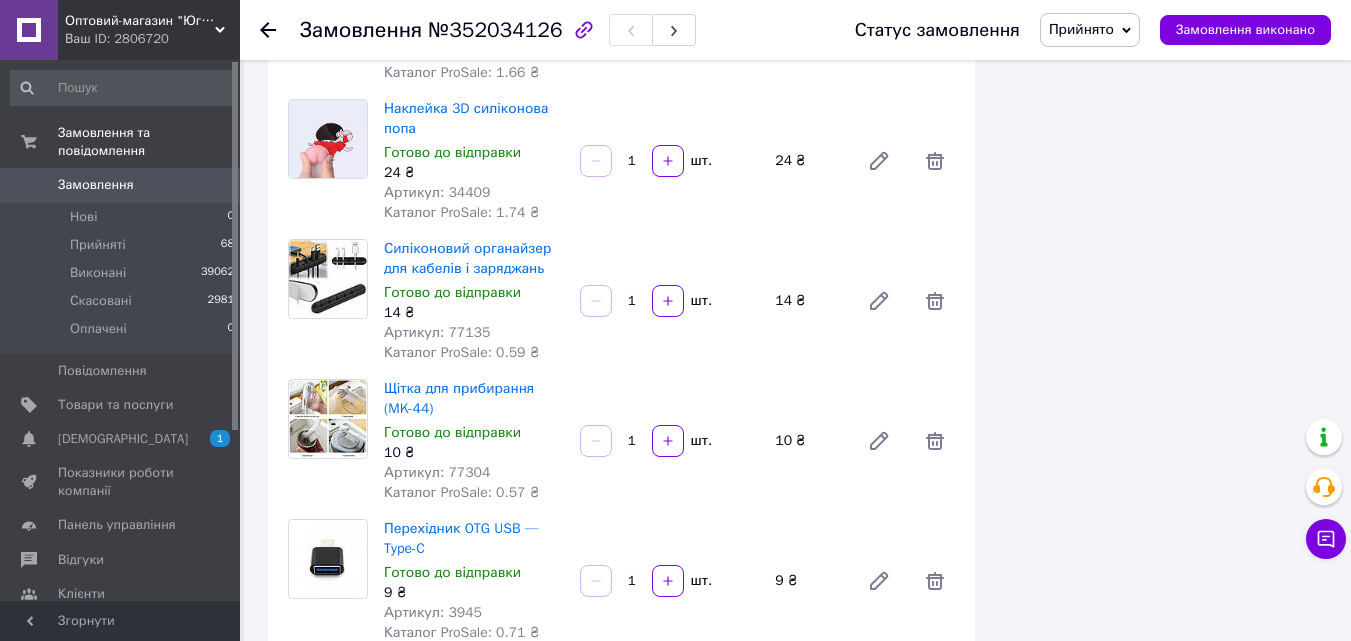 scroll, scrollTop: 3000, scrollLeft: 0, axis: vertical 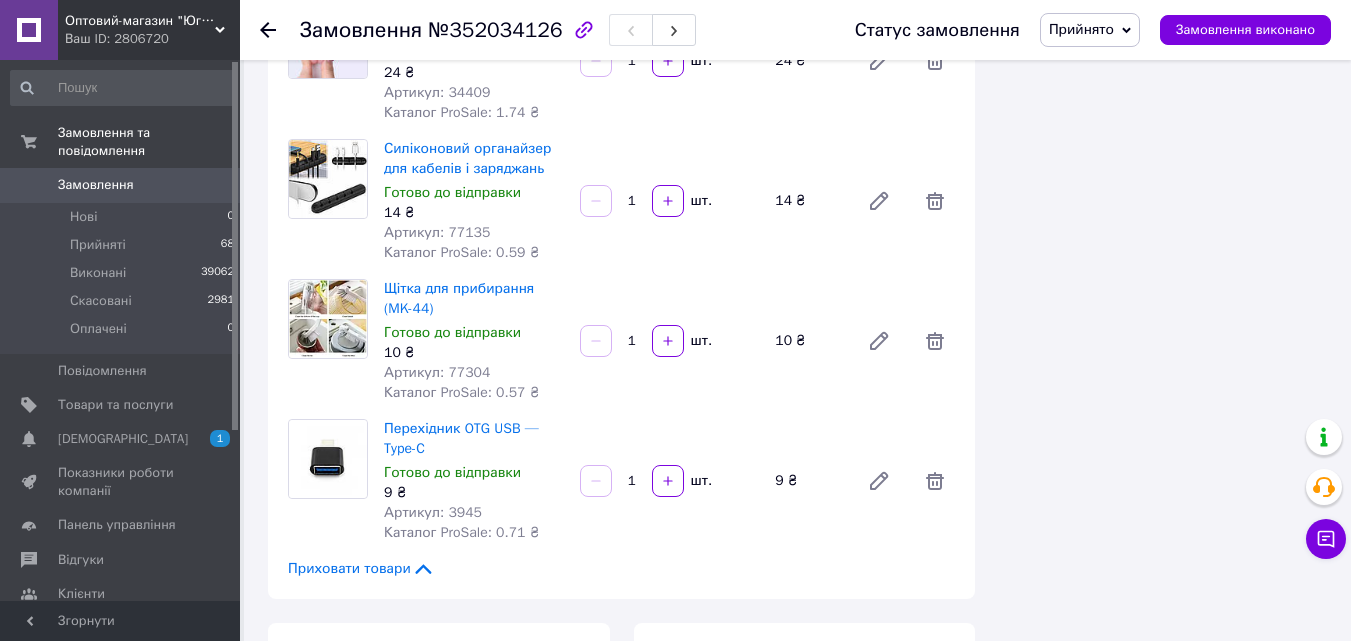 click 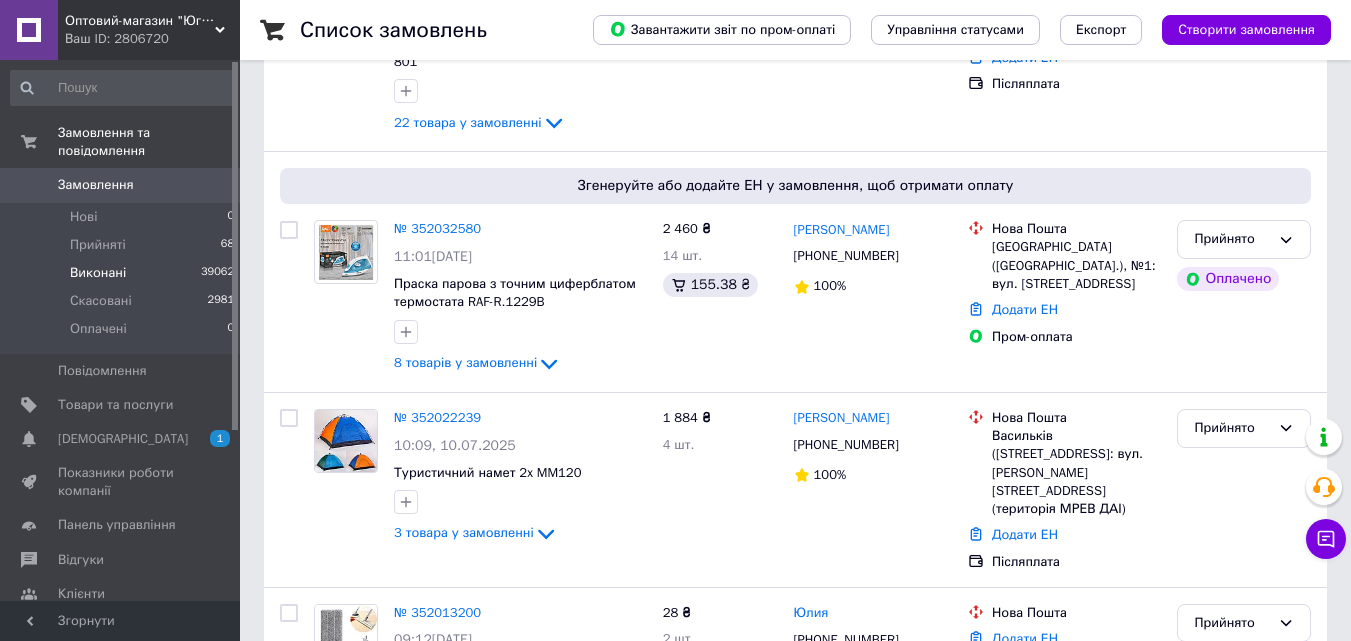 scroll, scrollTop: 0, scrollLeft: 0, axis: both 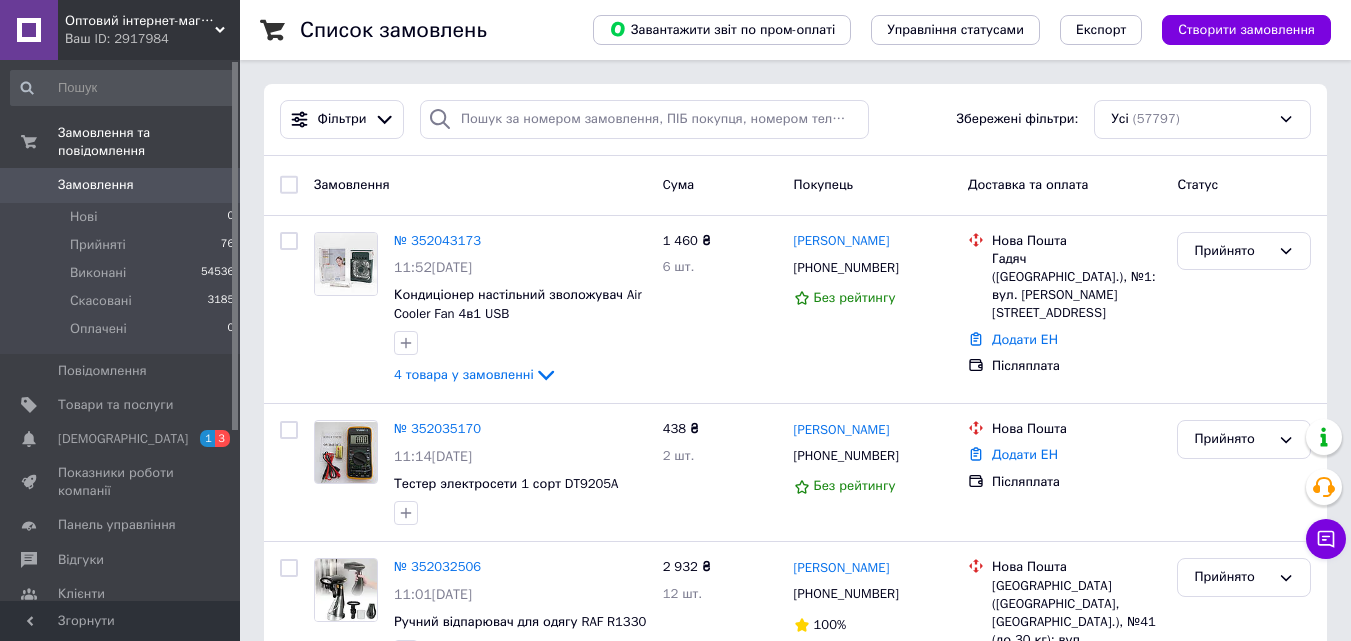 click on "[DEMOGRAPHIC_DATA]" at bounding box center (123, 439) 